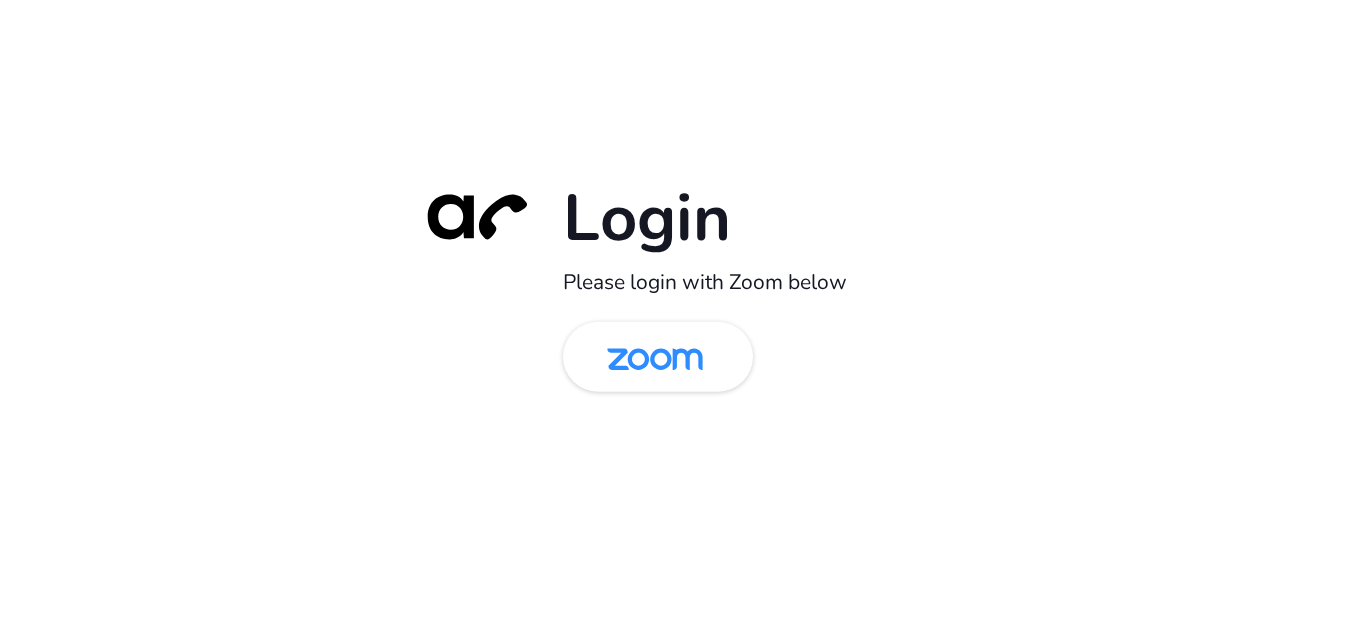 scroll, scrollTop: 0, scrollLeft: 0, axis: both 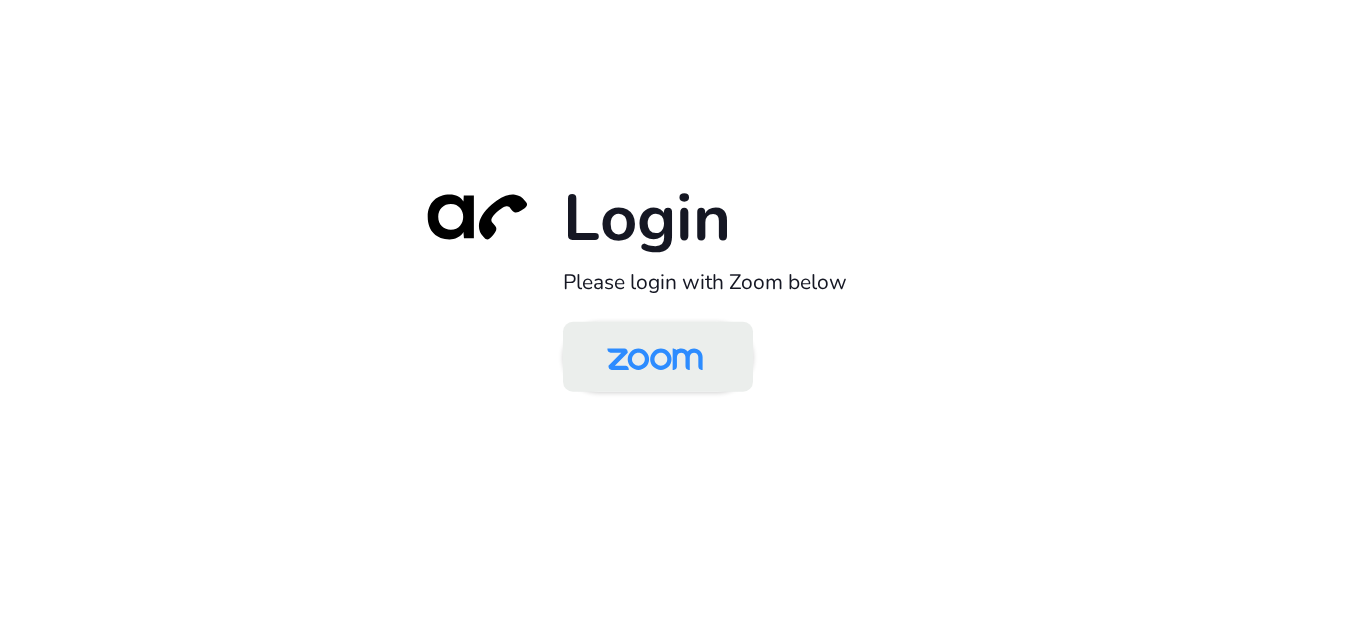 click at bounding box center [655, 358] 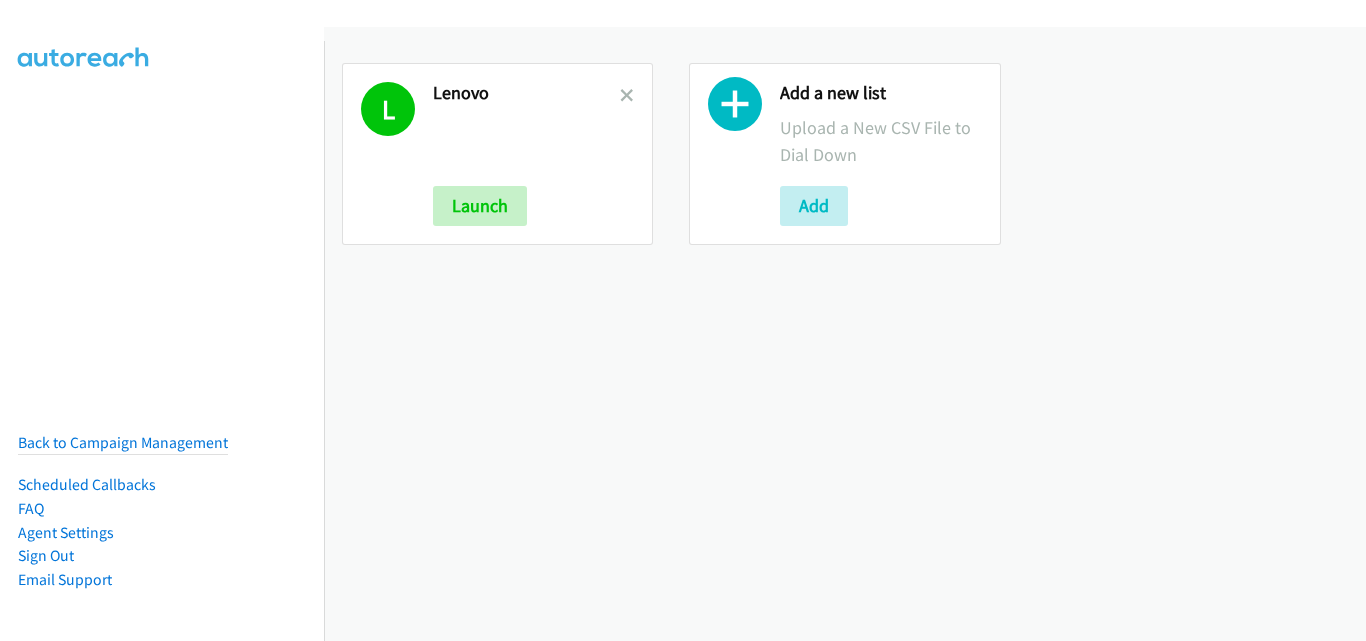 scroll, scrollTop: 0, scrollLeft: 0, axis: both 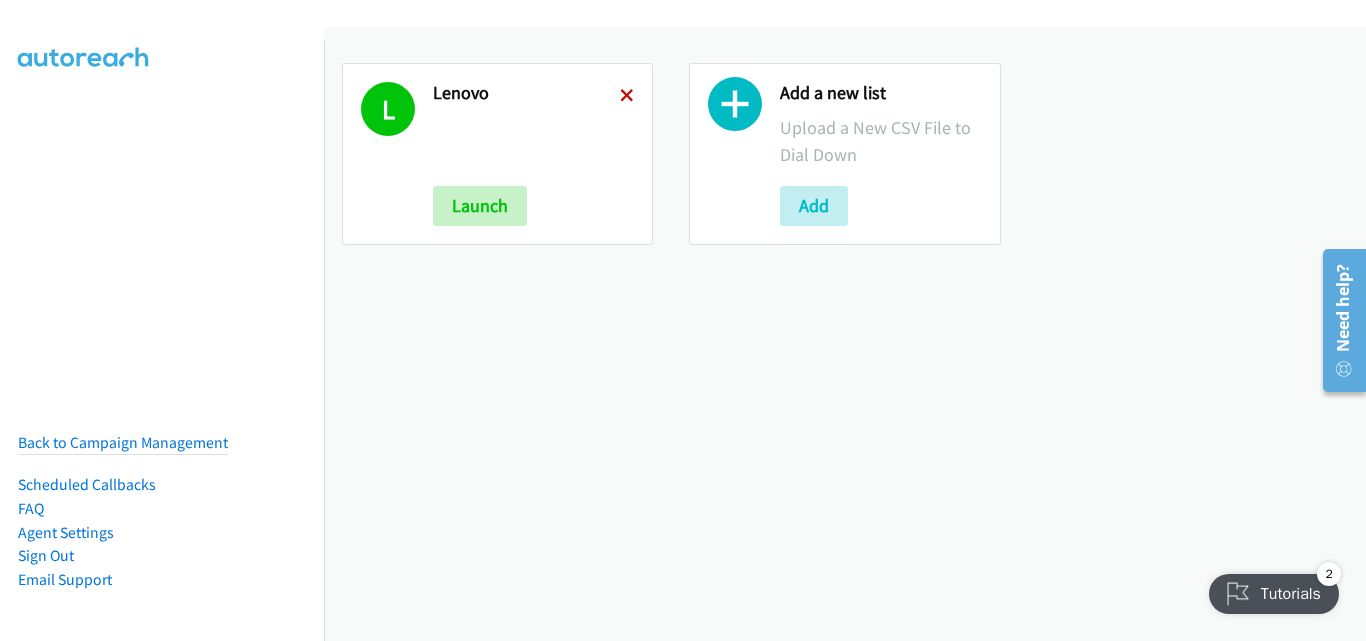 click at bounding box center (627, 97) 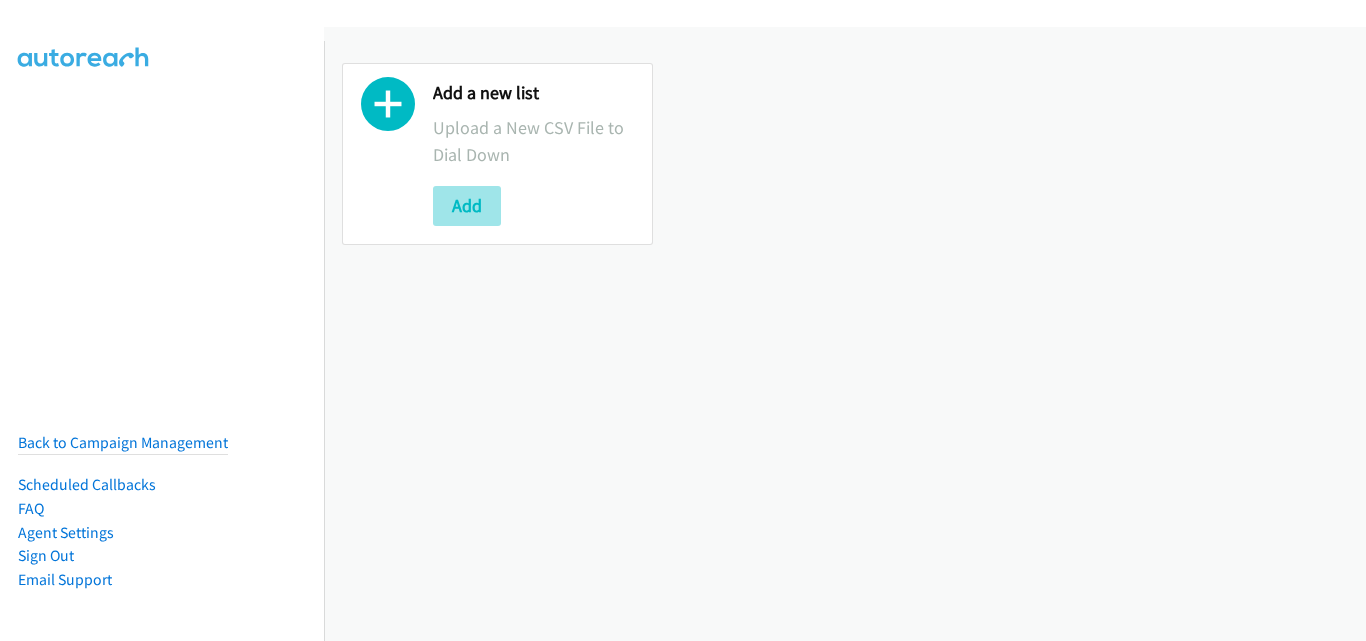 scroll, scrollTop: 0, scrollLeft: 0, axis: both 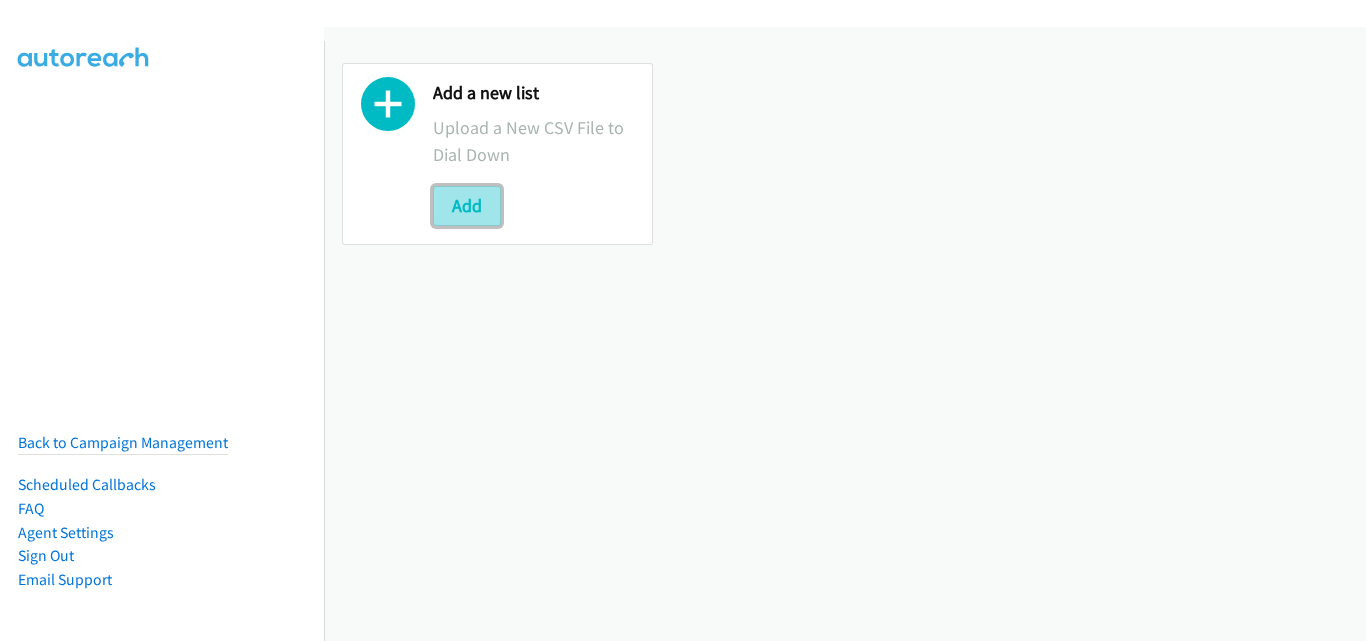 click on "Add" at bounding box center [467, 206] 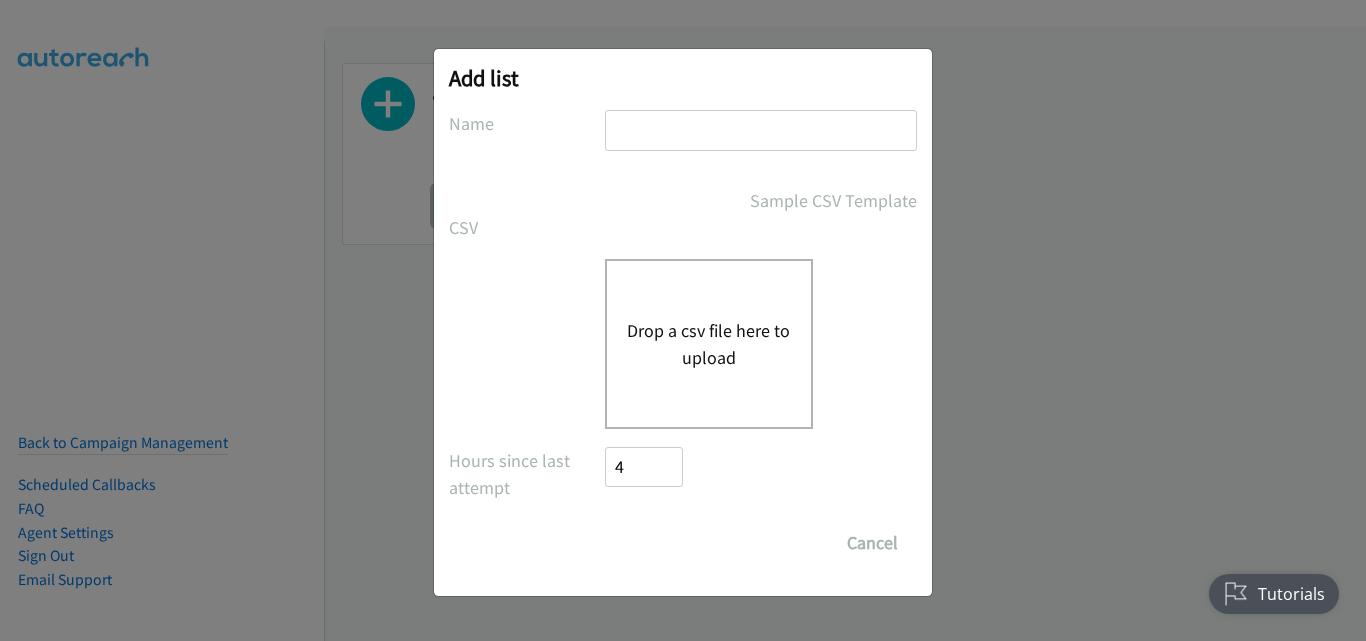 scroll, scrollTop: 0, scrollLeft: 0, axis: both 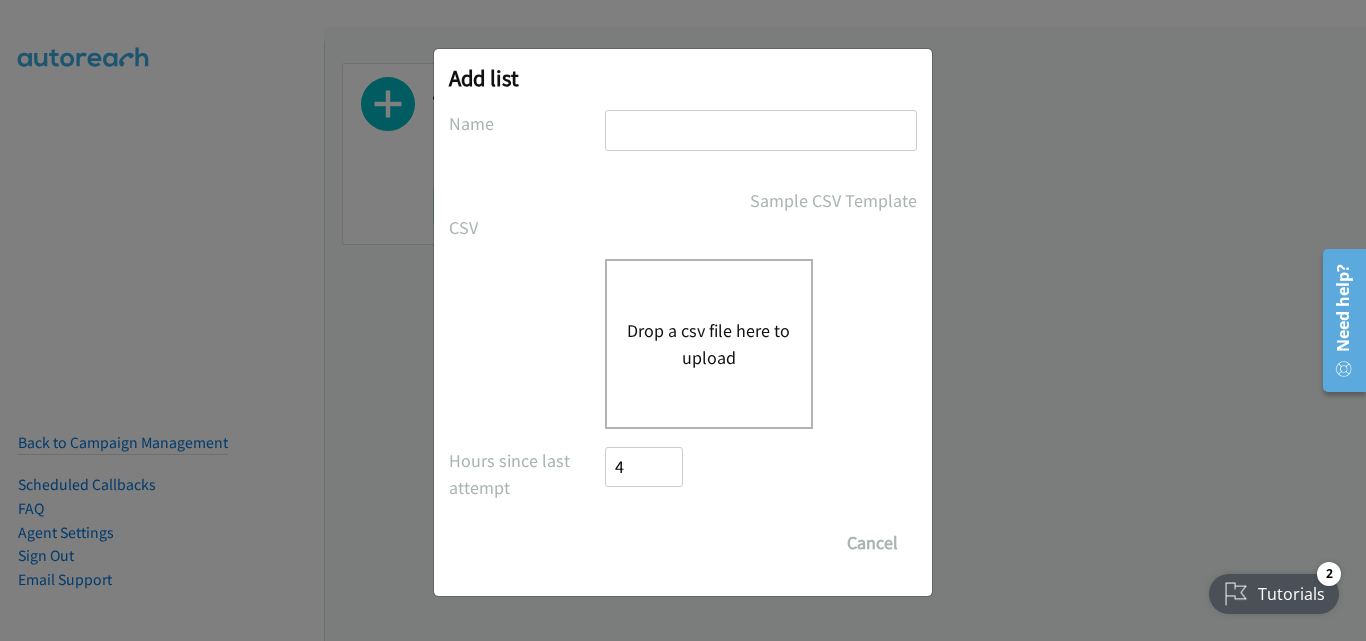 click at bounding box center (761, 130) 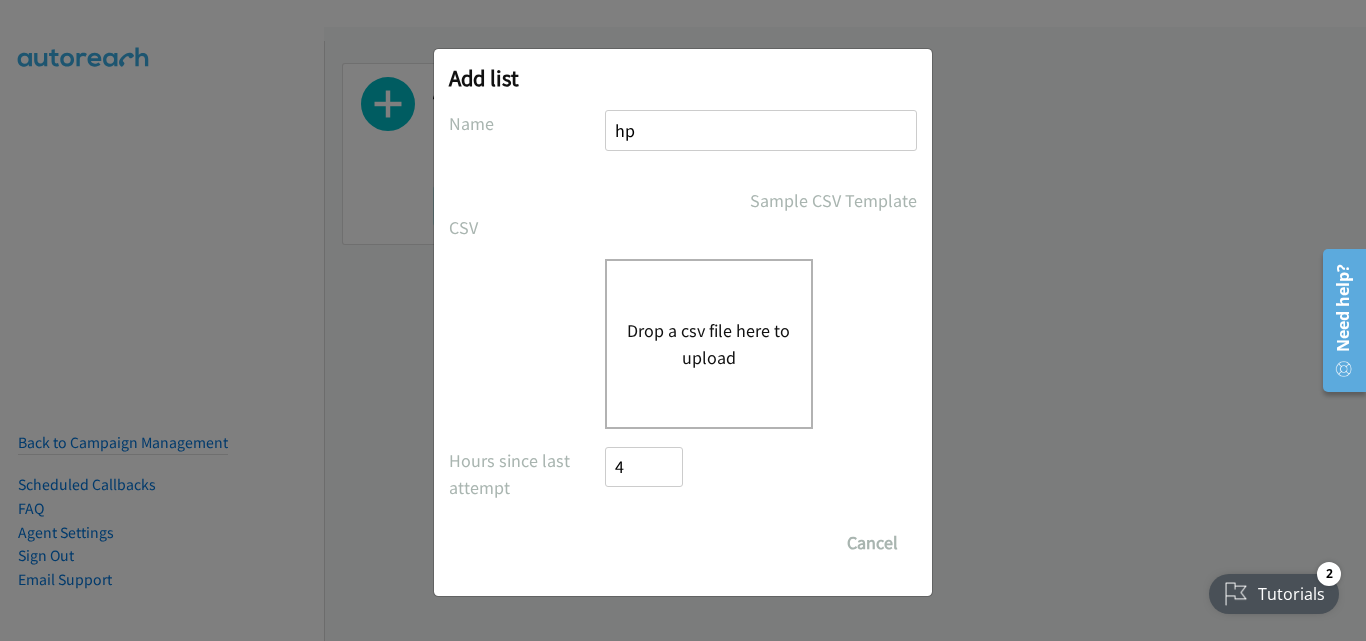 click on "hp" at bounding box center [761, 130] 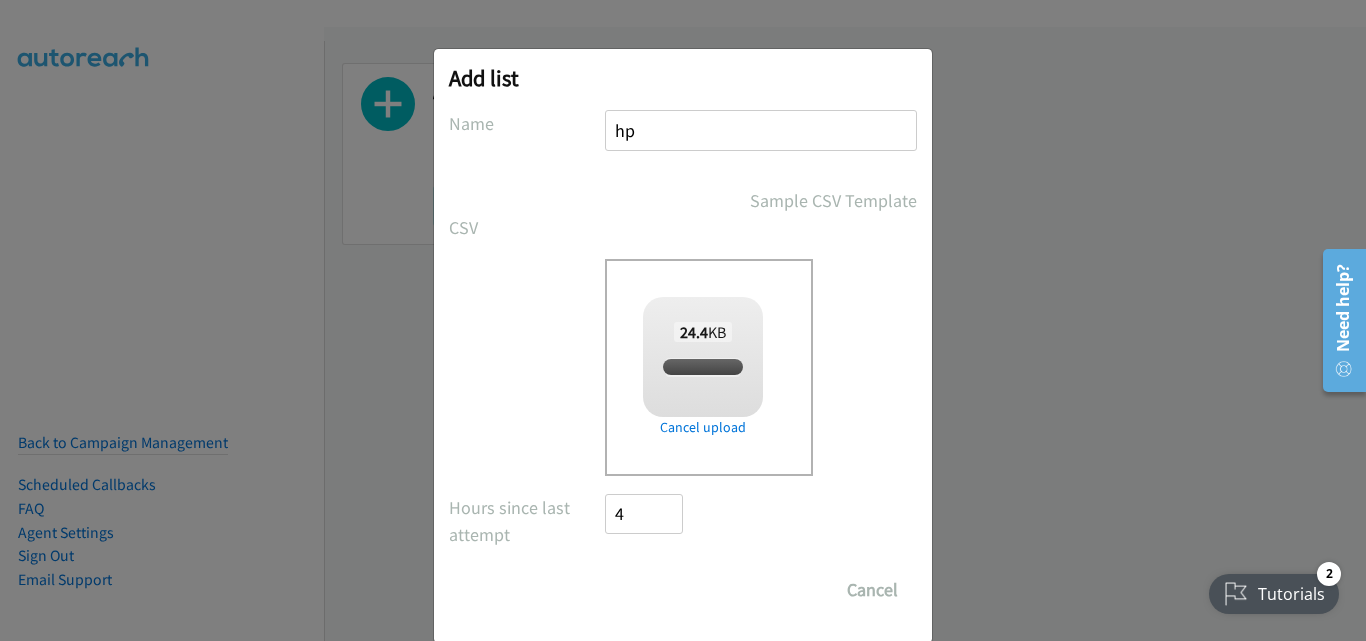 checkbox on "true" 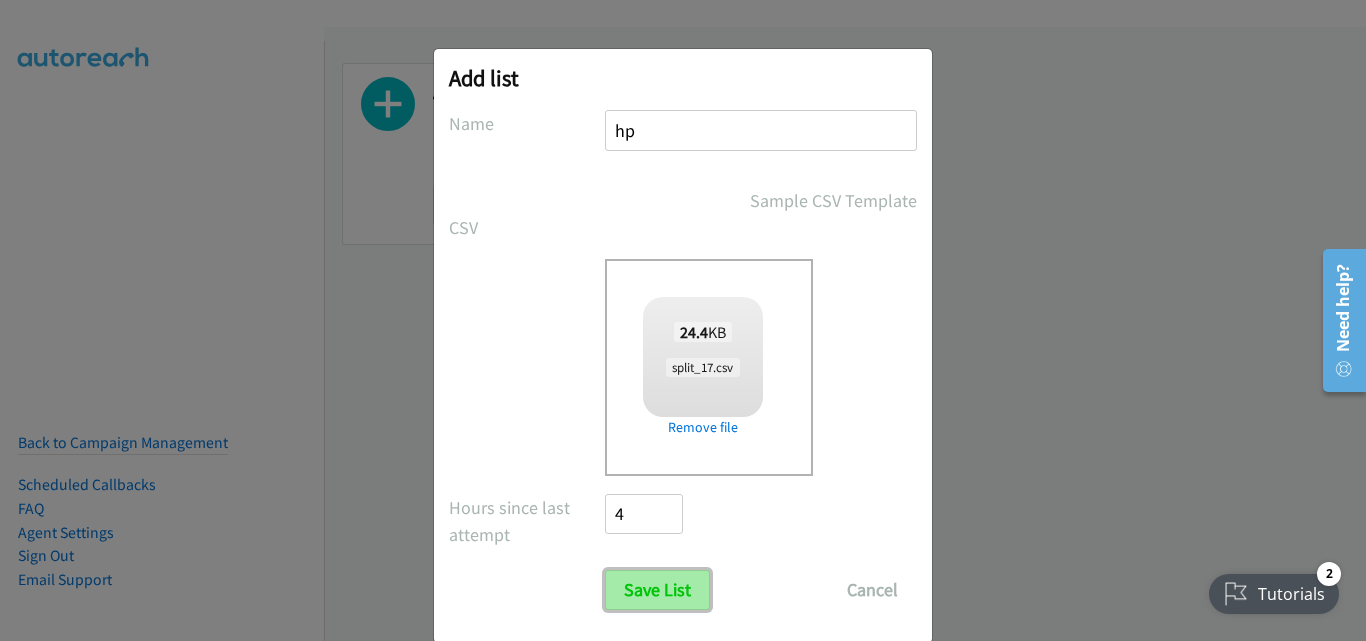 click on "Save List" at bounding box center (657, 590) 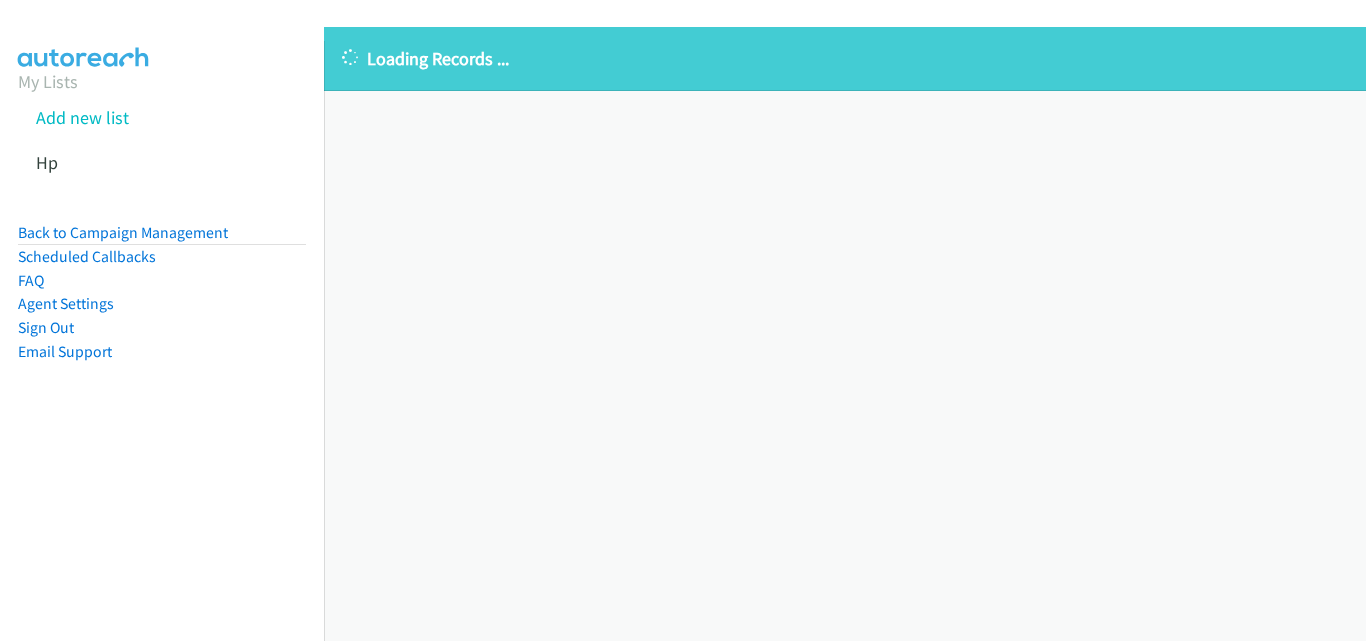 scroll, scrollTop: 0, scrollLeft: 0, axis: both 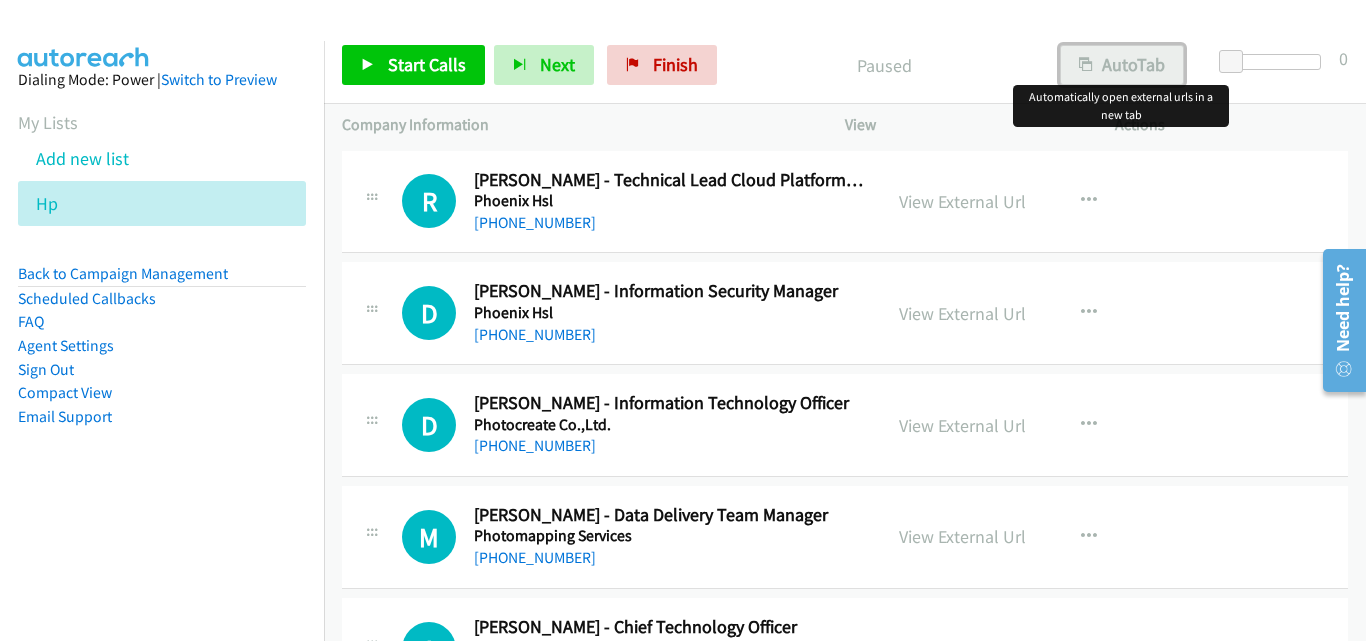 click on "AutoTab" at bounding box center [1122, 65] 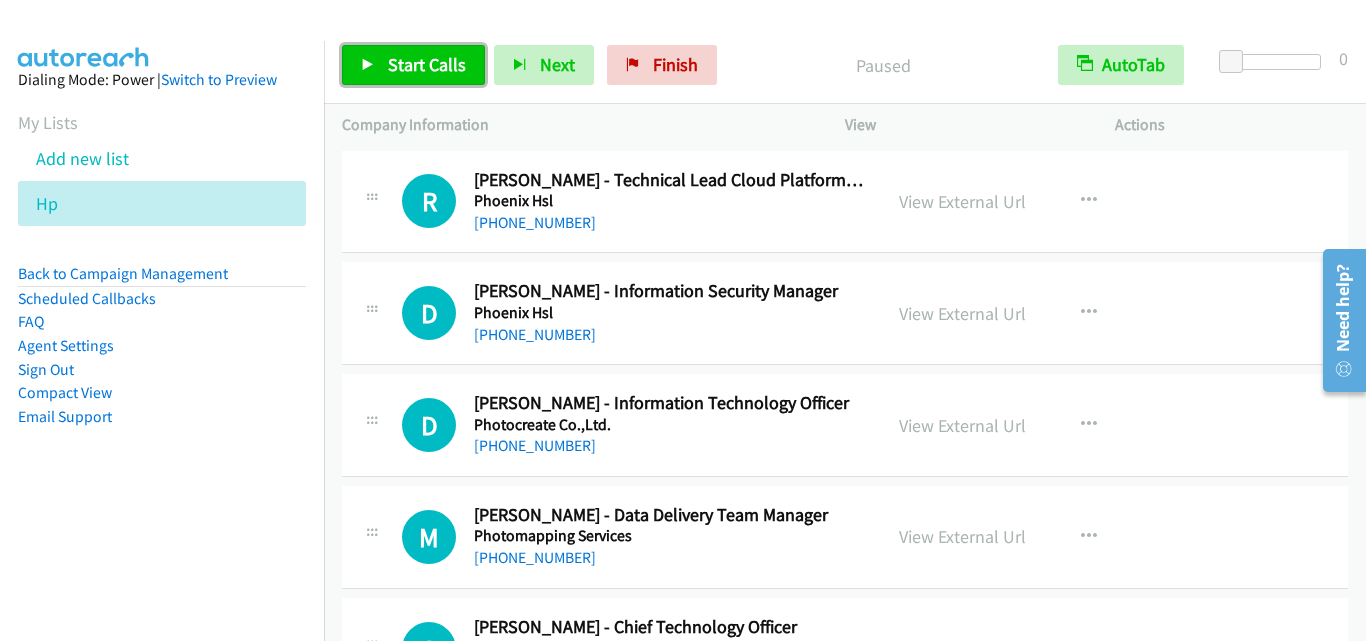 click on "Start Calls" at bounding box center [427, 64] 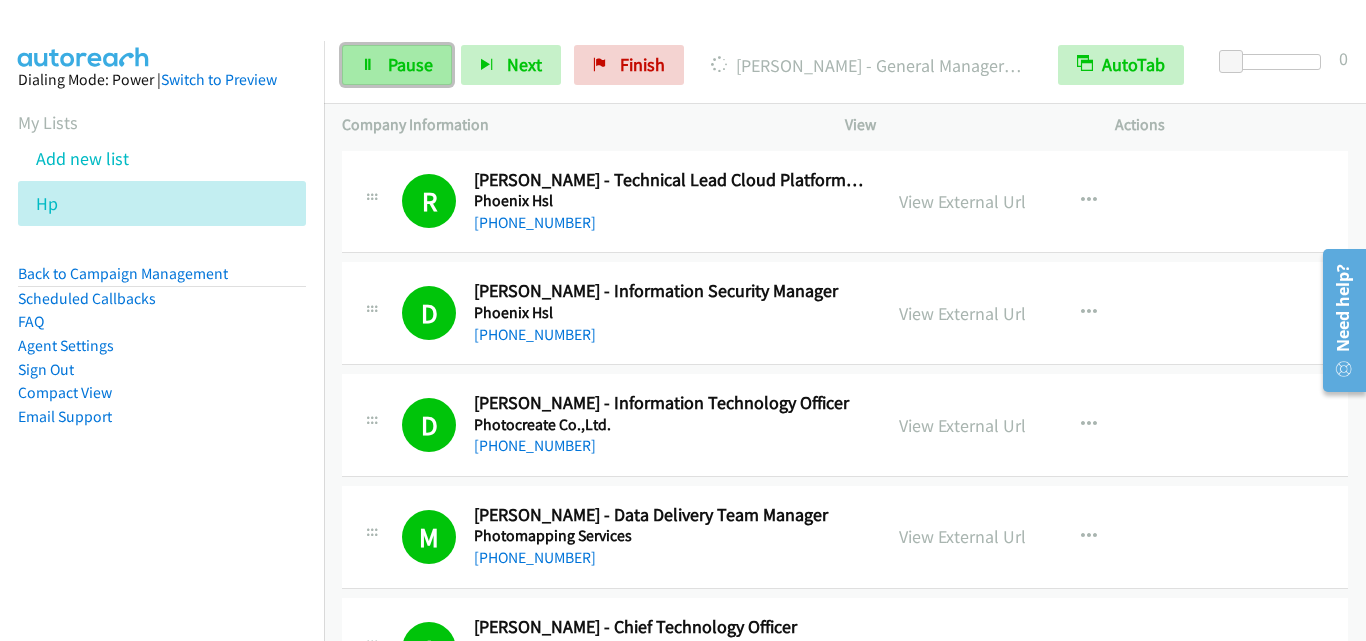 click on "Pause" at bounding box center [410, 64] 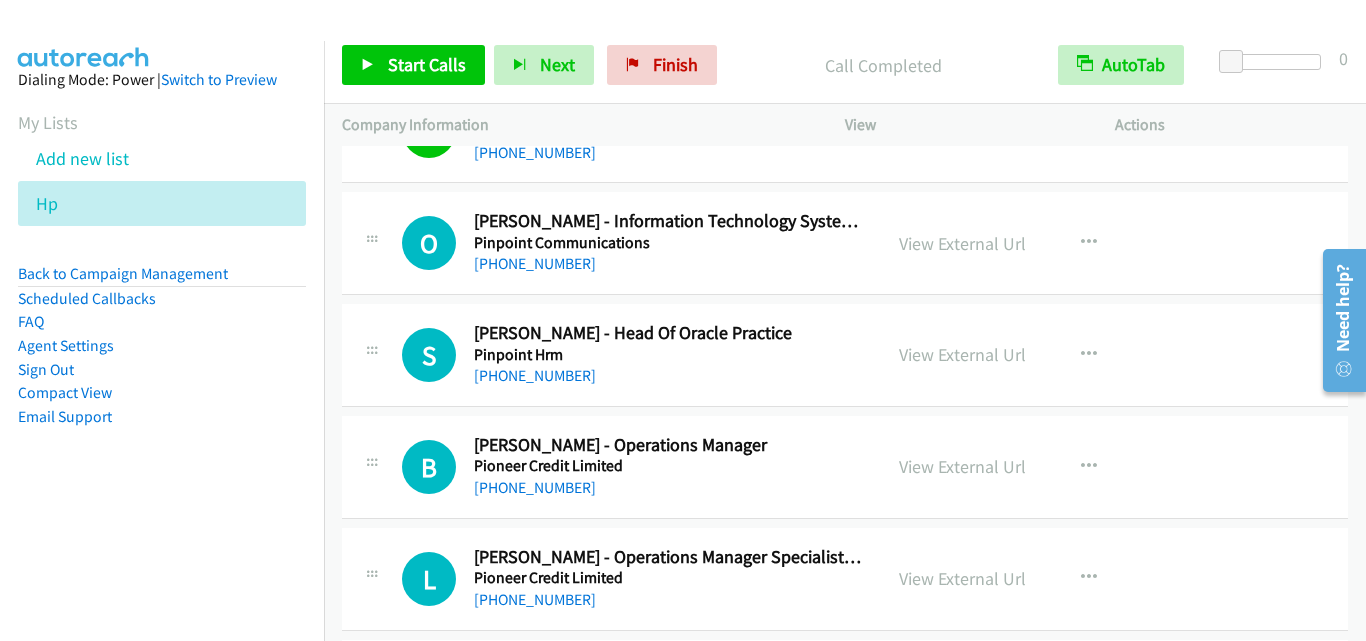 scroll, scrollTop: 1200, scrollLeft: 0, axis: vertical 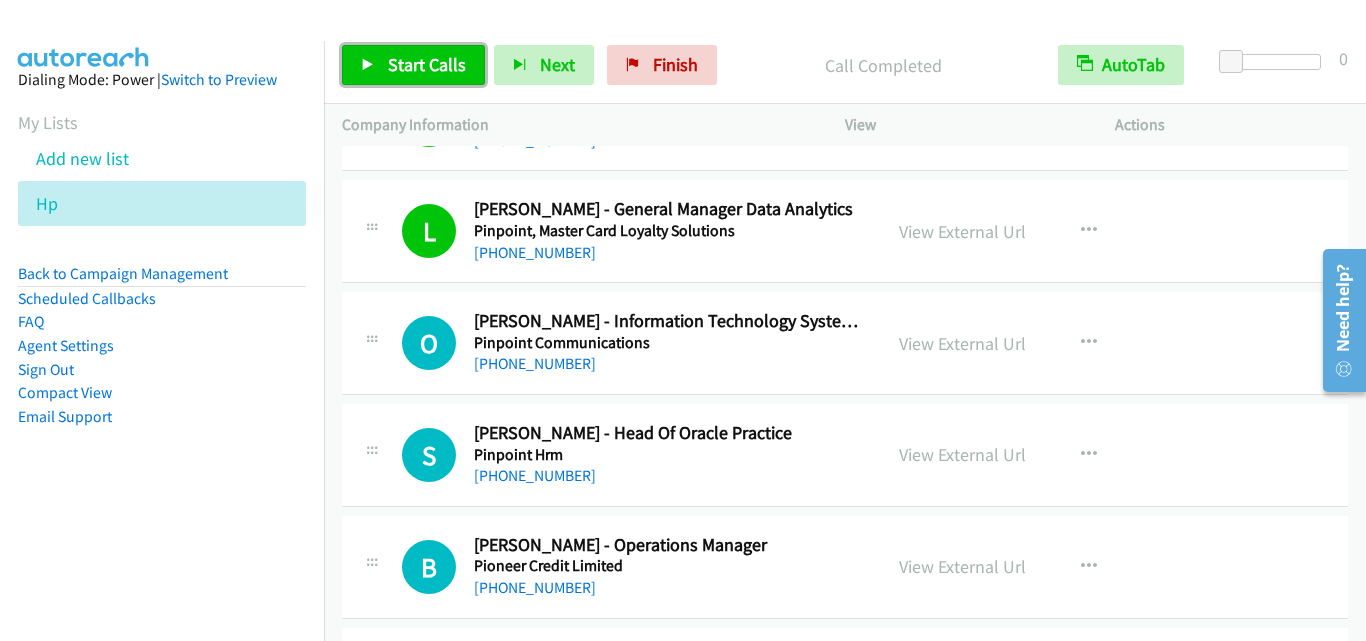 click on "Start Calls" at bounding box center (427, 64) 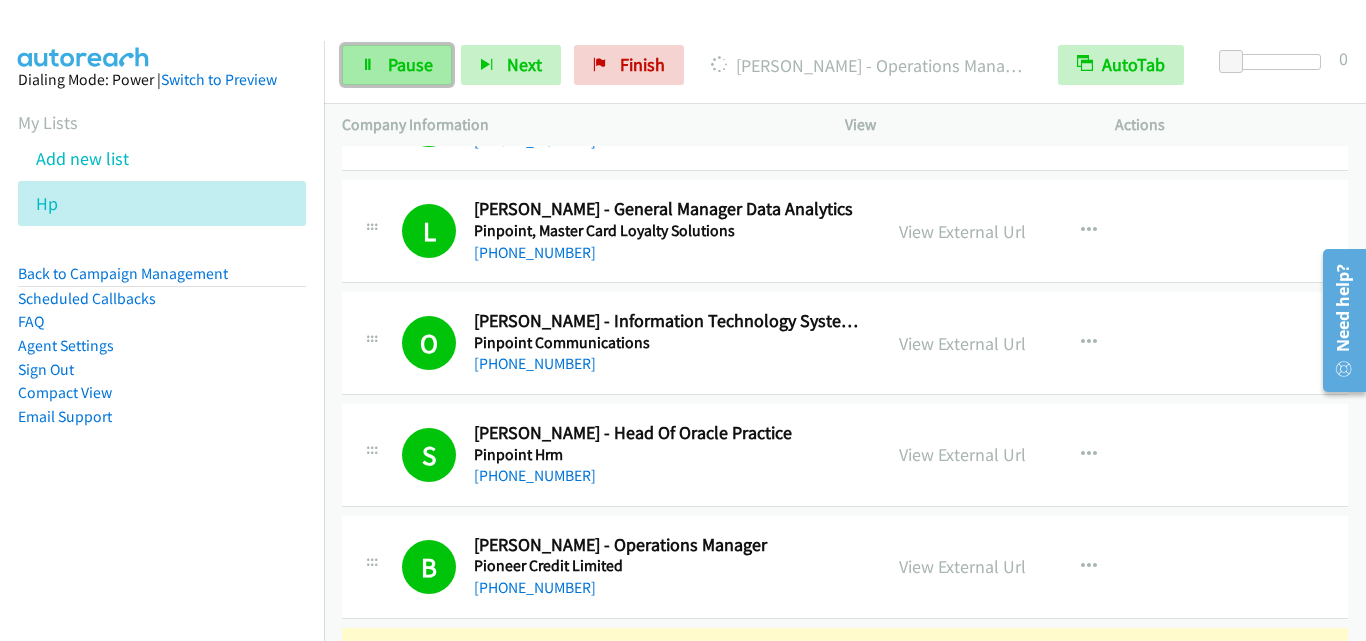 click on "Pause" at bounding box center (410, 64) 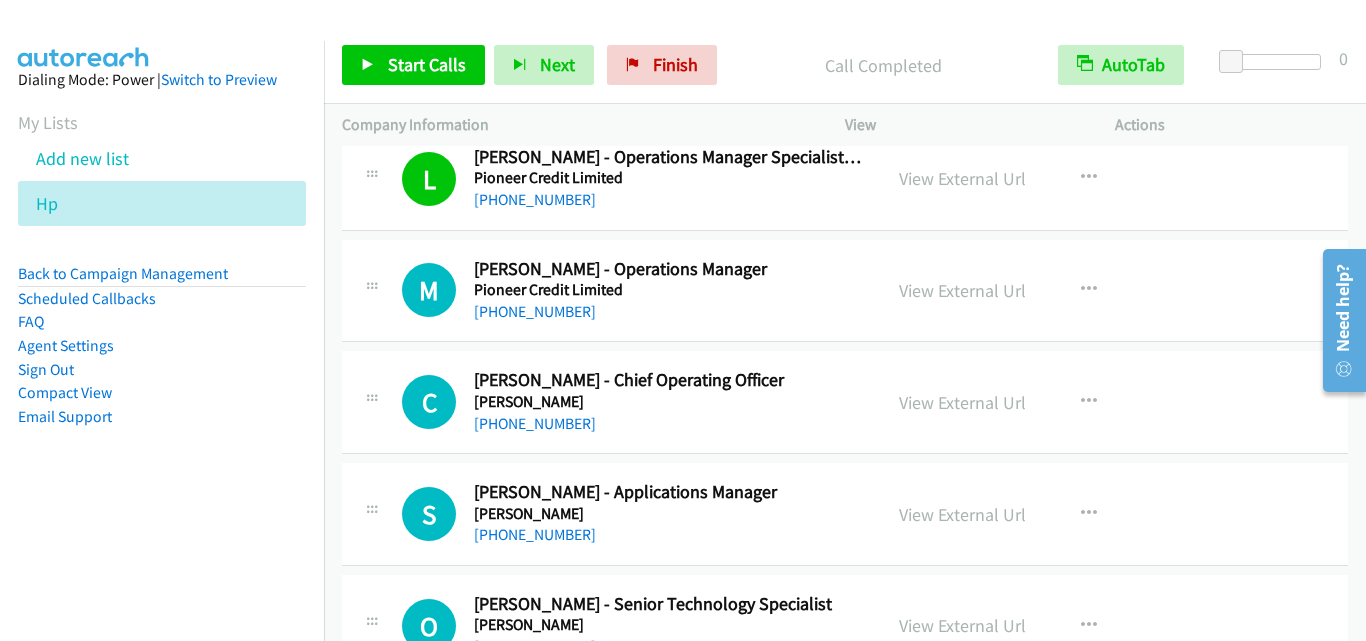 scroll, scrollTop: 1600, scrollLeft: 0, axis: vertical 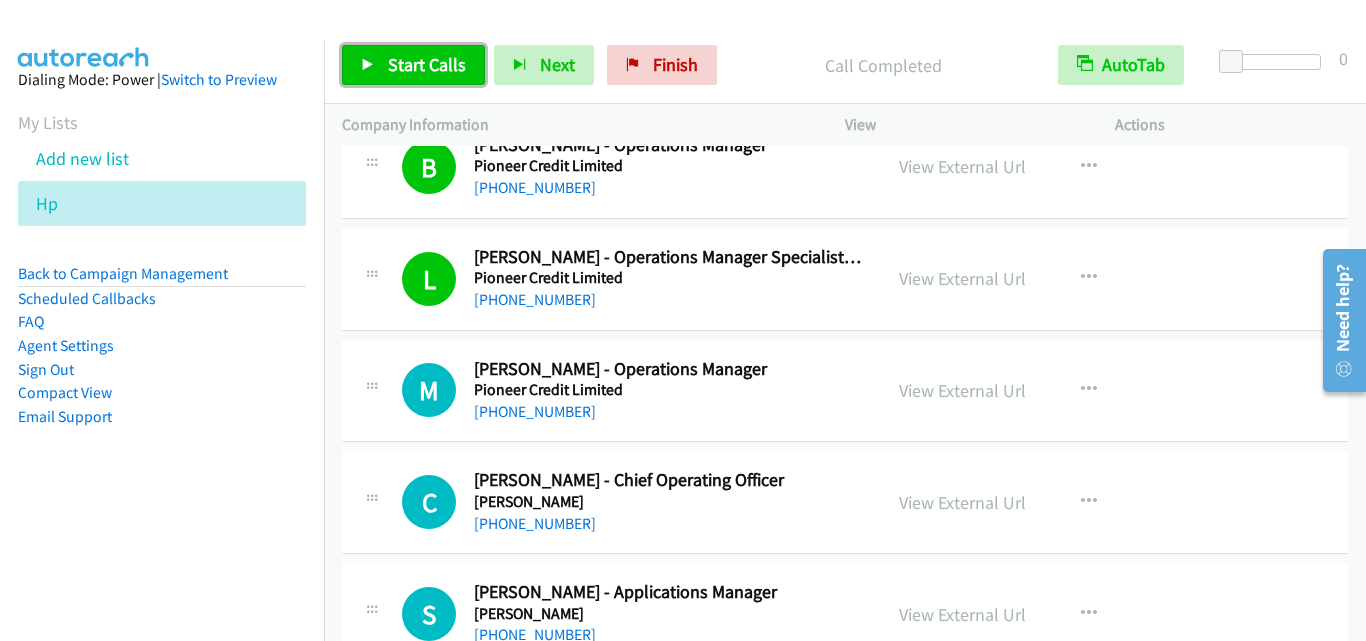 click on "Start Calls" at bounding box center (427, 64) 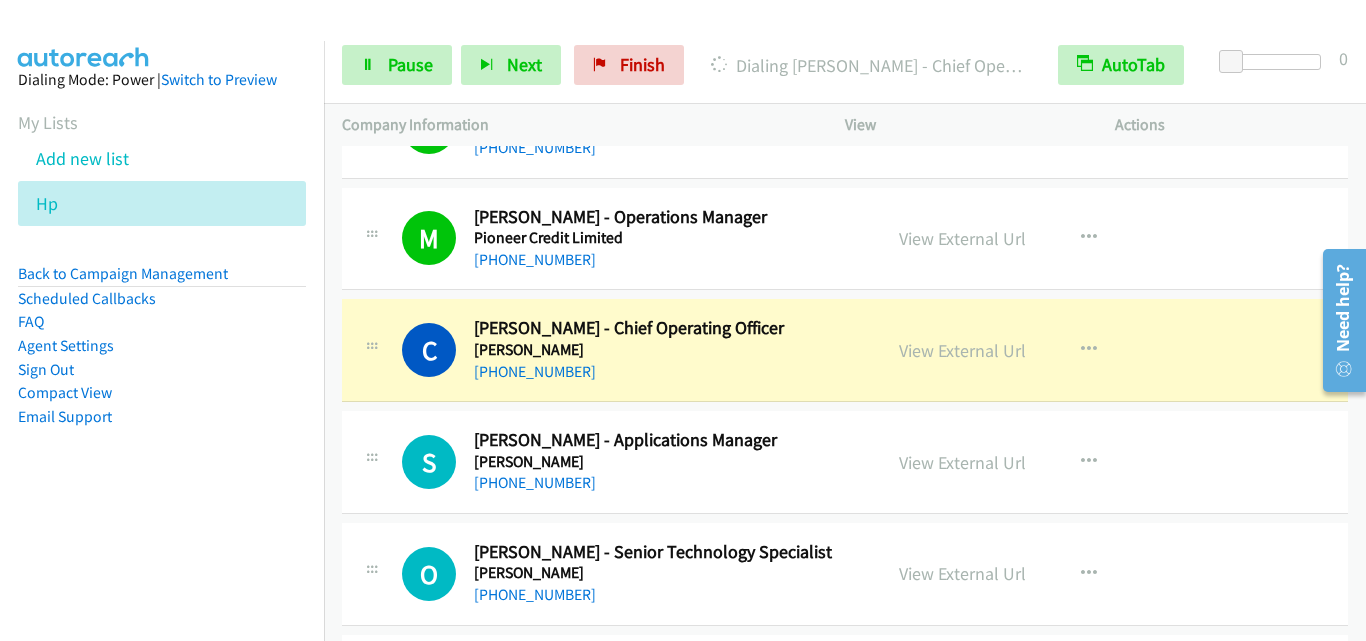 scroll, scrollTop: 1800, scrollLeft: 0, axis: vertical 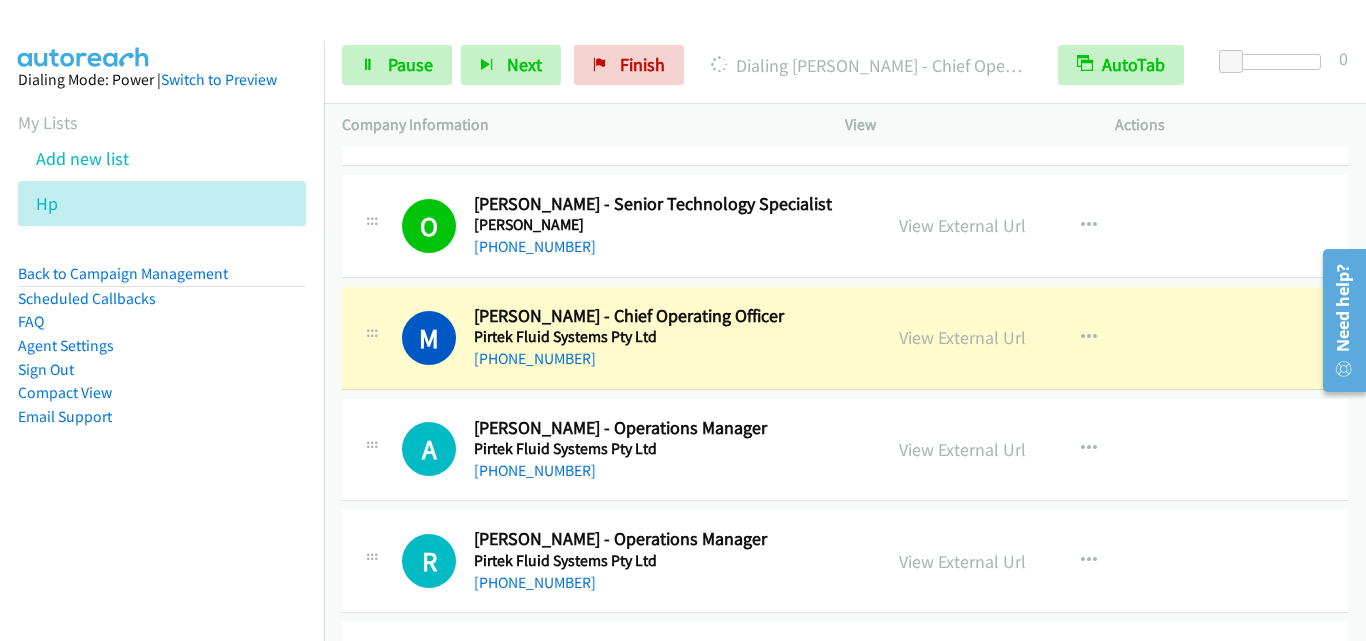 click on "Start Calls
Pause
Next
Finish
Dialing Mark Devitt - Chief Operating Officer
AutoTab
AutoTab
0" at bounding box center [845, 65] 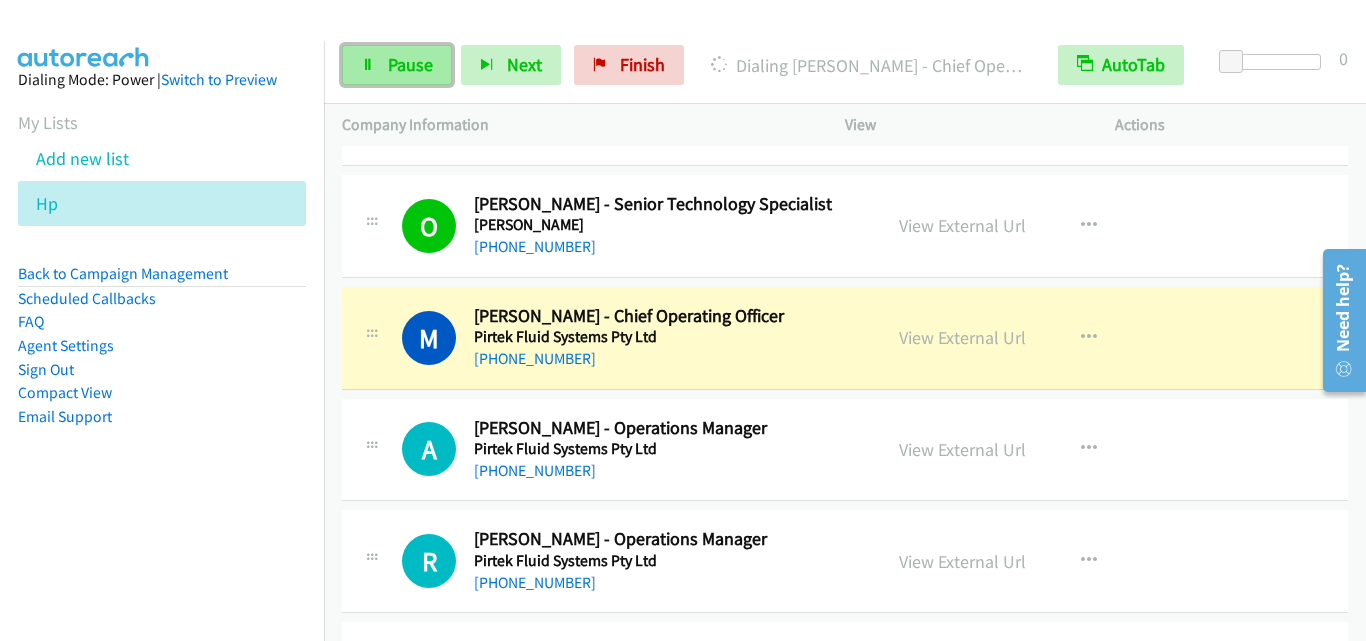 click on "Pause" at bounding box center [410, 64] 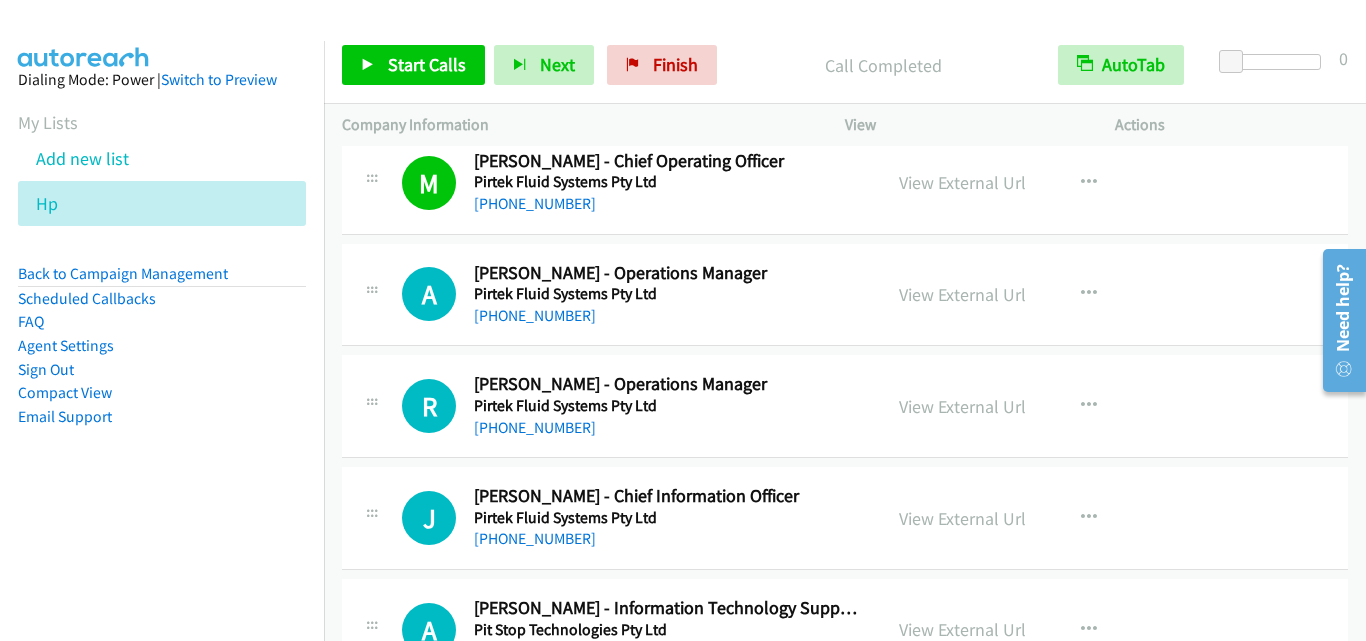 scroll, scrollTop: 2300, scrollLeft: 0, axis: vertical 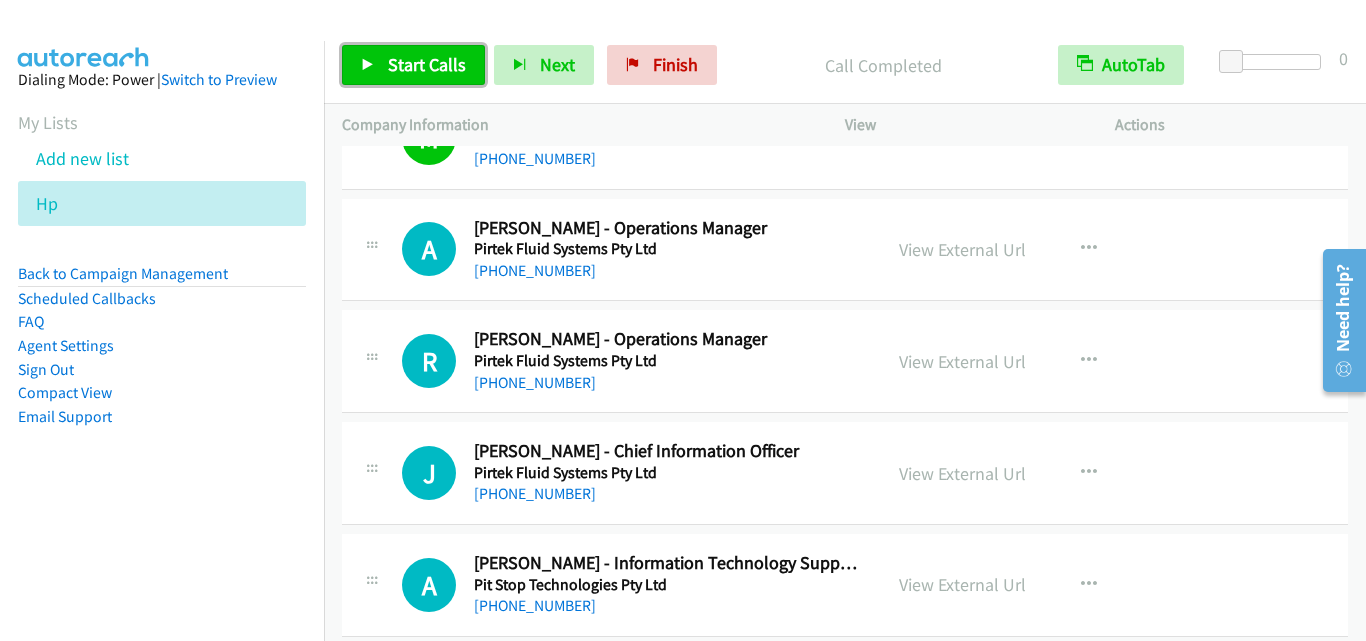 click on "Start Calls" at bounding box center [427, 64] 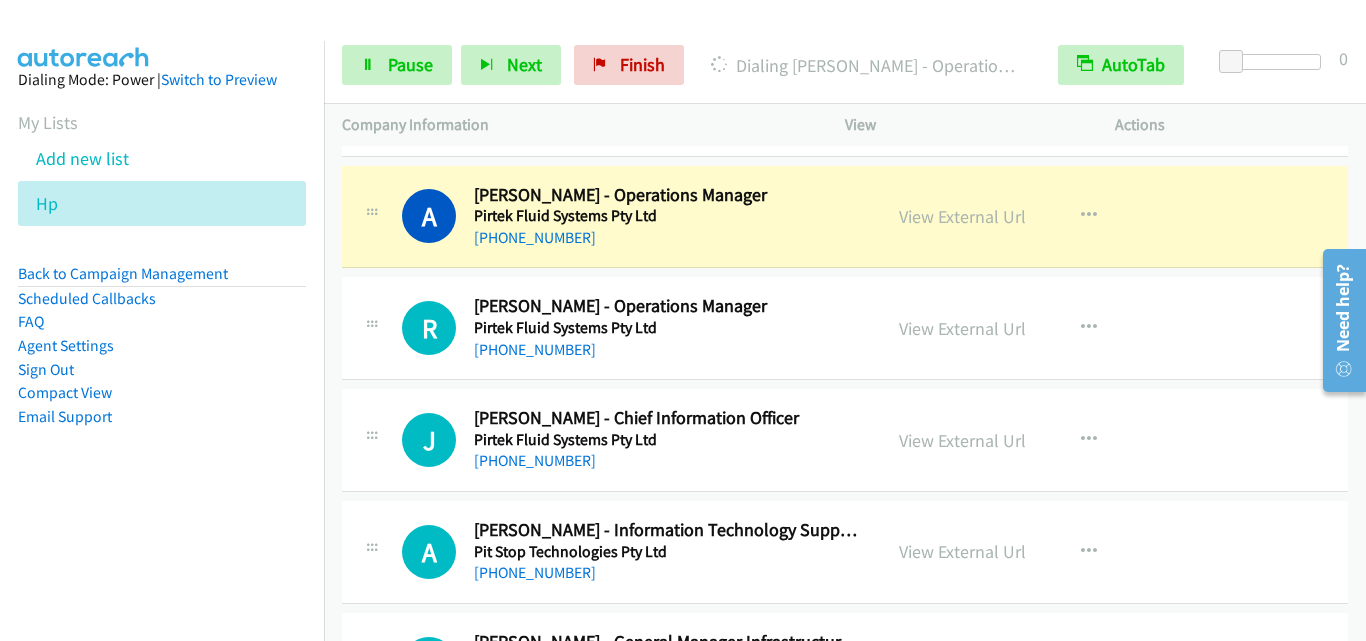 scroll, scrollTop: 2300, scrollLeft: 0, axis: vertical 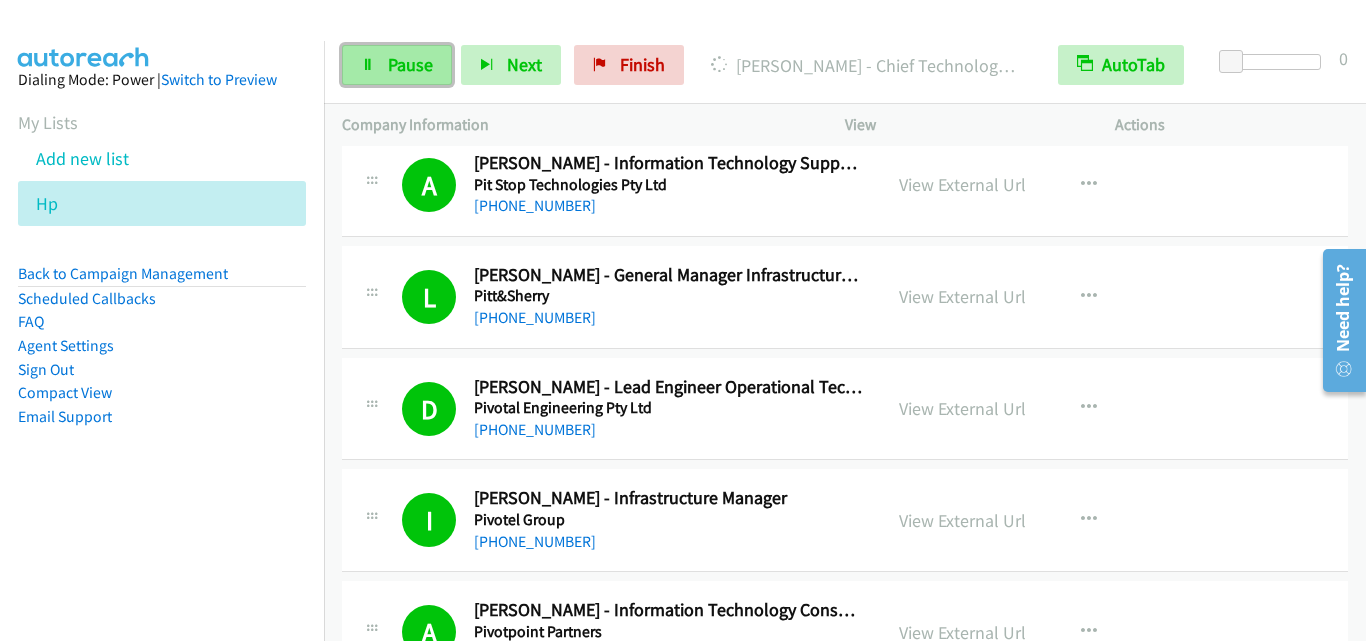 click on "Pause" at bounding box center (410, 64) 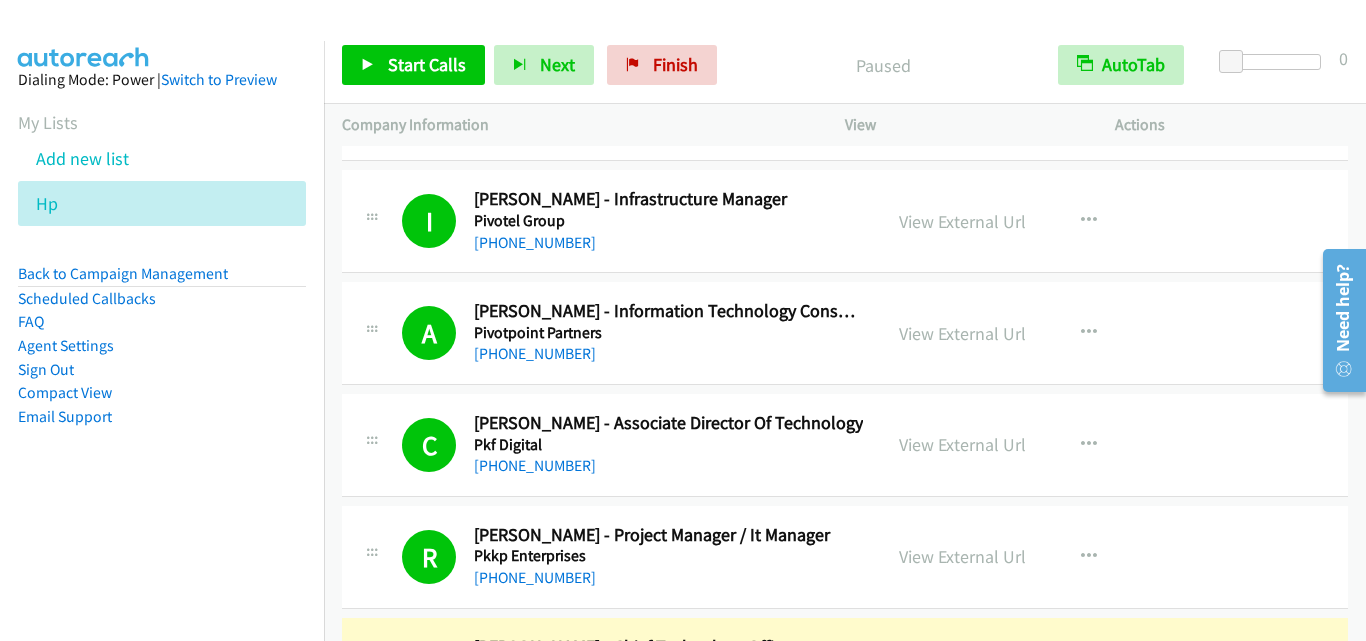 scroll, scrollTop: 3000, scrollLeft: 0, axis: vertical 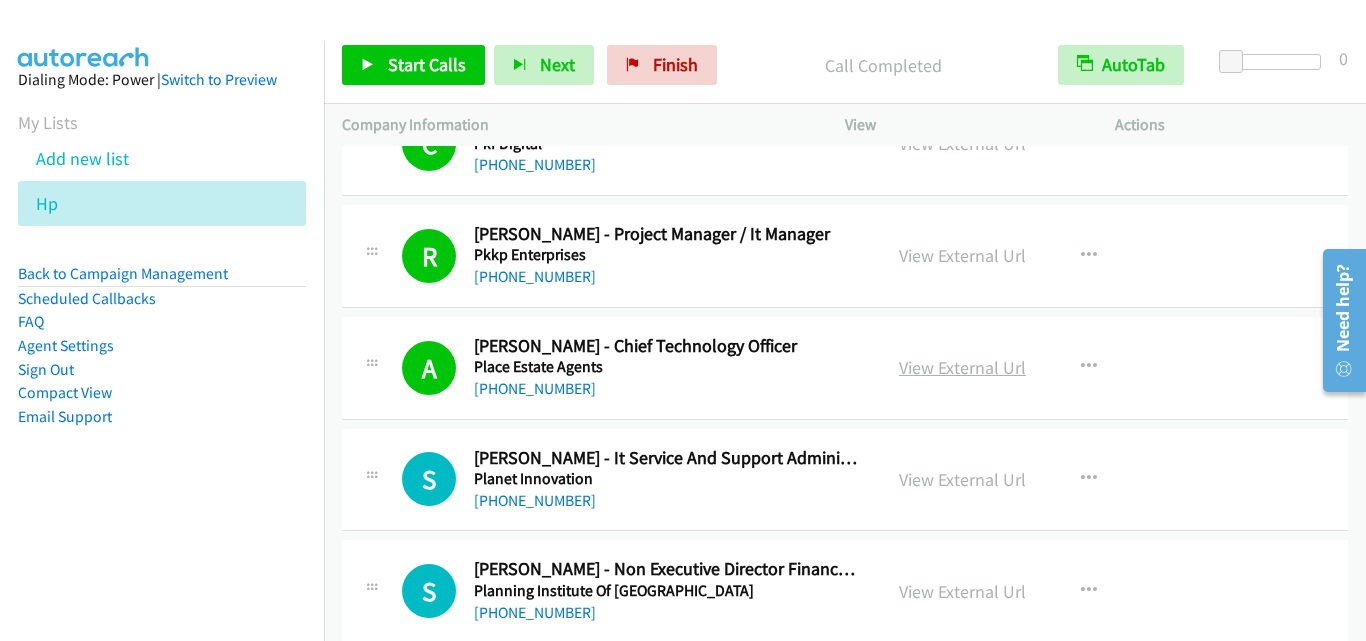 click on "View External Url" at bounding box center [962, 367] 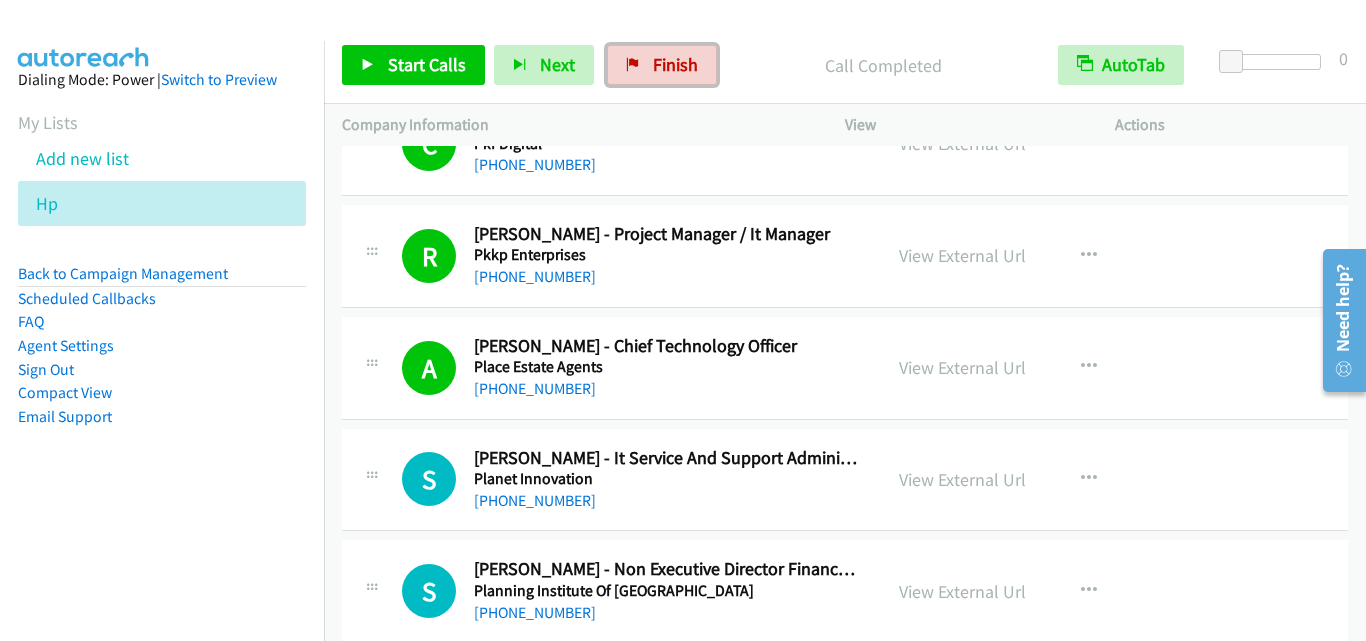 click on "Finish" at bounding box center (675, 64) 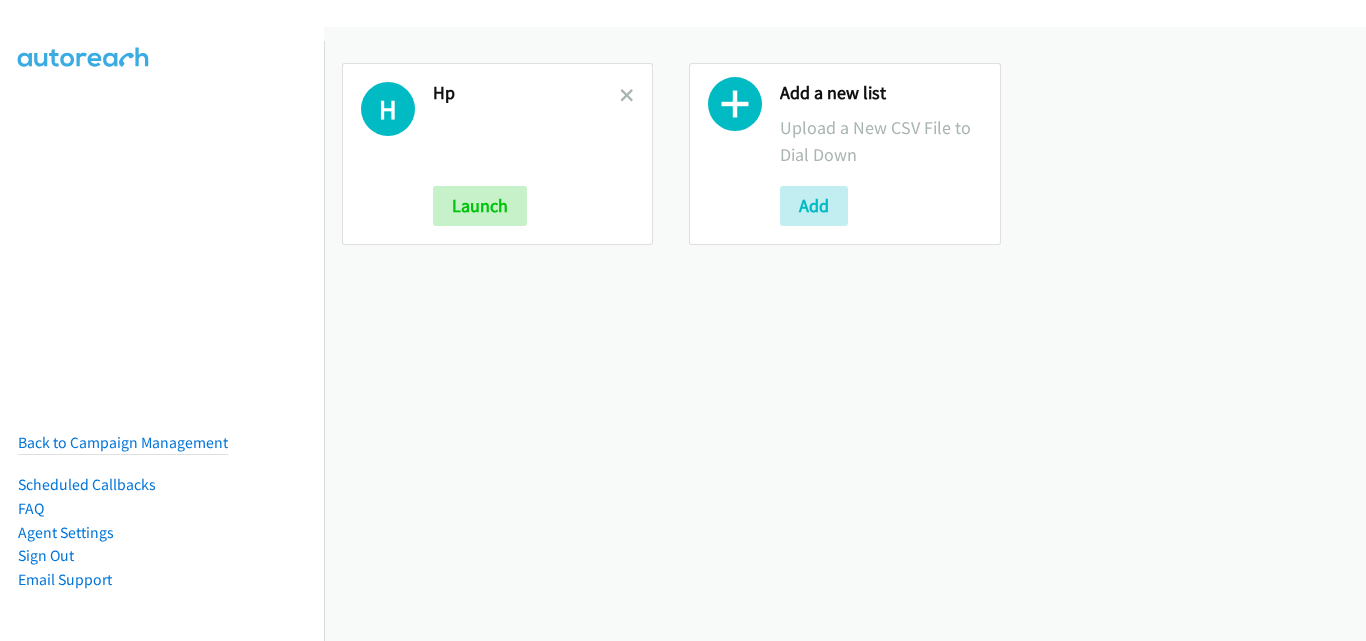 scroll, scrollTop: 0, scrollLeft: 0, axis: both 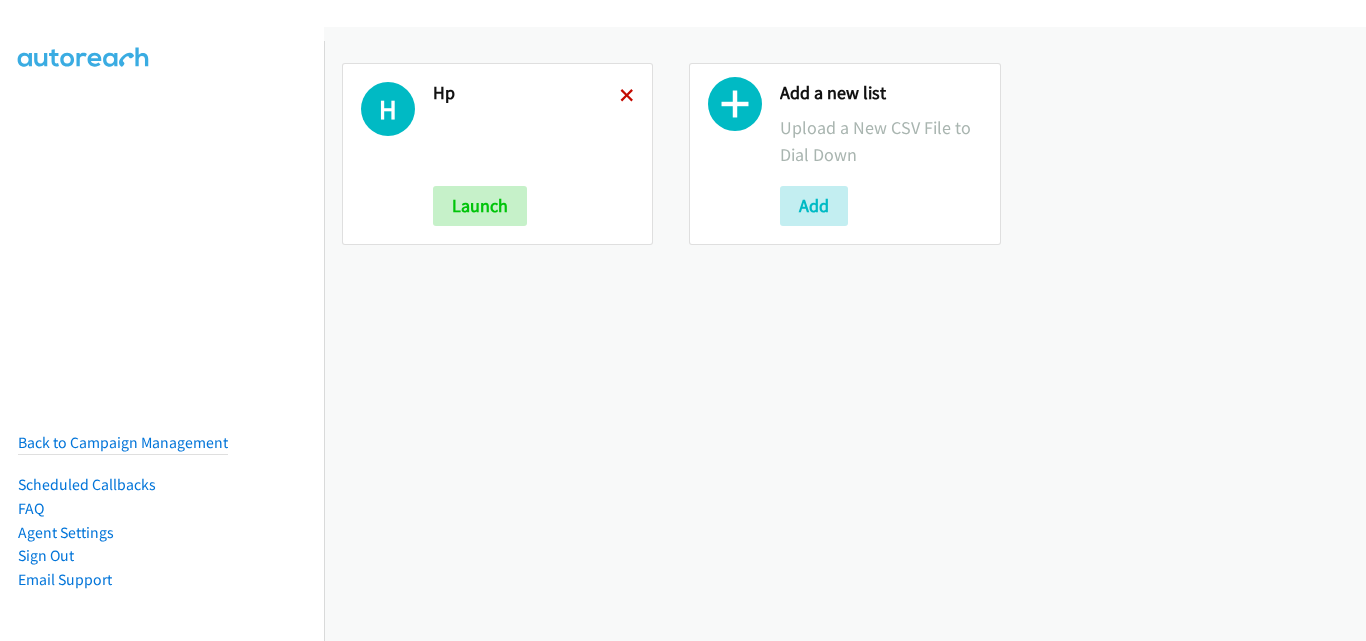 click at bounding box center (627, 97) 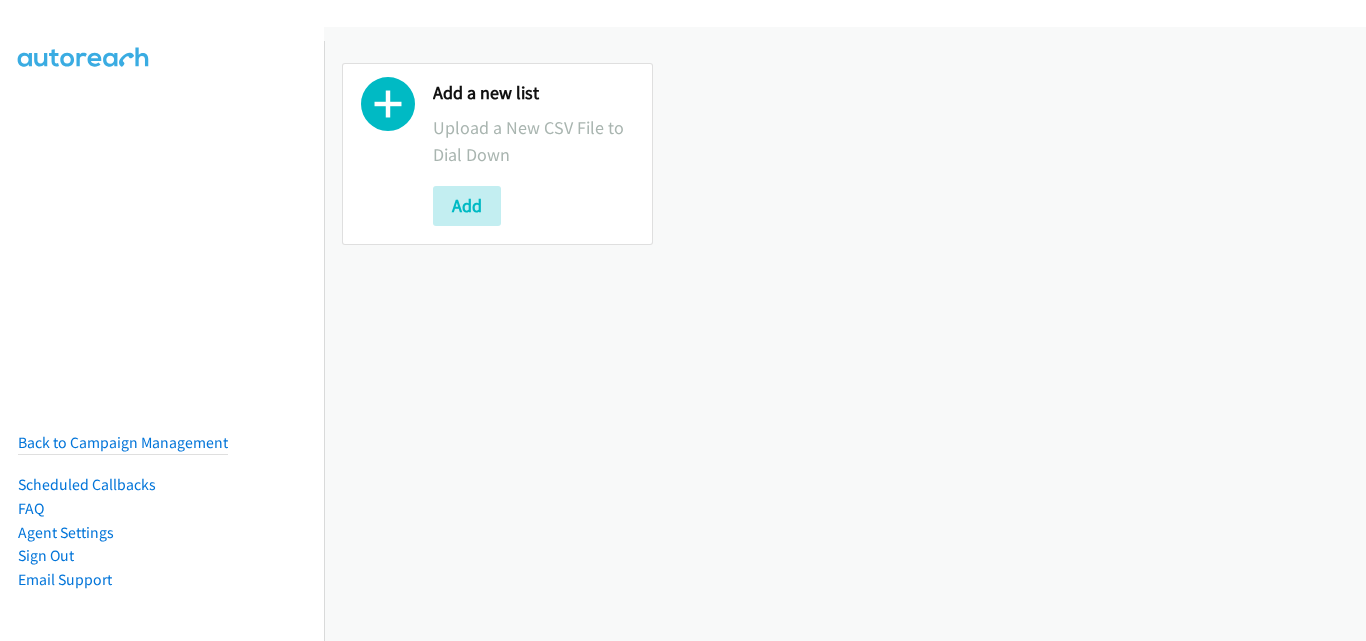 scroll, scrollTop: 0, scrollLeft: 0, axis: both 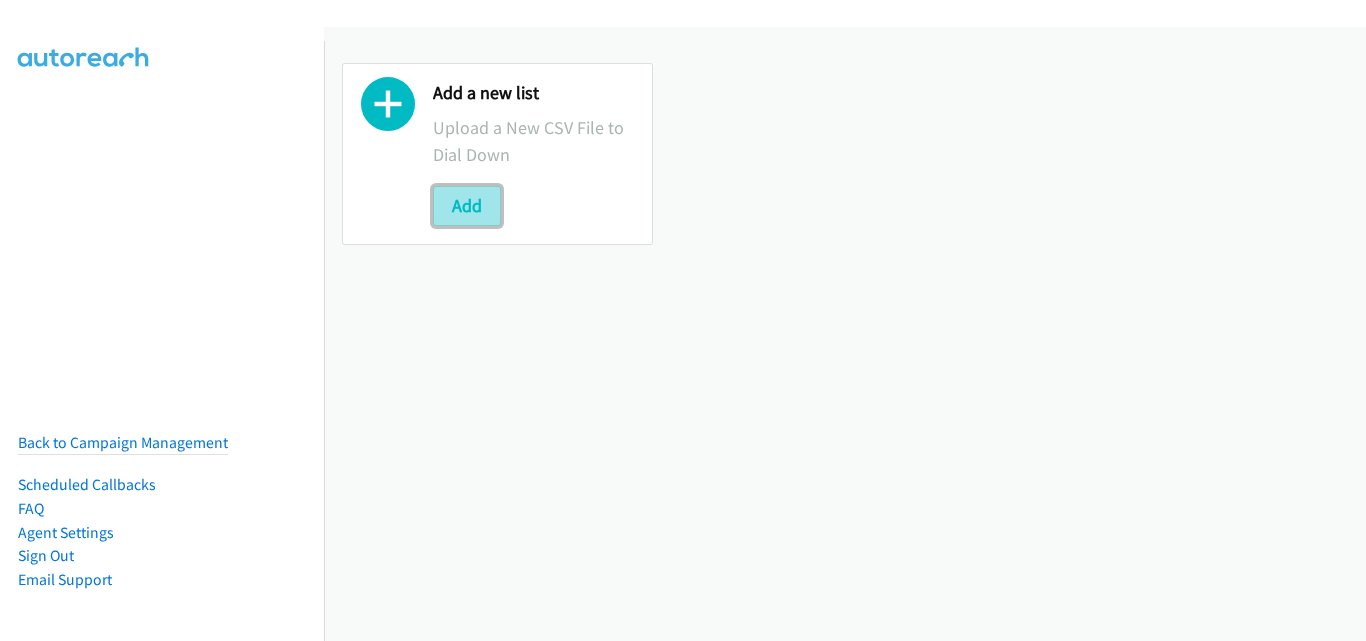 click on "Add" at bounding box center (467, 206) 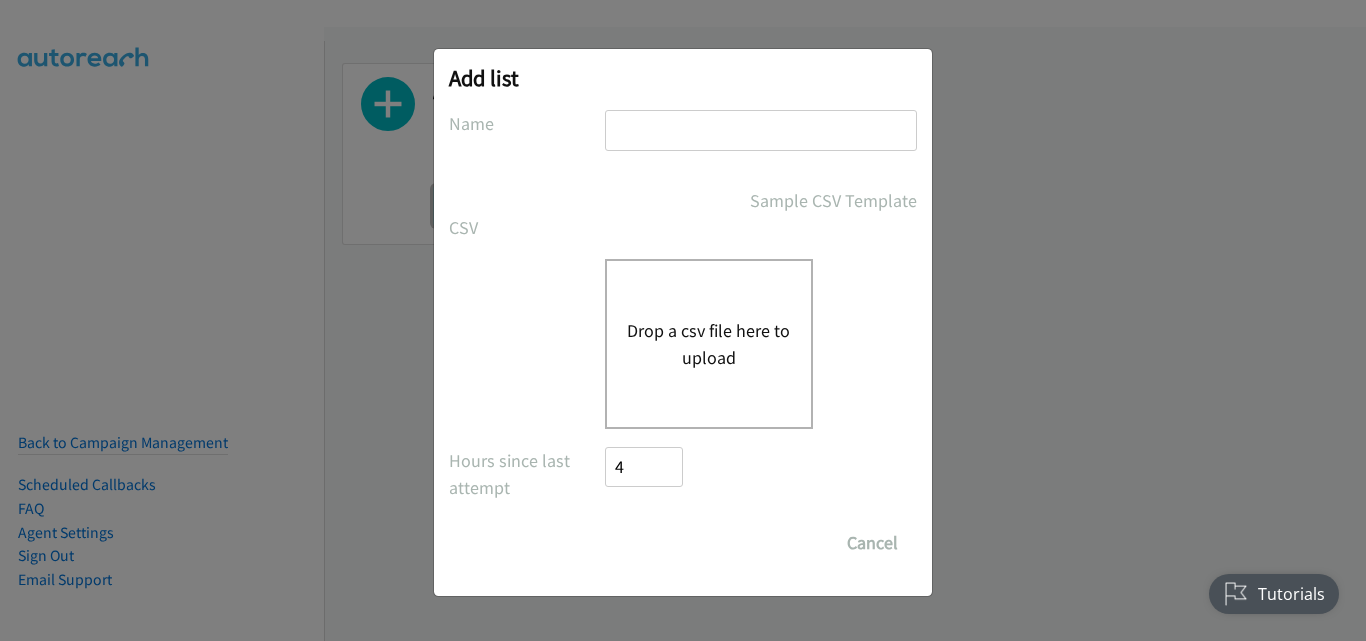 scroll, scrollTop: 0, scrollLeft: 0, axis: both 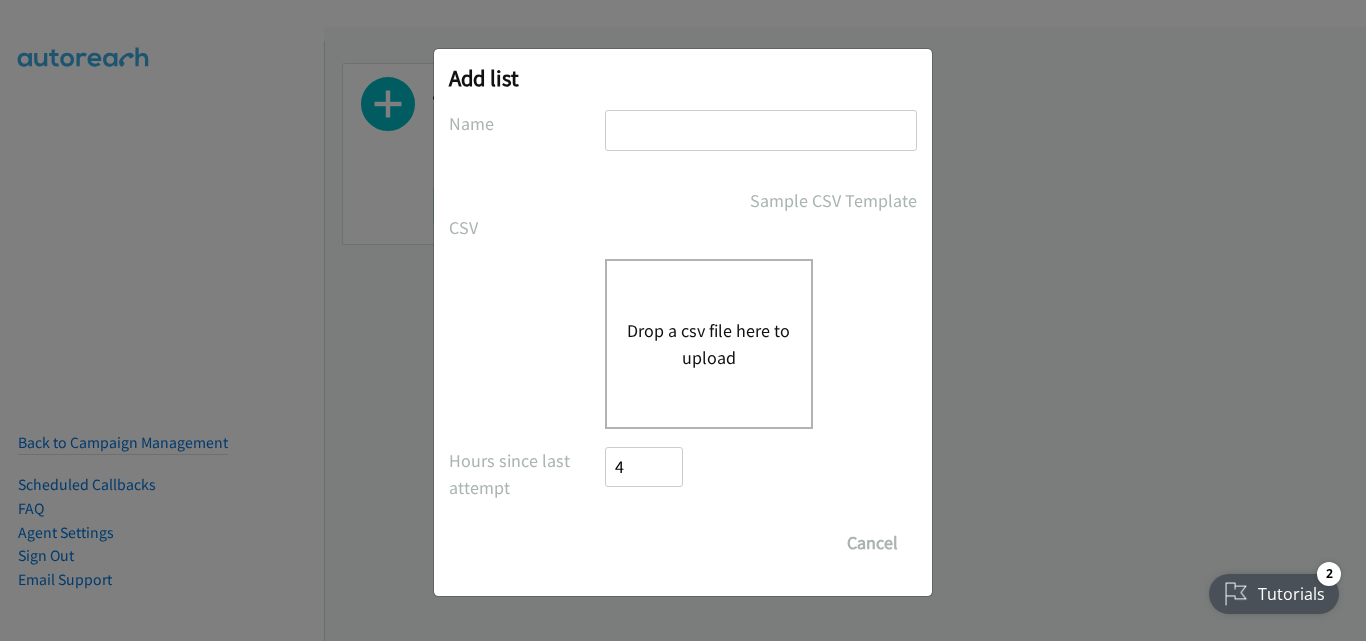 click at bounding box center [761, 130] 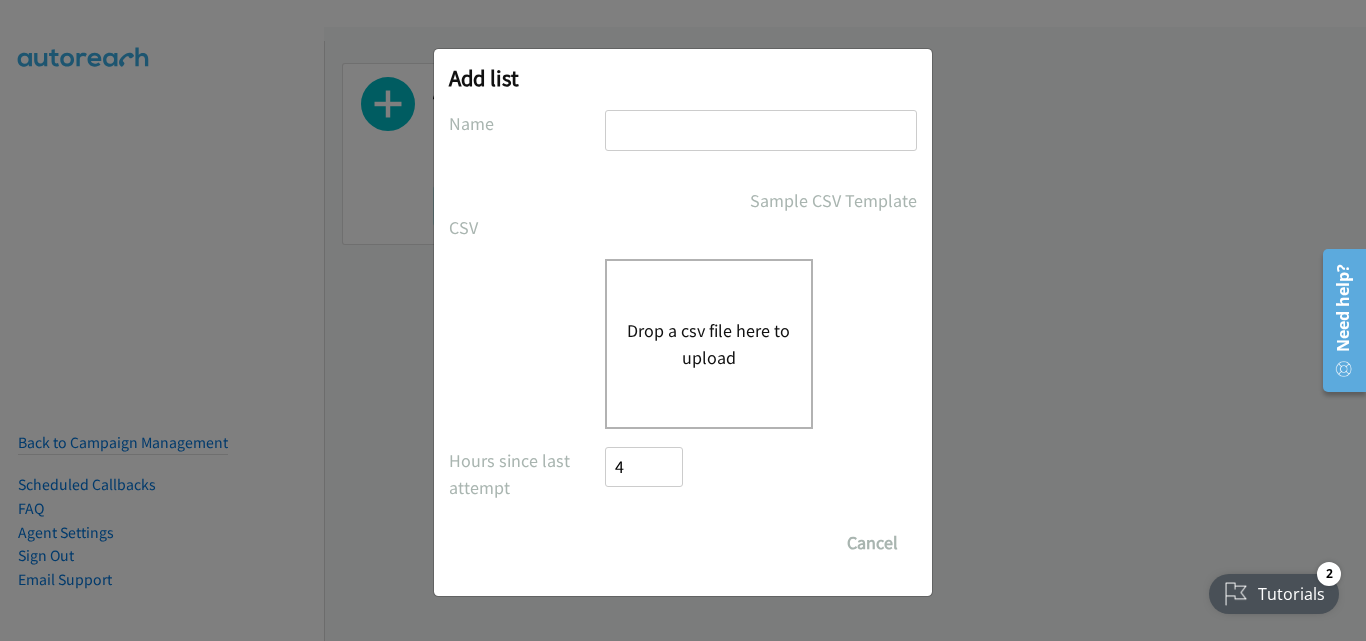 type on "hp" 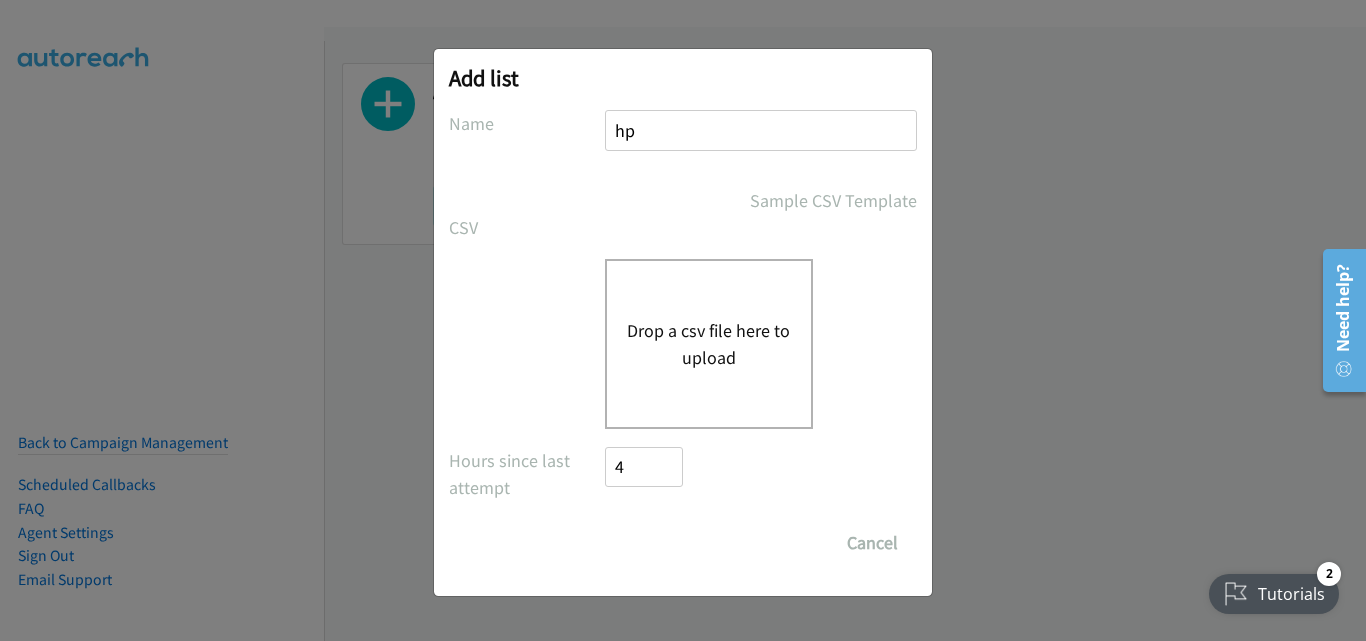 click on "Drop a csv file here to upload" at bounding box center (709, 344) 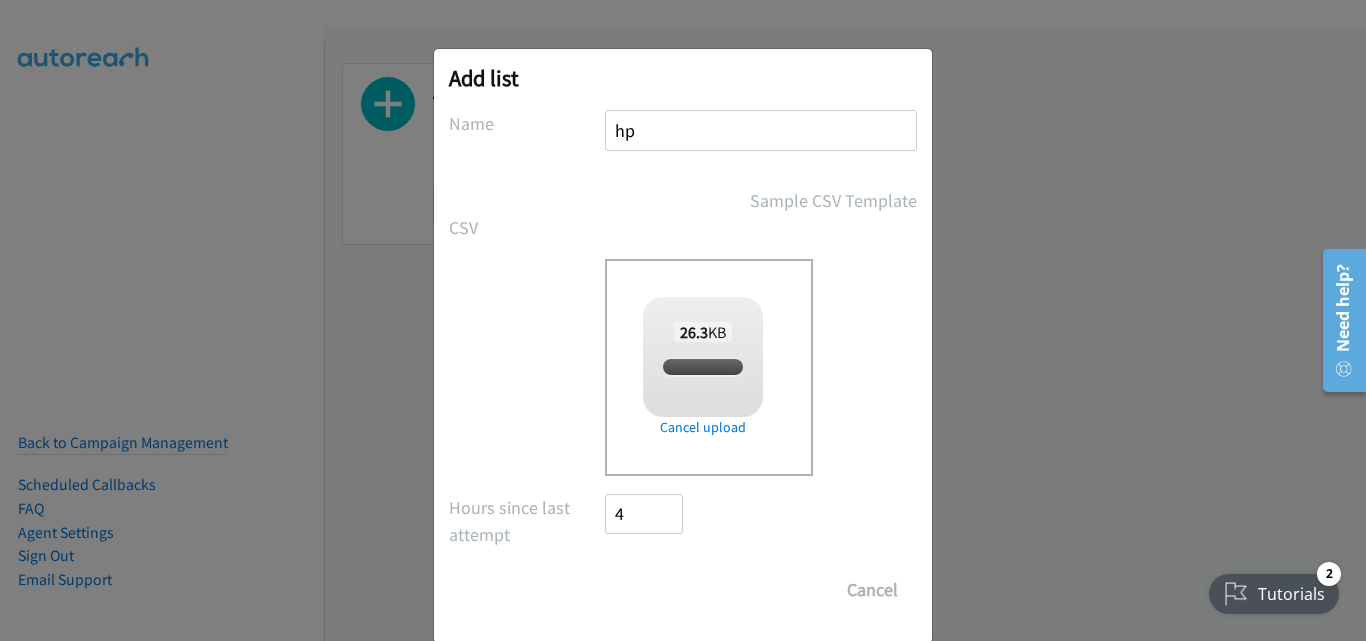 checkbox on "true" 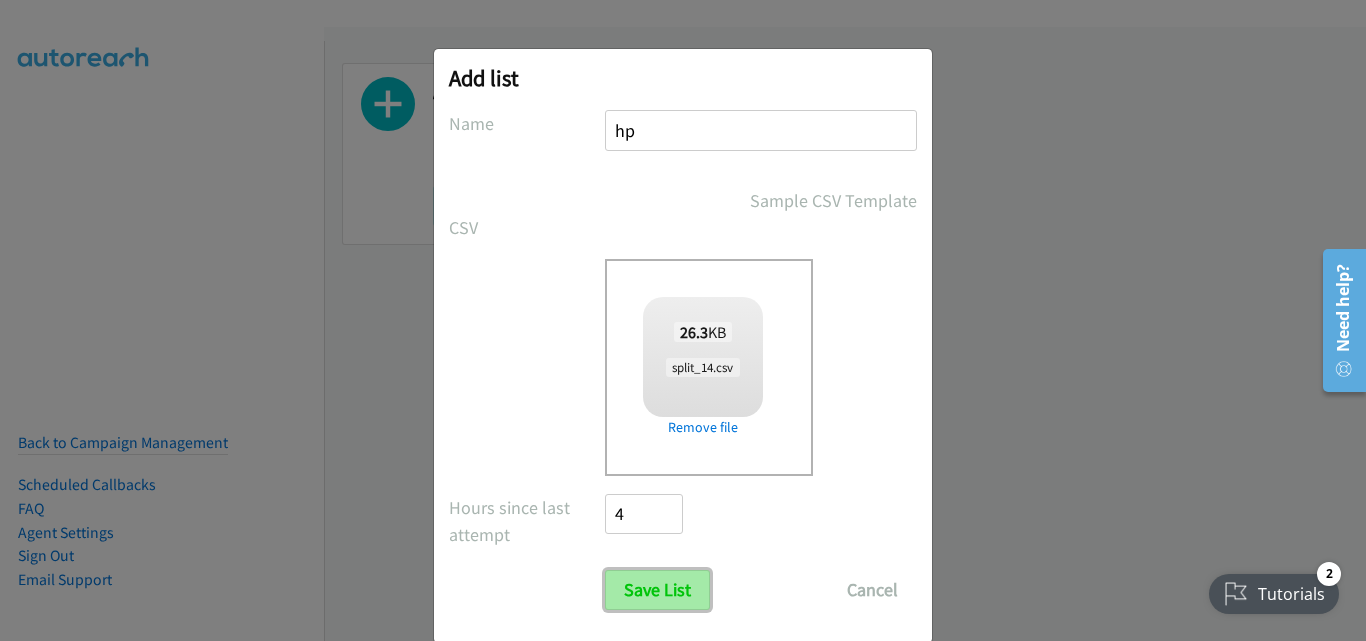 click on "Save List" at bounding box center (657, 590) 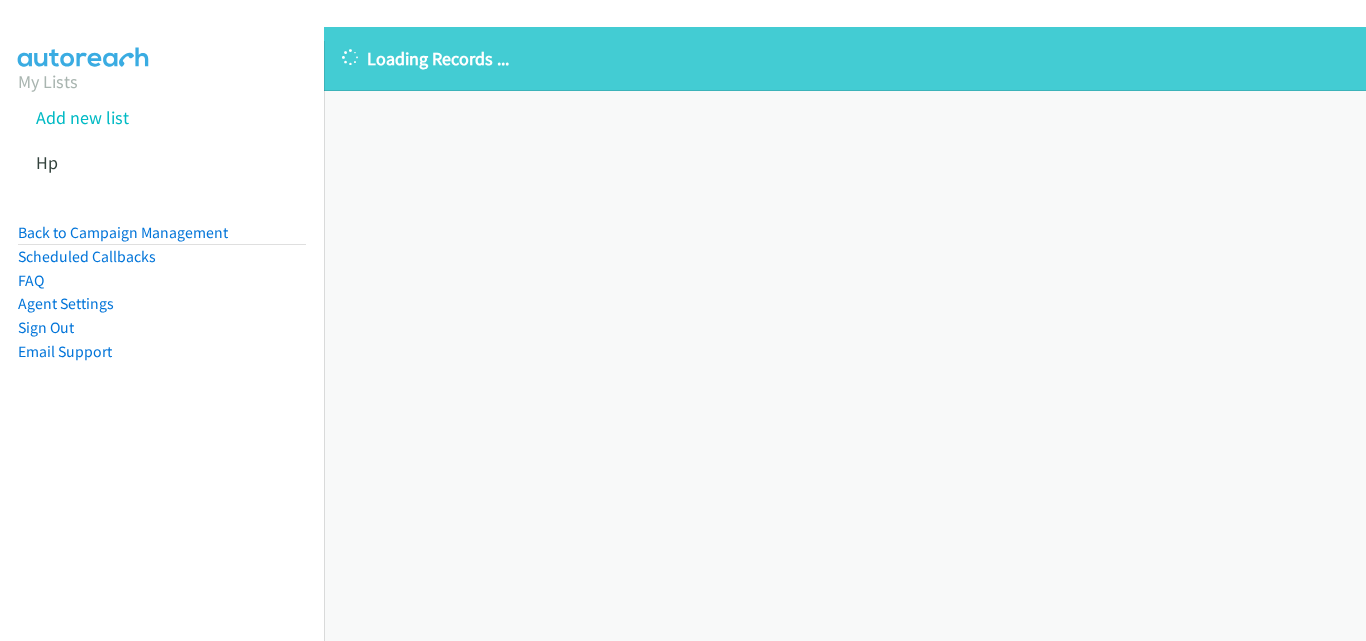 scroll, scrollTop: 0, scrollLeft: 0, axis: both 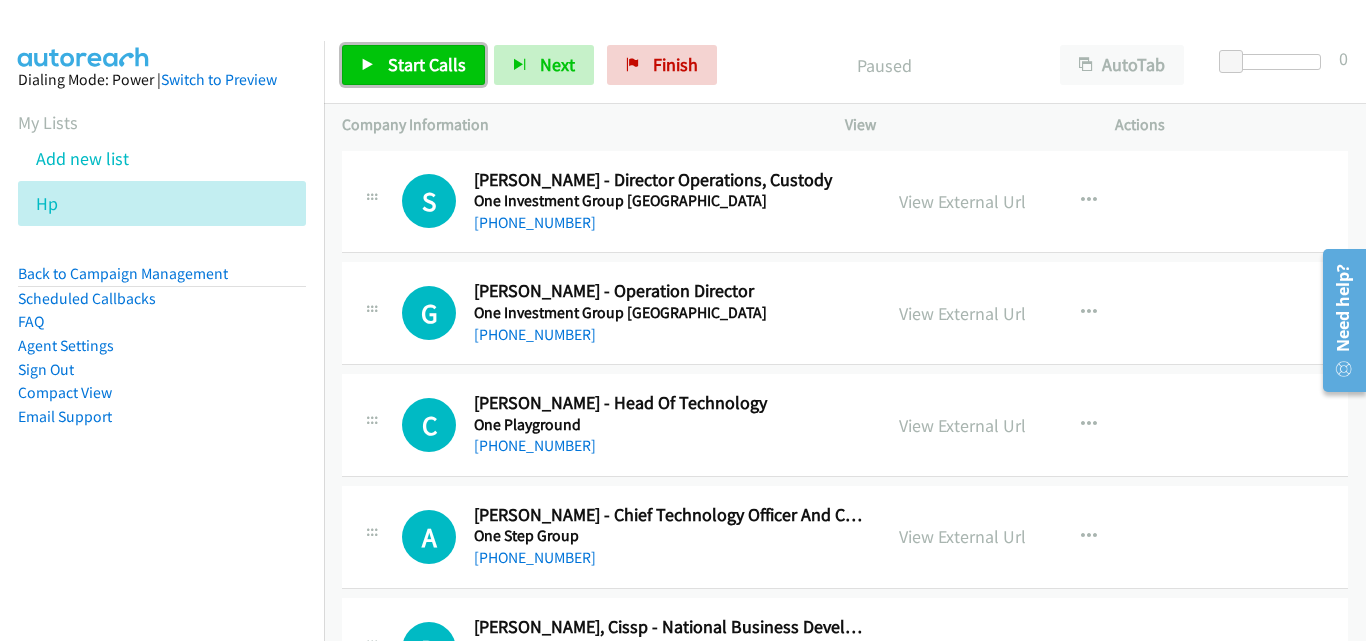 click on "Start Calls" at bounding box center [427, 64] 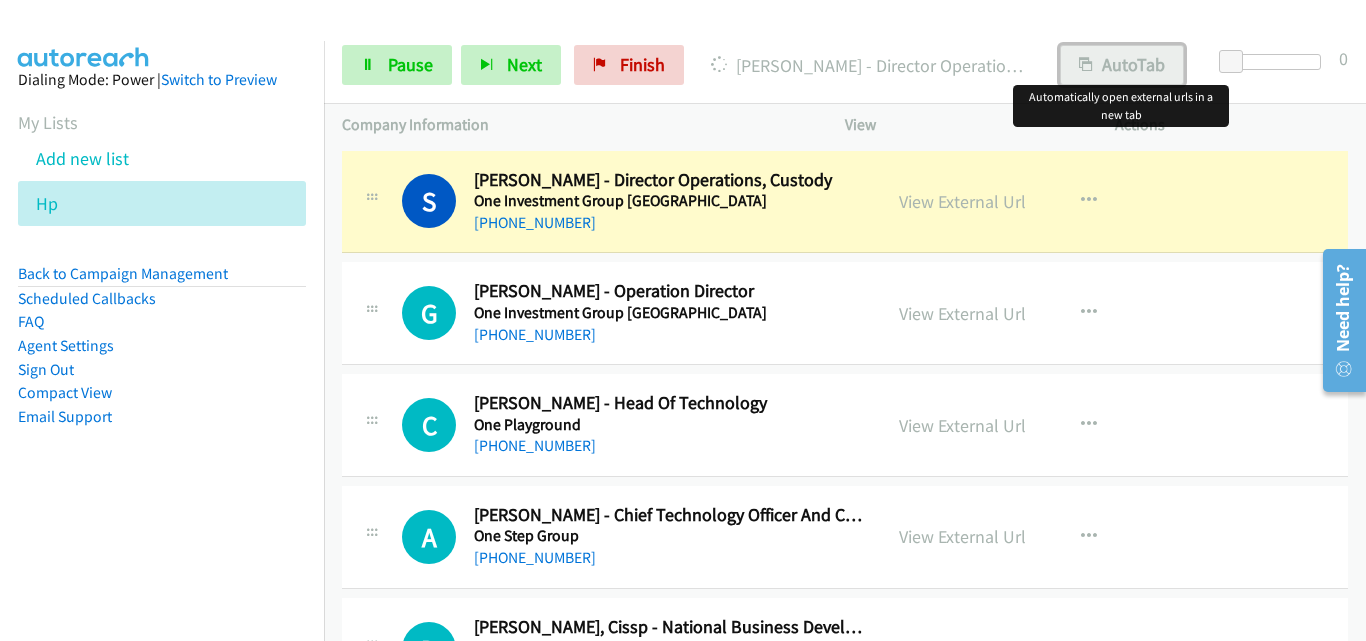 click on "AutoTab" at bounding box center [1122, 65] 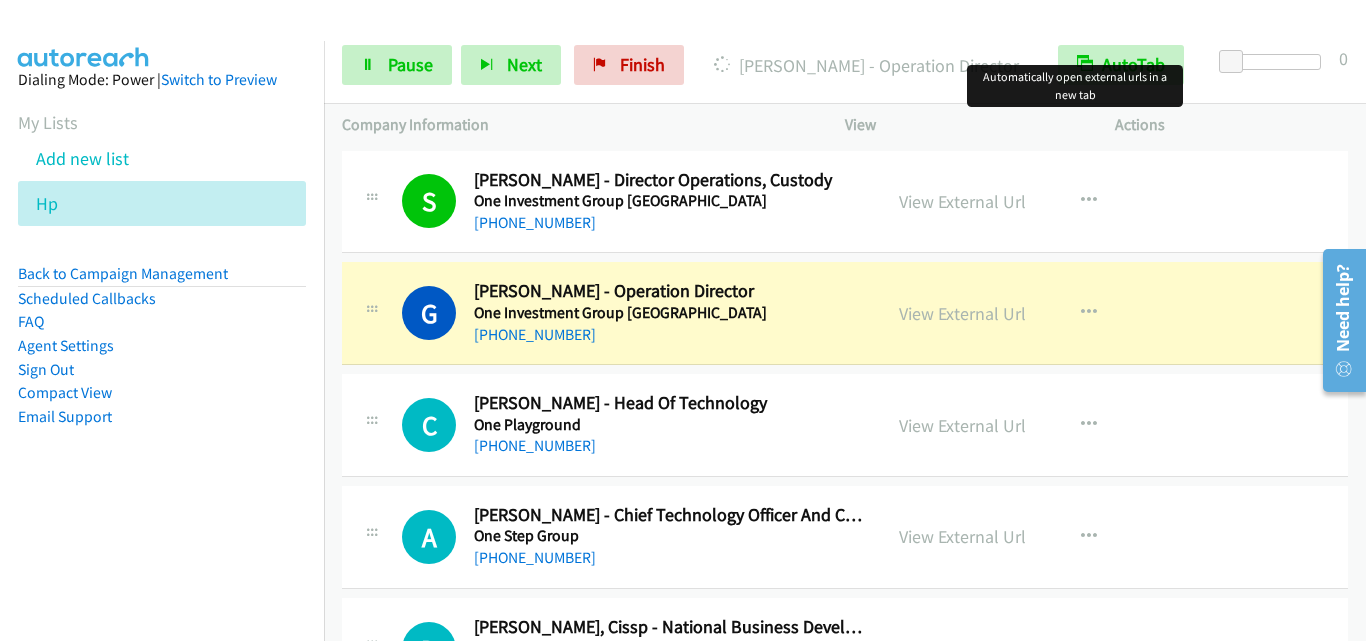 click on "Start Calls
Pause
Next
Finish
Dialing Graham Hook - Operation Director
AutoTab
AutoTab
0" at bounding box center [845, 65] 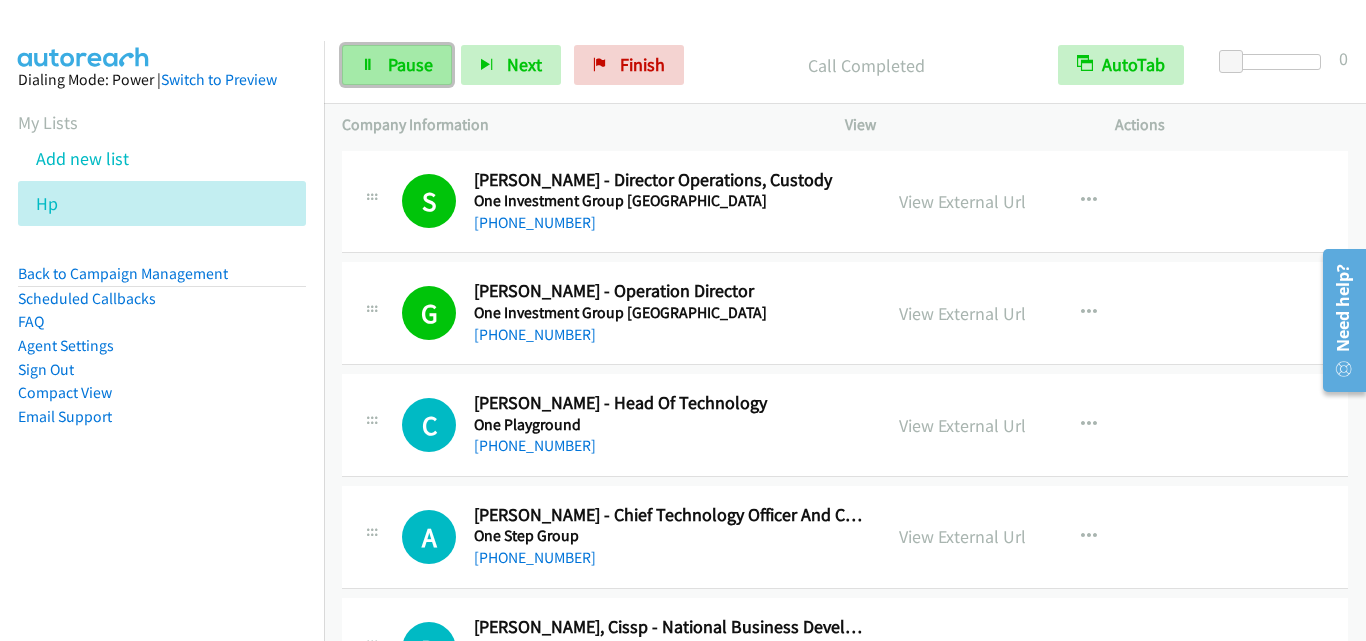 click on "Pause" at bounding box center [410, 64] 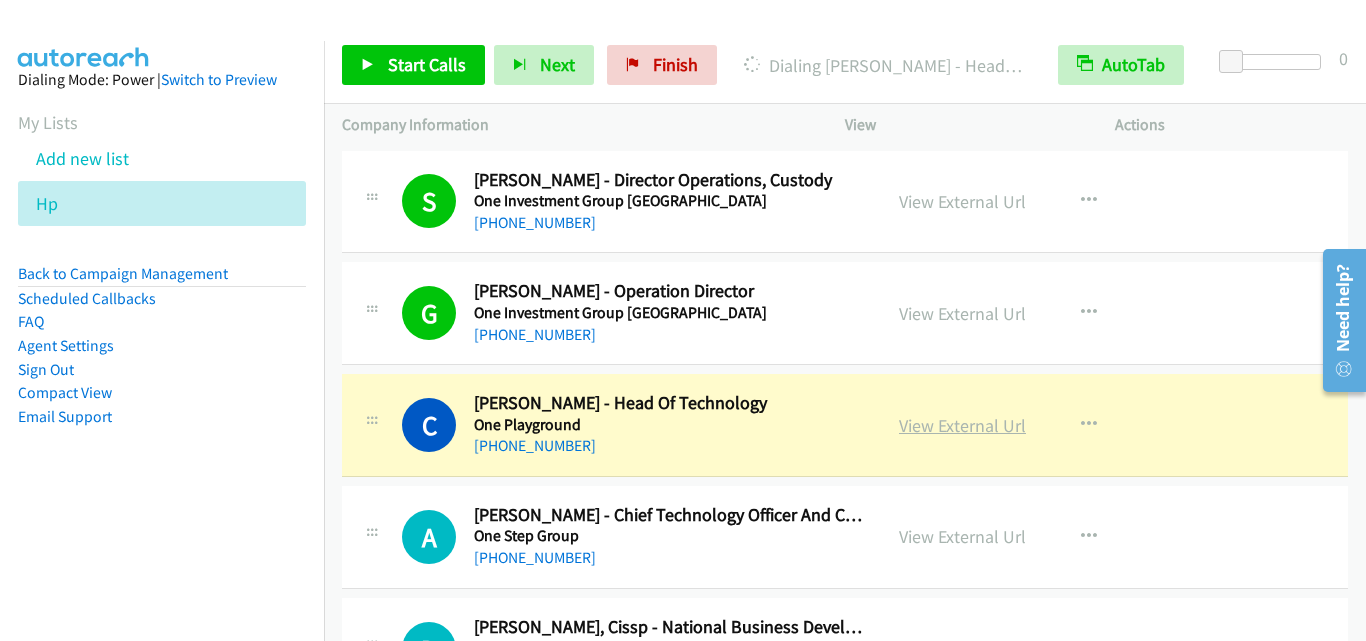 click on "View External Url" at bounding box center [962, 425] 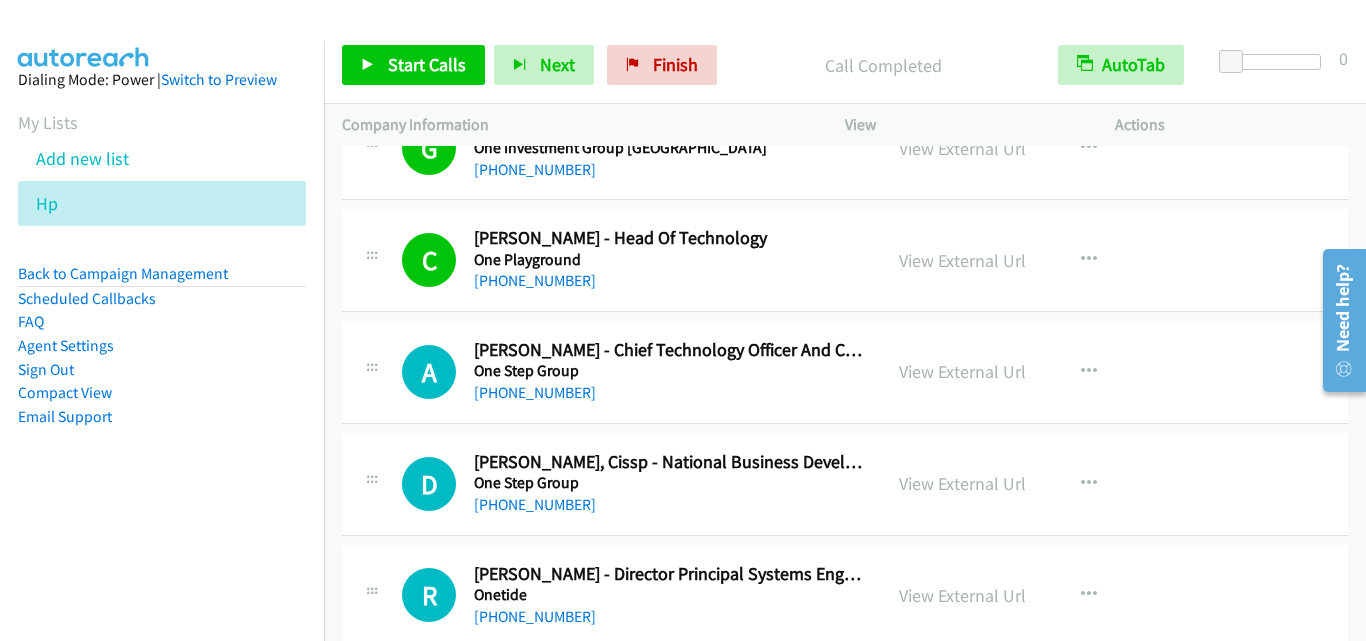 scroll, scrollTop: 200, scrollLeft: 0, axis: vertical 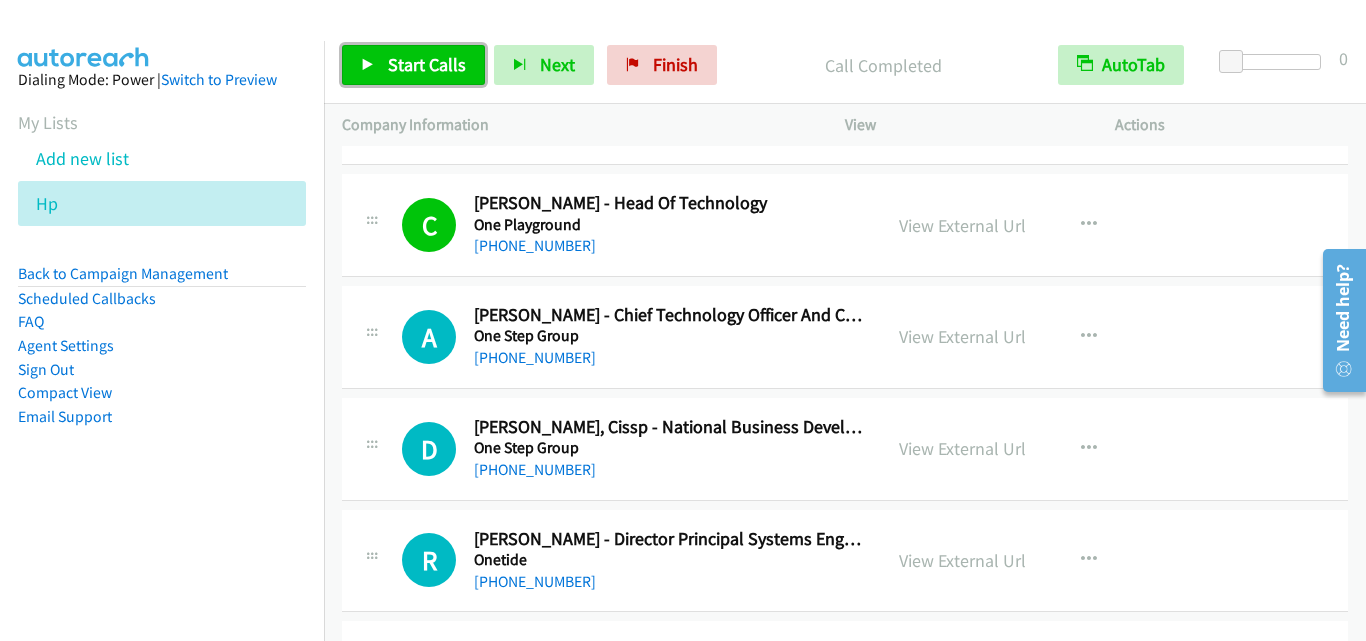 click on "Start Calls" at bounding box center [413, 65] 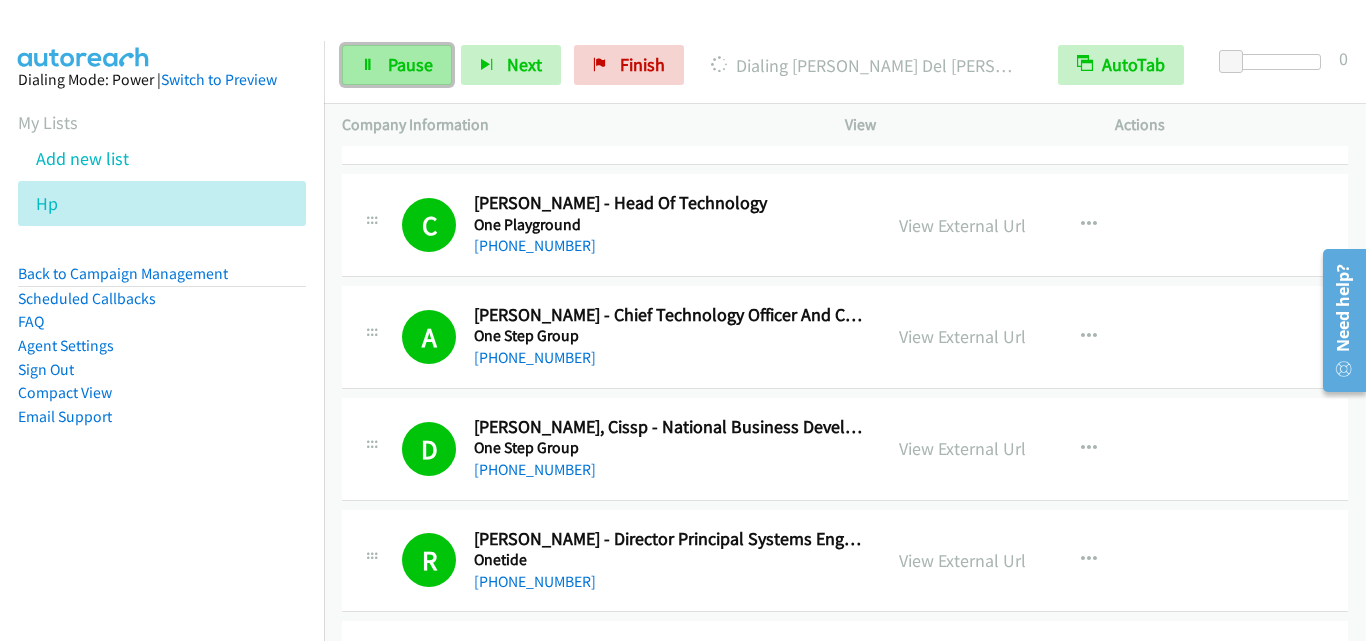 click at bounding box center (368, 66) 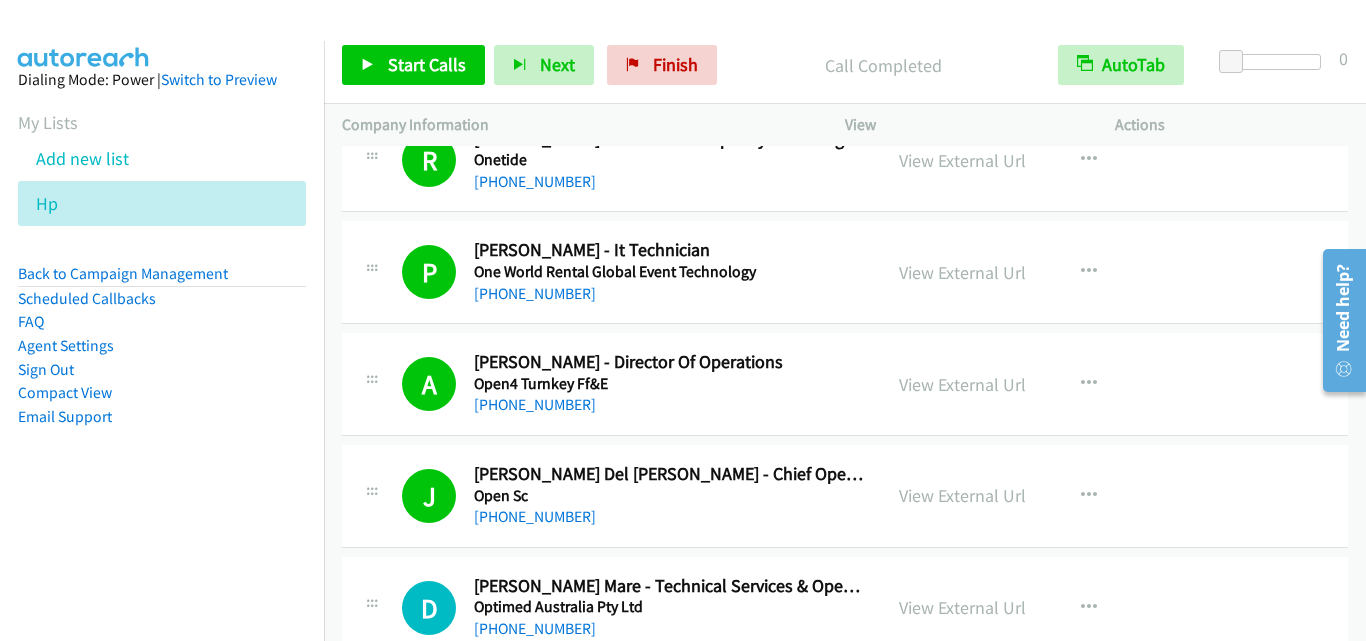 scroll, scrollTop: 800, scrollLeft: 0, axis: vertical 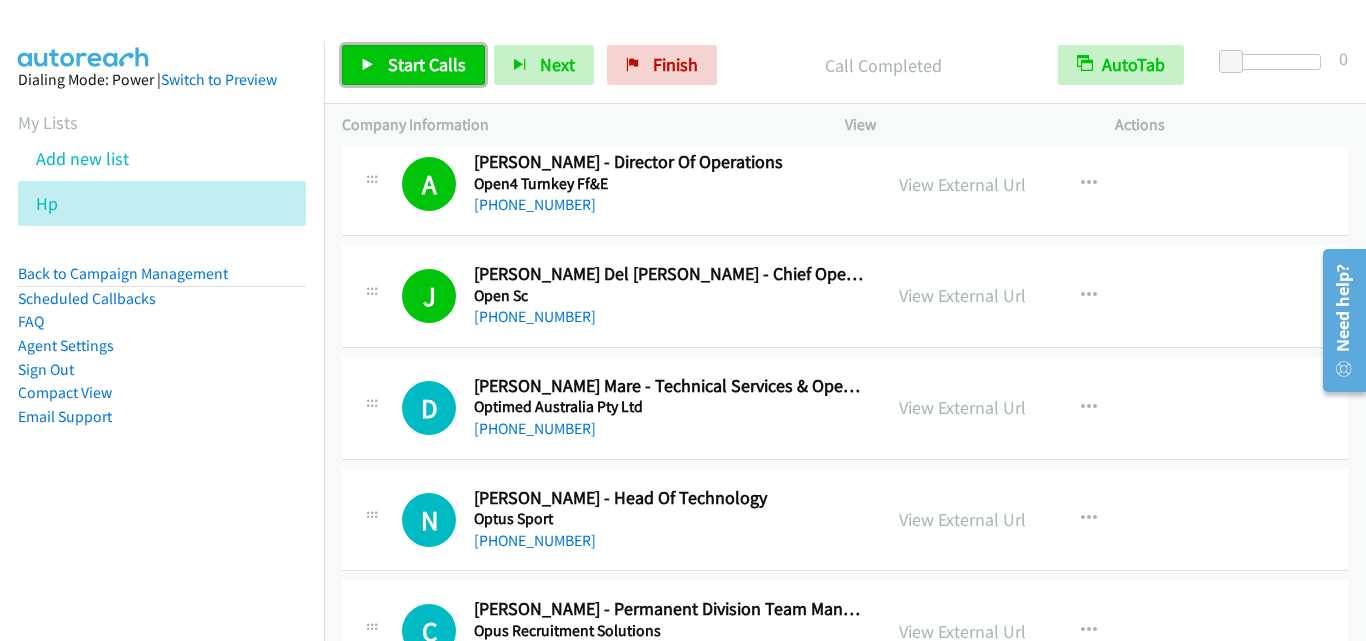 click on "Start Calls" at bounding box center (427, 64) 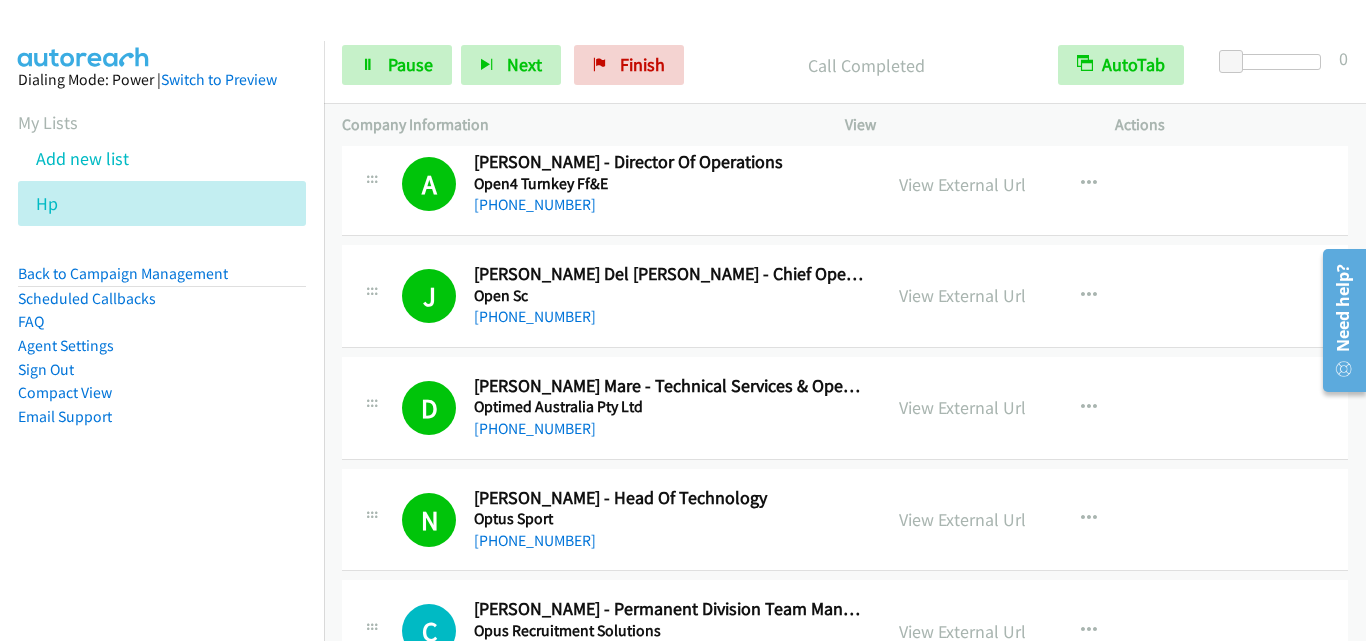 scroll, scrollTop: 1300, scrollLeft: 0, axis: vertical 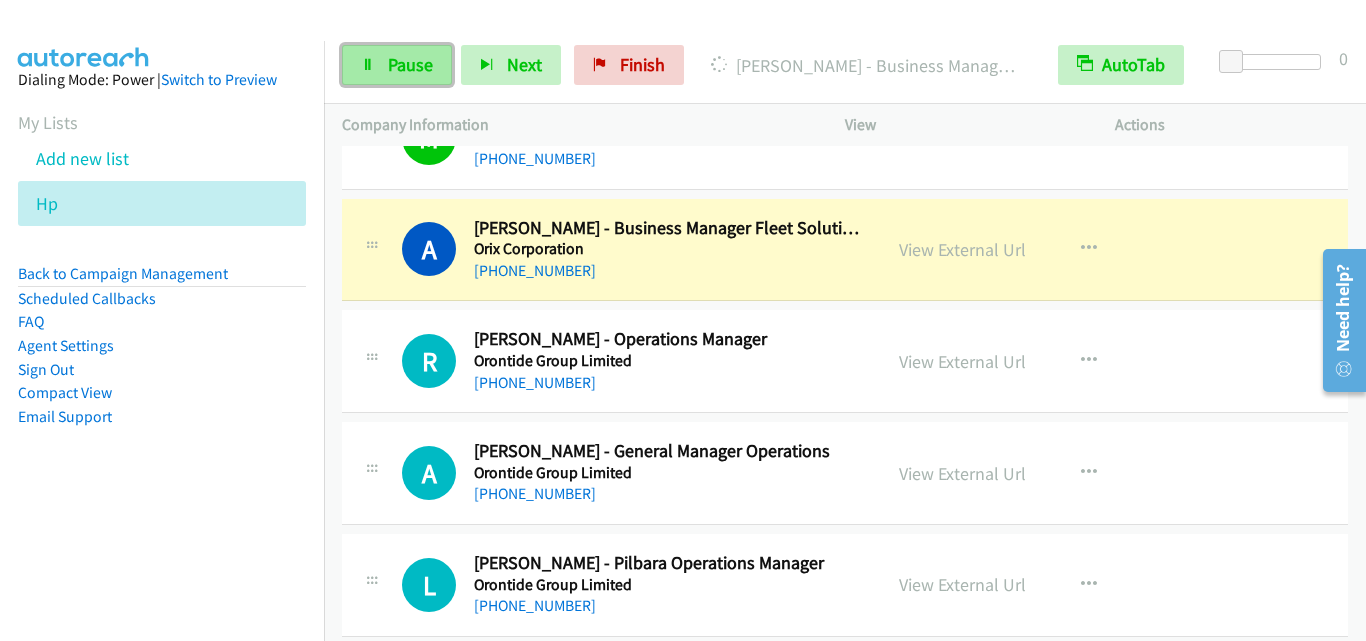 click on "Pause" at bounding box center [410, 64] 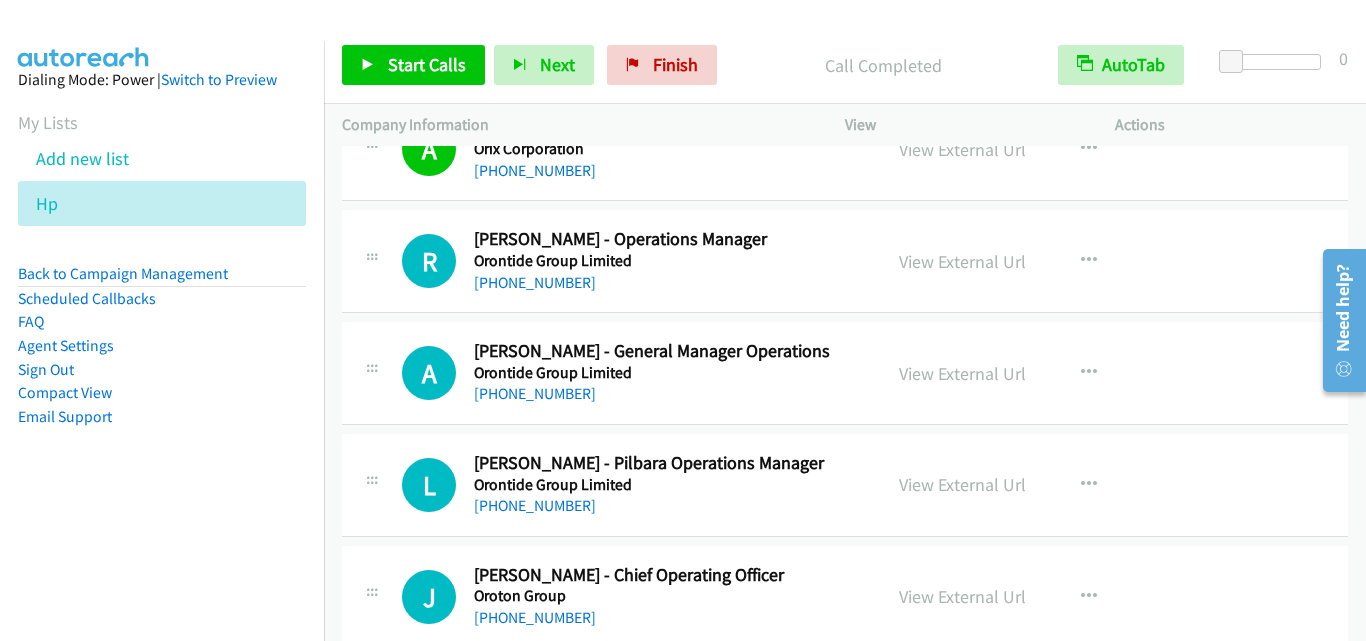 scroll, scrollTop: 2300, scrollLeft: 0, axis: vertical 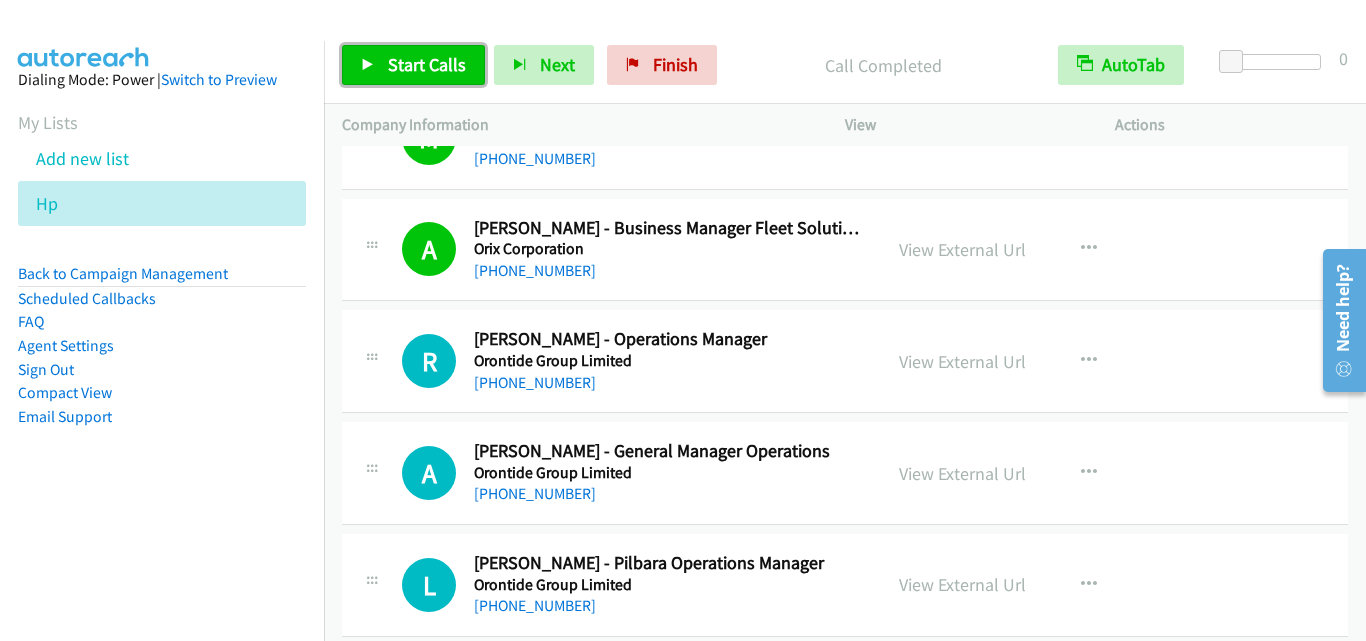 click on "Start Calls" at bounding box center [427, 64] 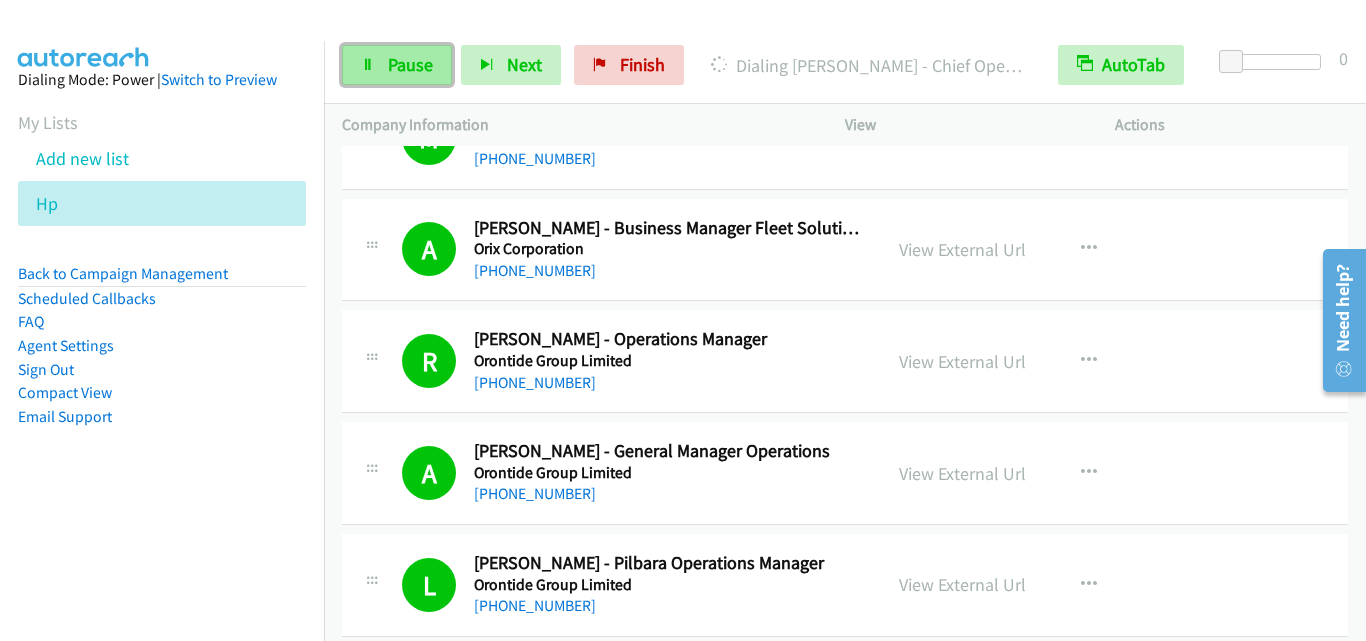 click on "Pause" at bounding box center (410, 64) 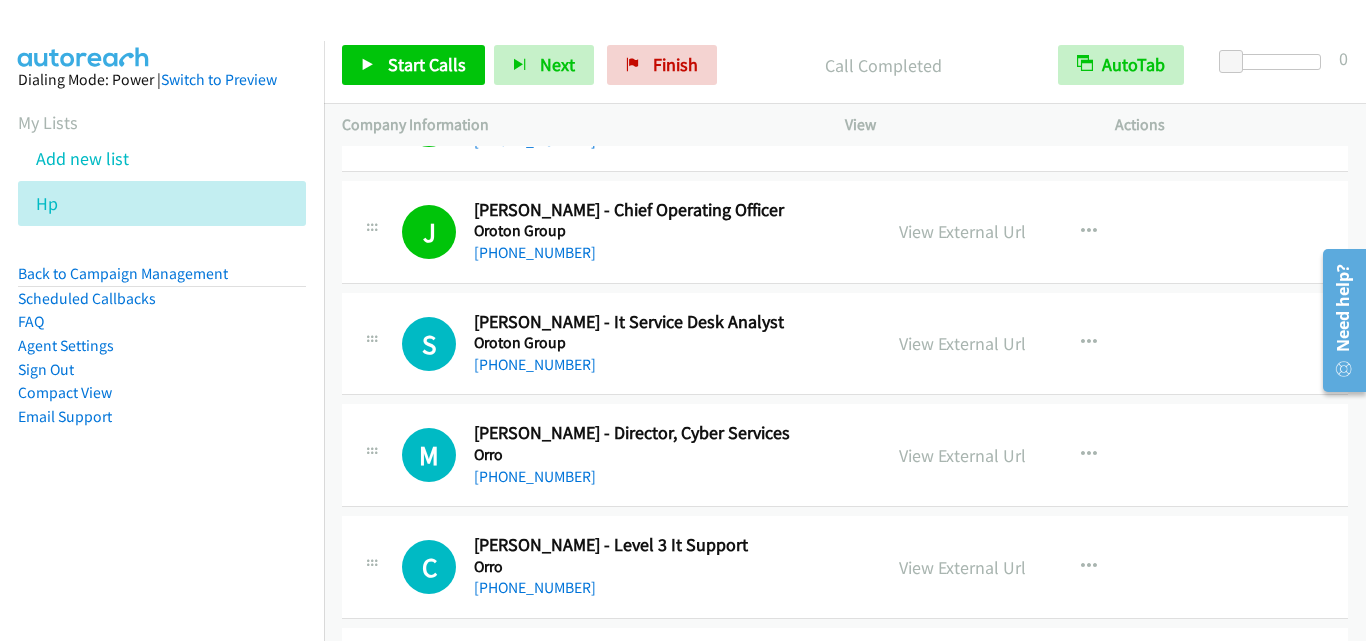 scroll, scrollTop: 2800, scrollLeft: 0, axis: vertical 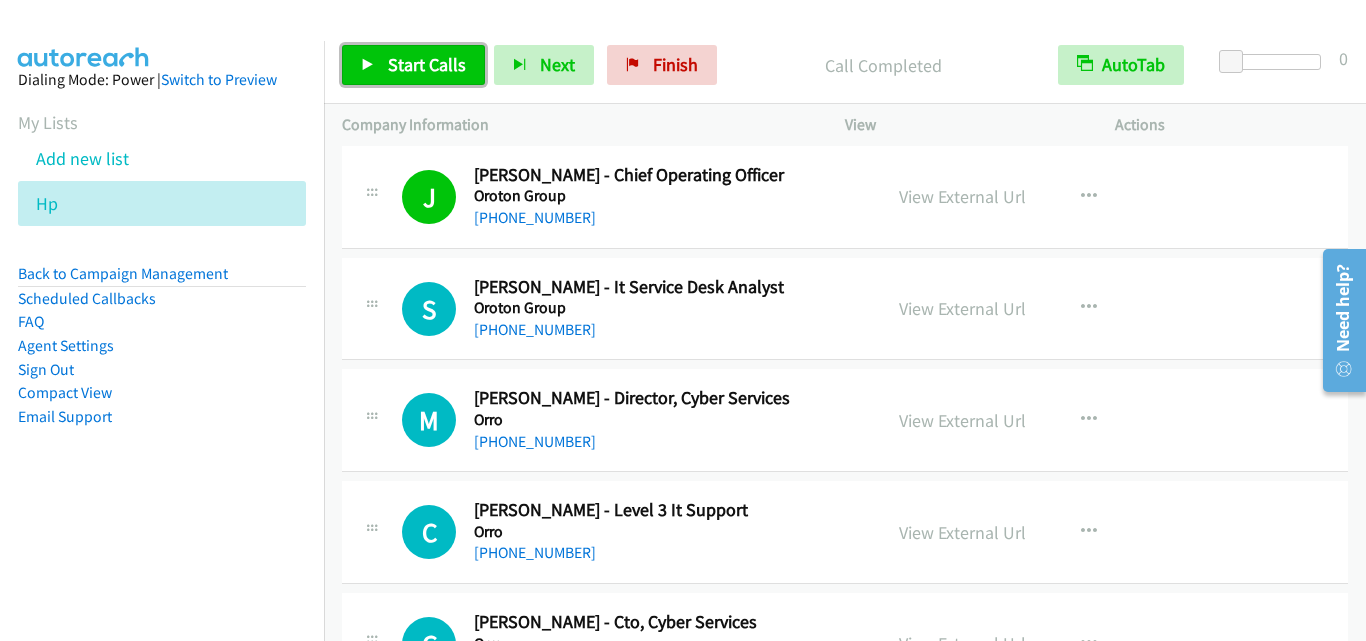 click on "Start Calls" at bounding box center [427, 64] 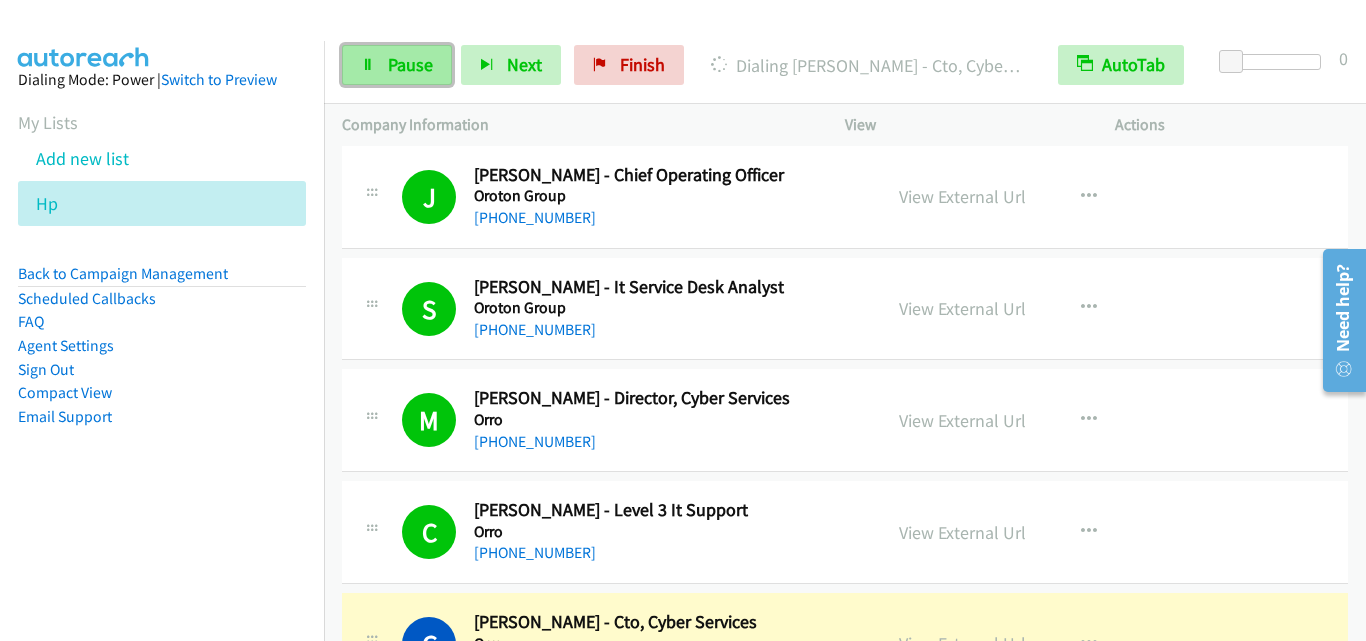click on "Pause" at bounding box center (410, 64) 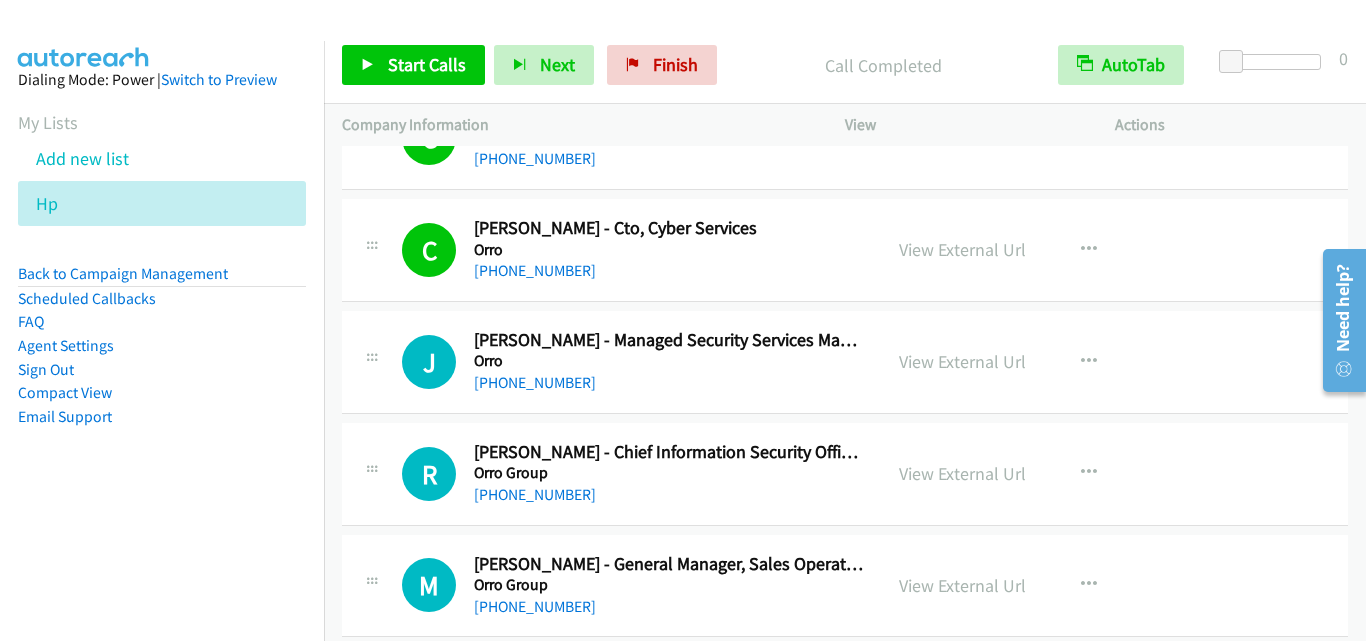scroll, scrollTop: 3200, scrollLeft: 0, axis: vertical 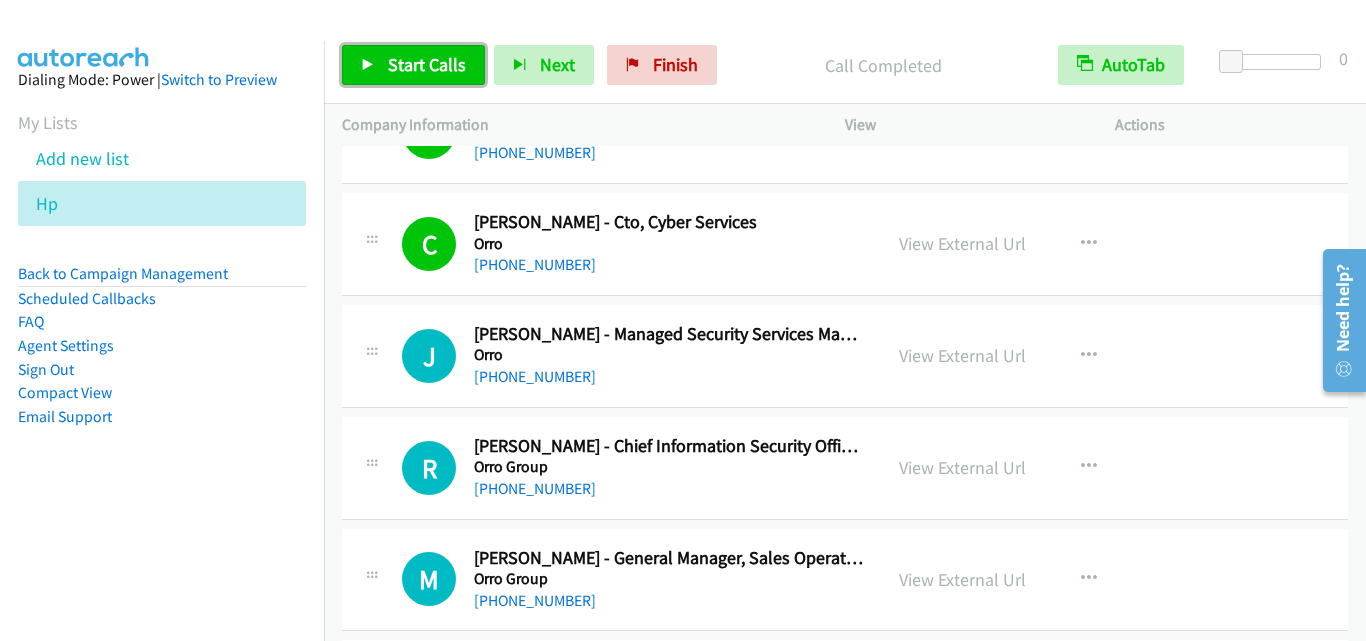click on "Start Calls" at bounding box center (427, 64) 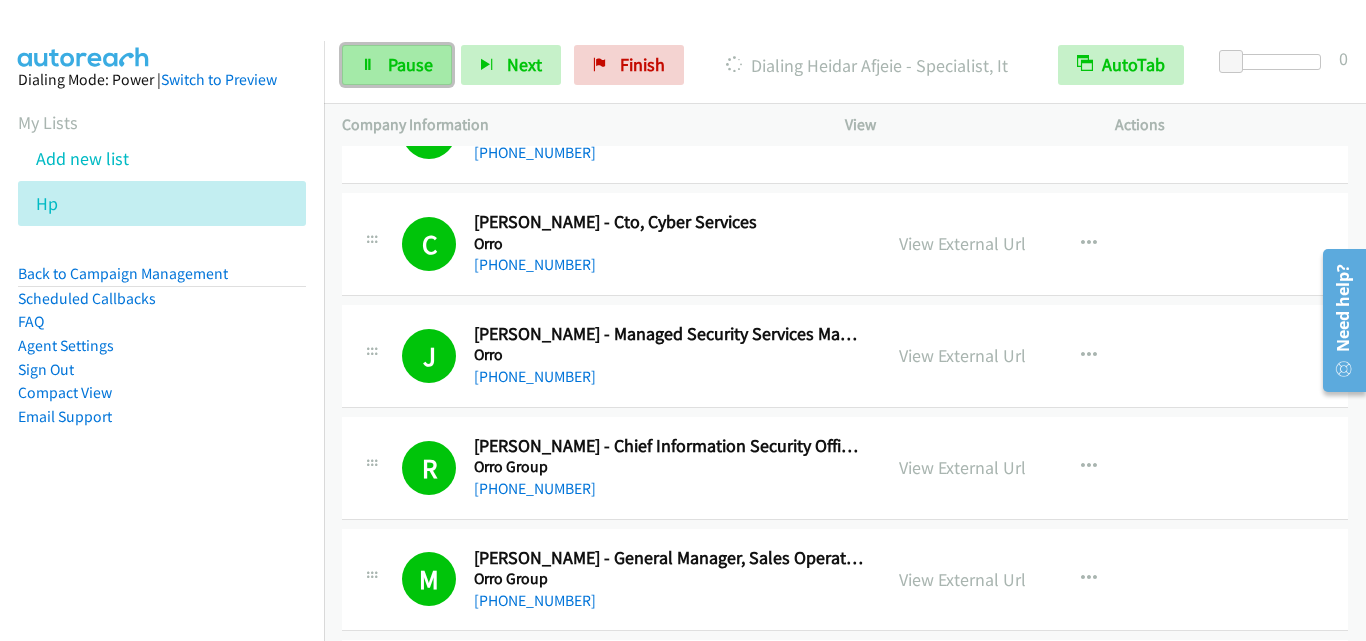 click on "Pause" at bounding box center (410, 64) 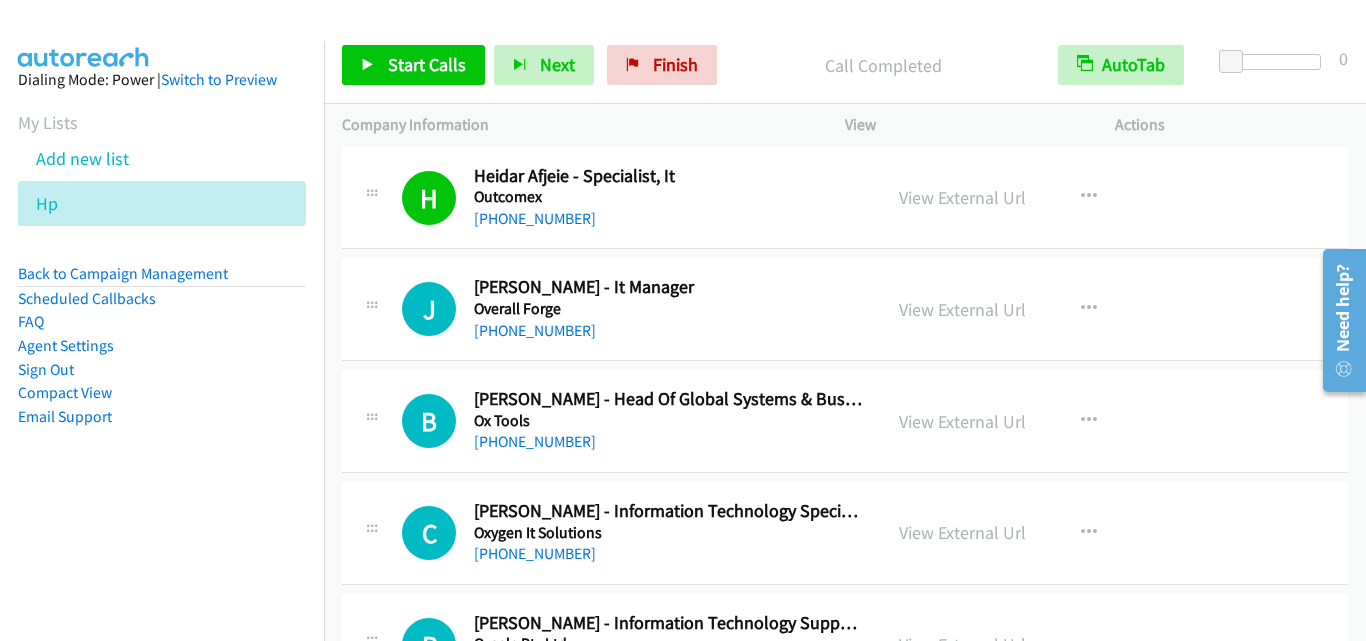 scroll, scrollTop: 4600, scrollLeft: 0, axis: vertical 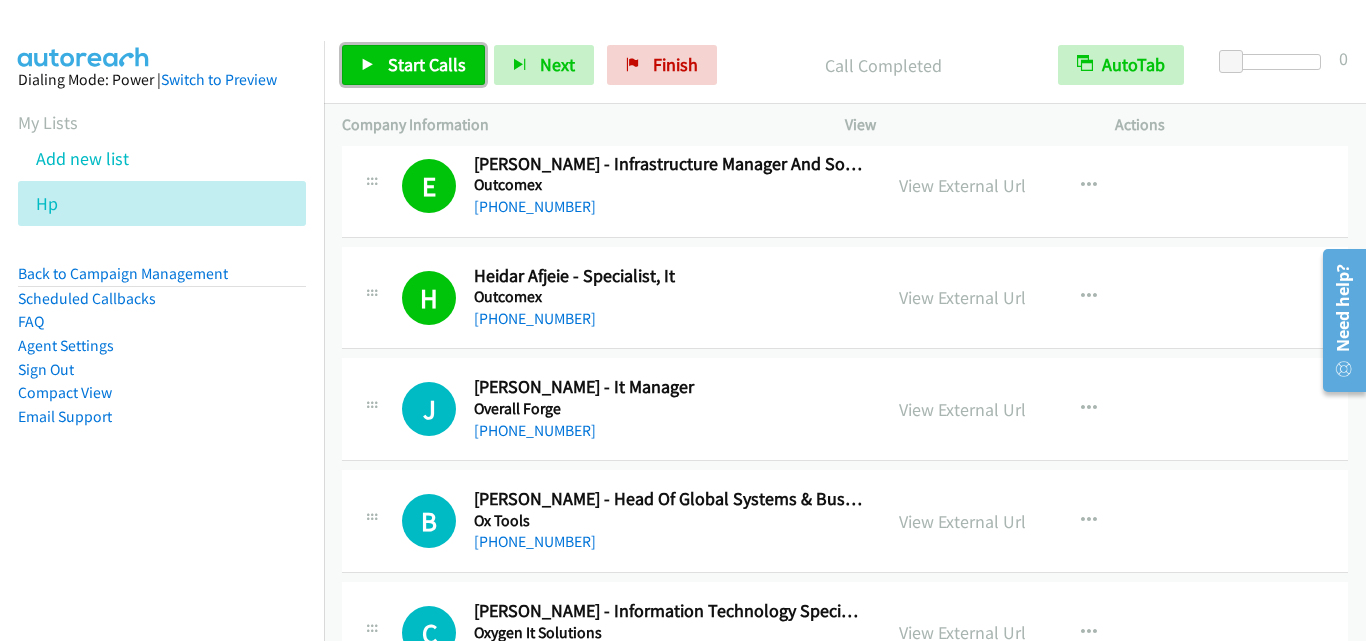 click on "Start Calls" at bounding box center (427, 64) 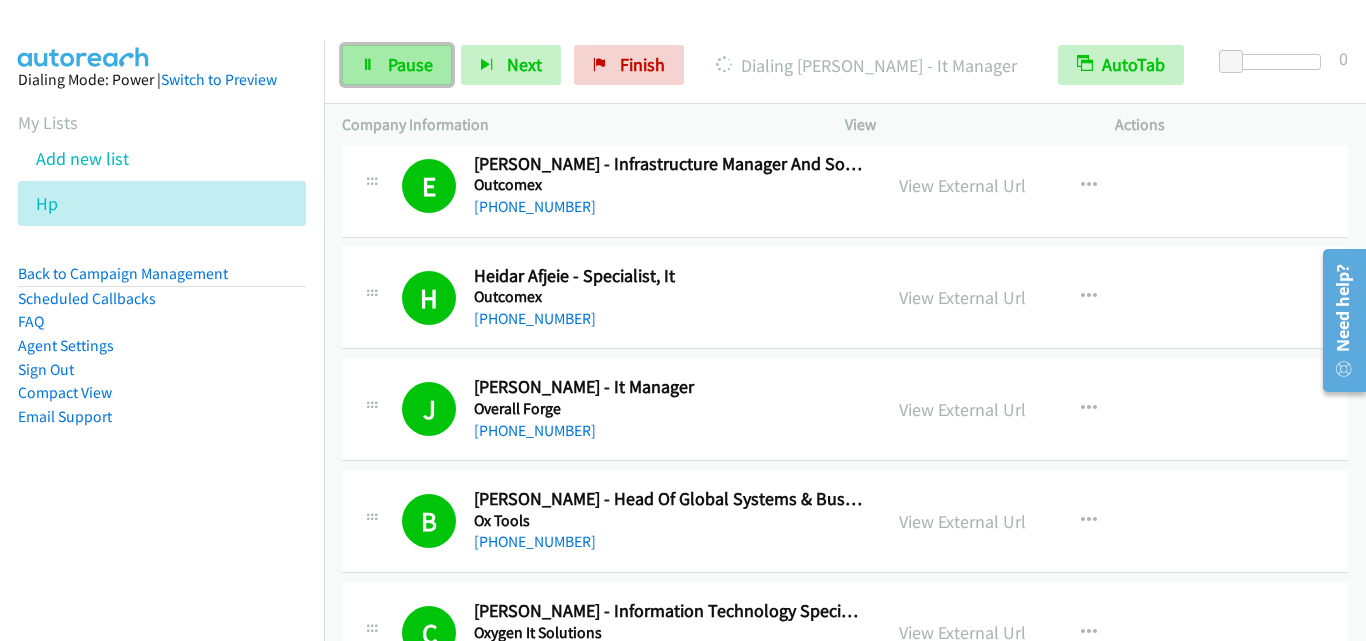 click at bounding box center (368, 66) 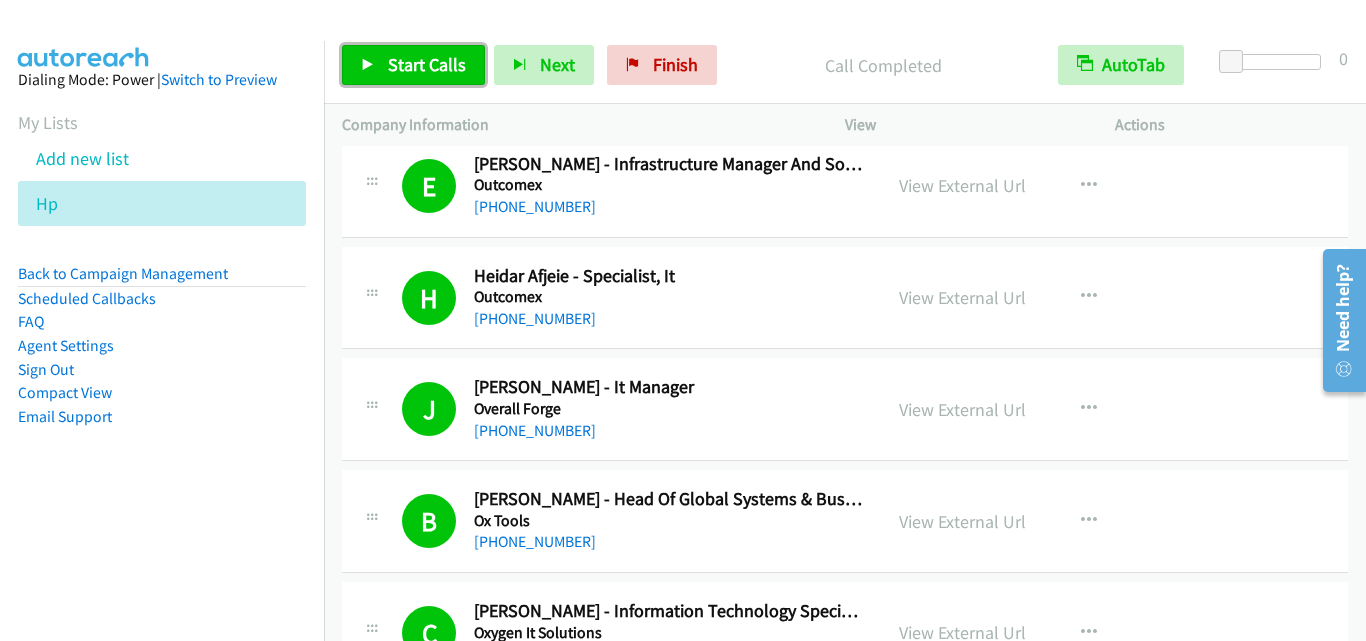 click on "Start Calls" at bounding box center [427, 64] 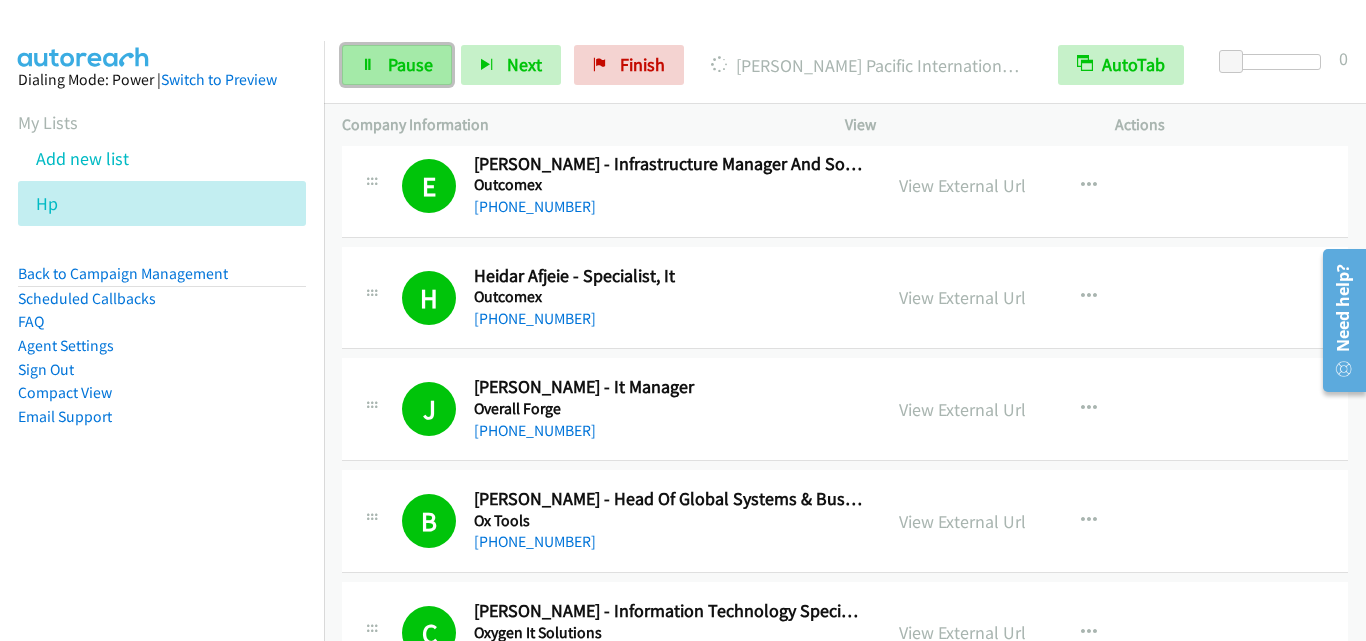 click on "Pause" at bounding box center (397, 65) 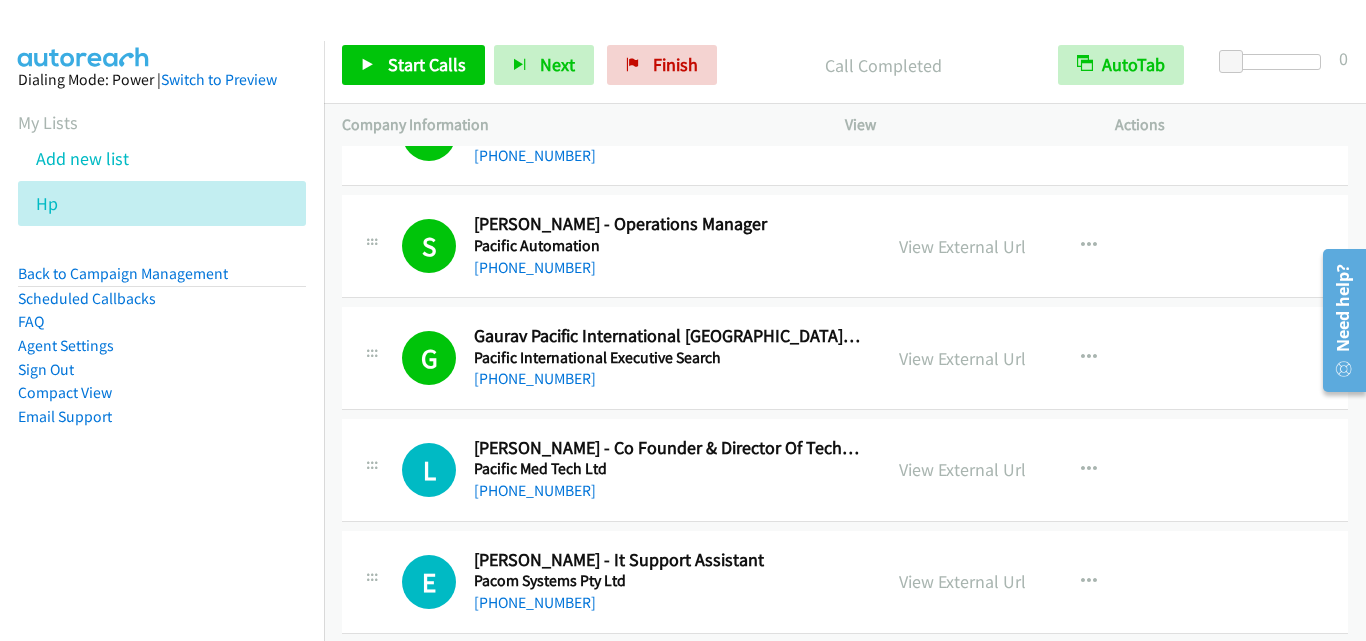 scroll, scrollTop: 5400, scrollLeft: 0, axis: vertical 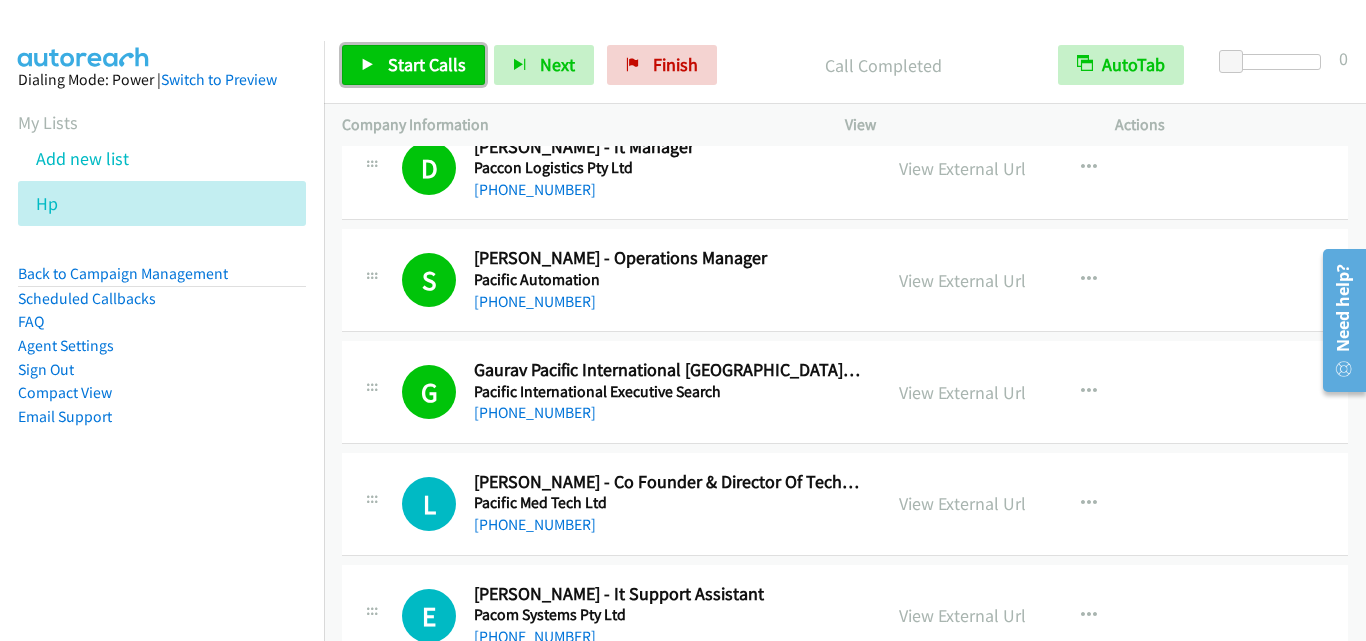 click on "Start Calls" at bounding box center [427, 64] 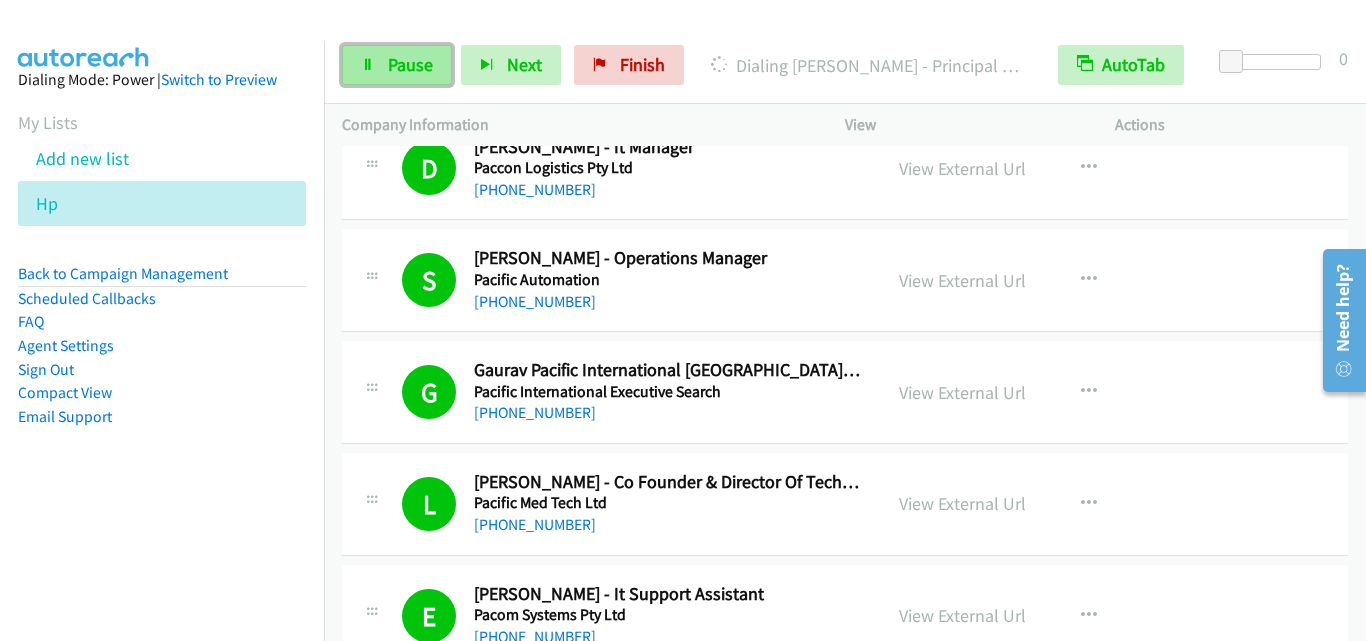 click on "Pause" at bounding box center (410, 64) 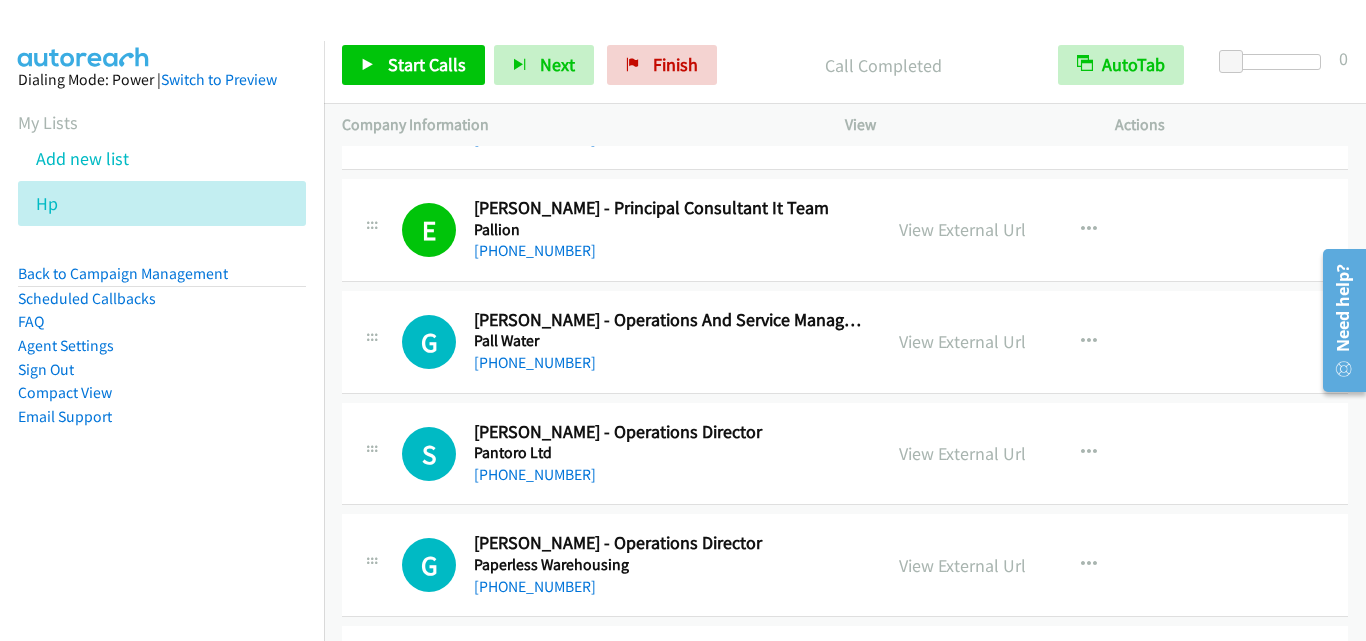 scroll, scrollTop: 6200, scrollLeft: 0, axis: vertical 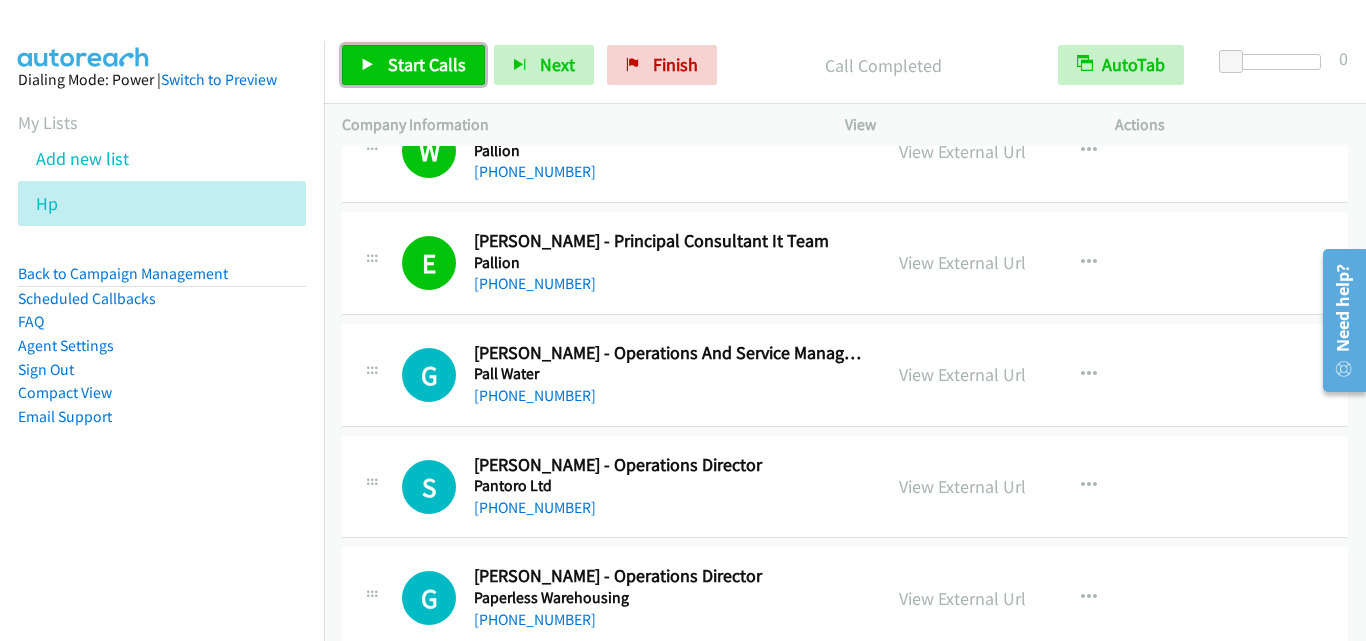 click on "Start Calls" at bounding box center [413, 65] 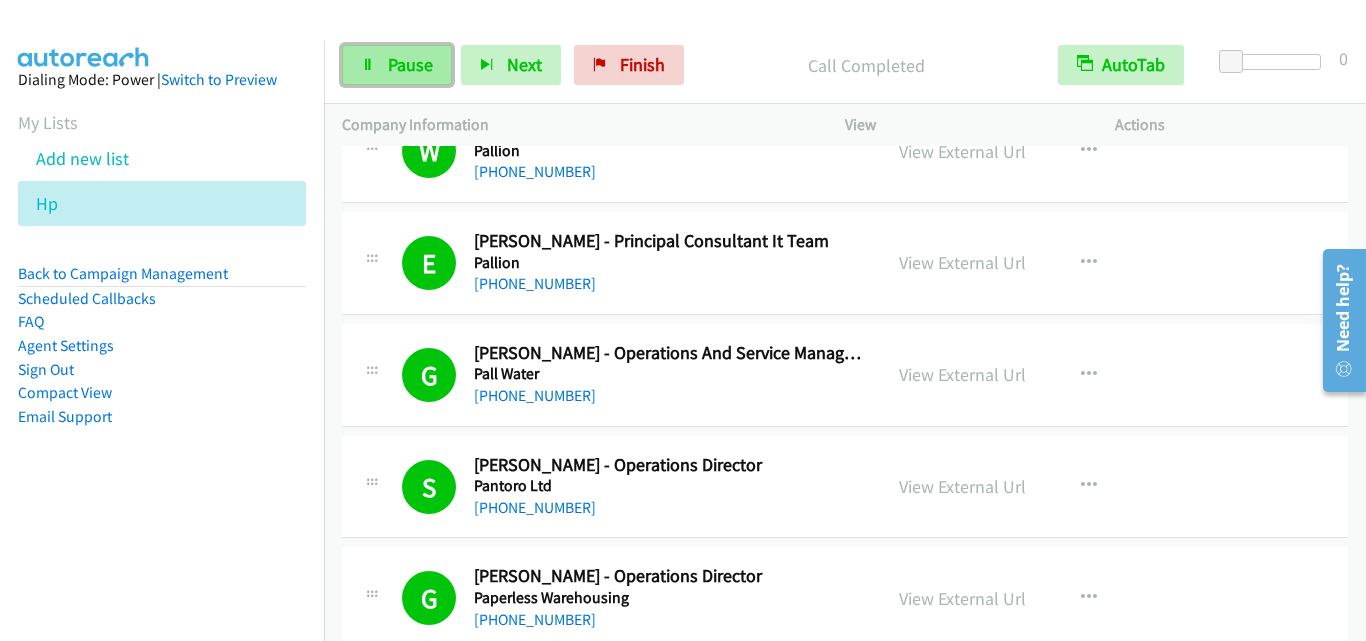 click on "Pause" at bounding box center (410, 64) 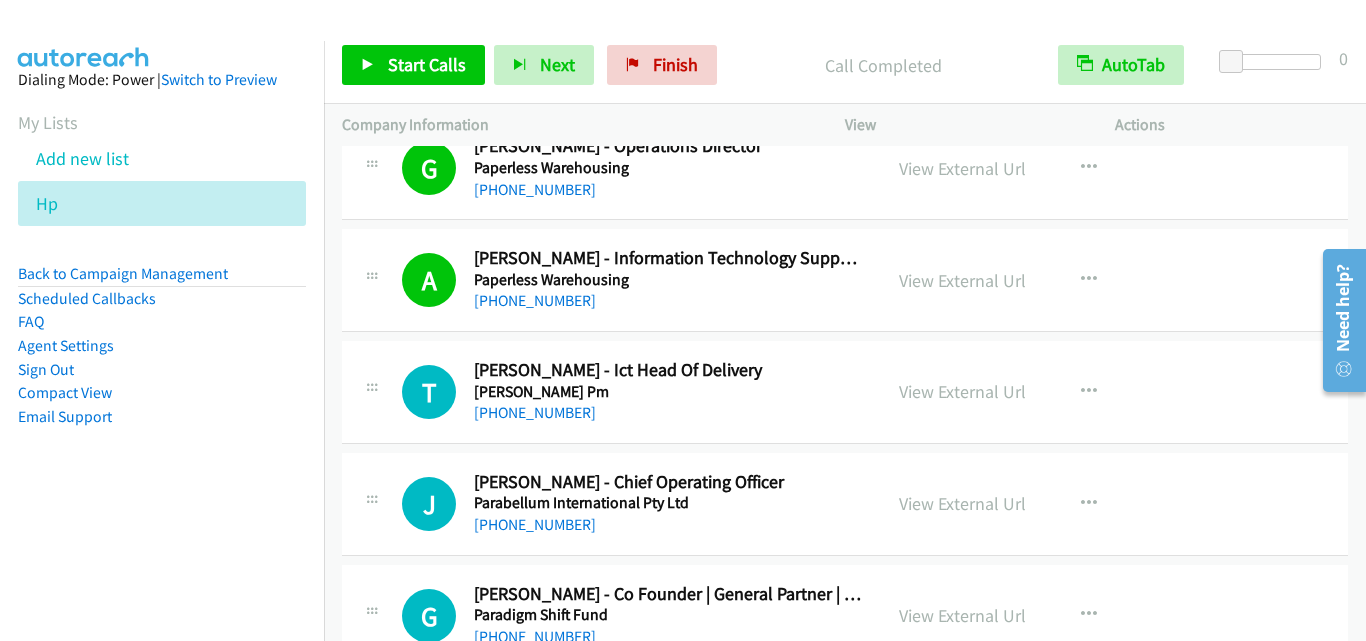 scroll, scrollTop: 6600, scrollLeft: 0, axis: vertical 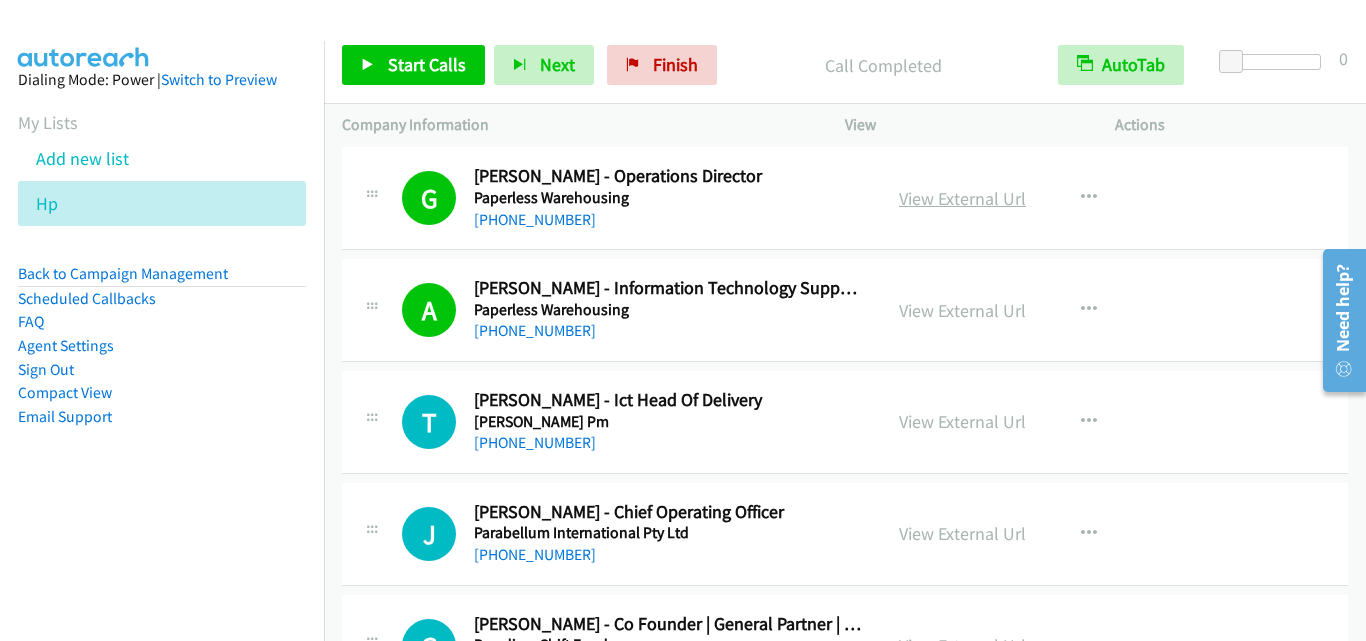 click on "View External Url" at bounding box center (962, 198) 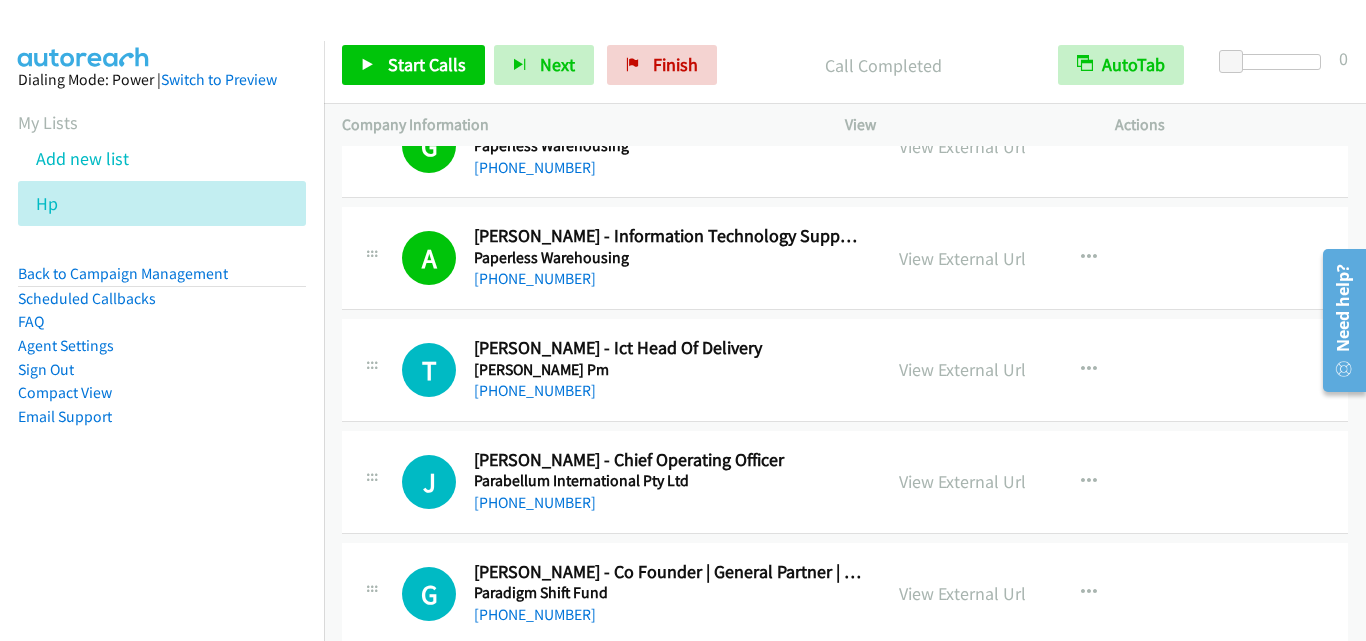 scroll, scrollTop: 6700, scrollLeft: 0, axis: vertical 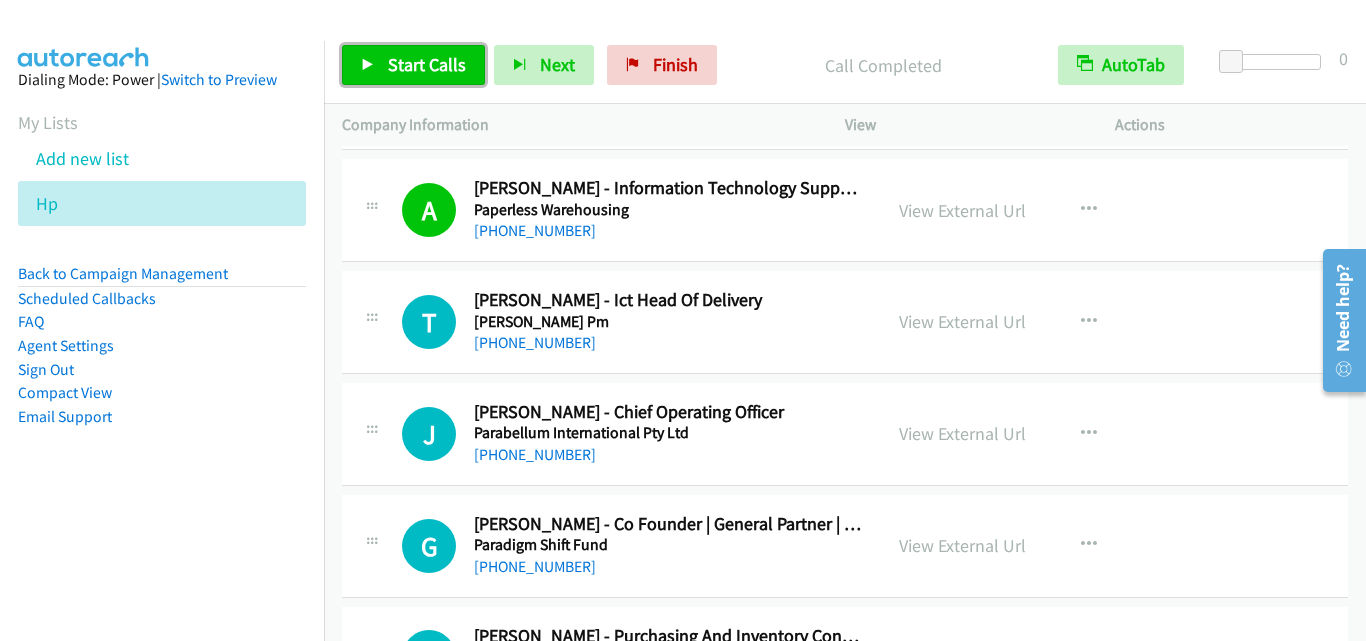click on "Start Calls" at bounding box center (427, 64) 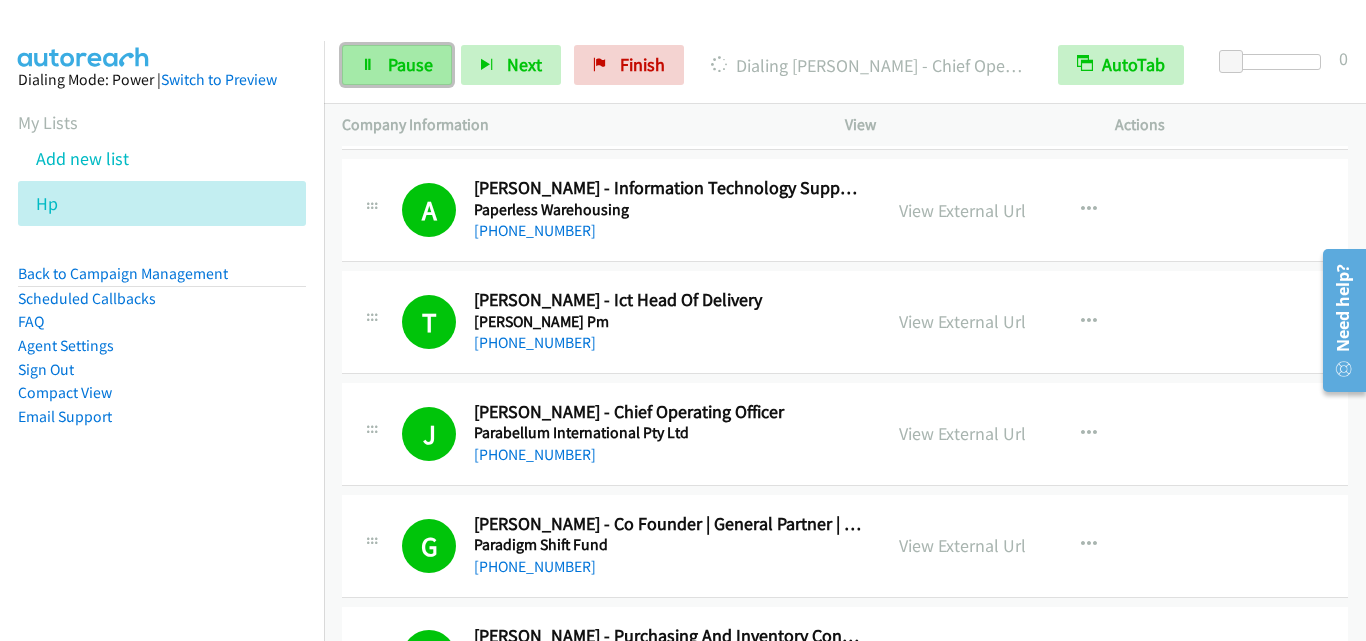 click on "Pause" at bounding box center [410, 64] 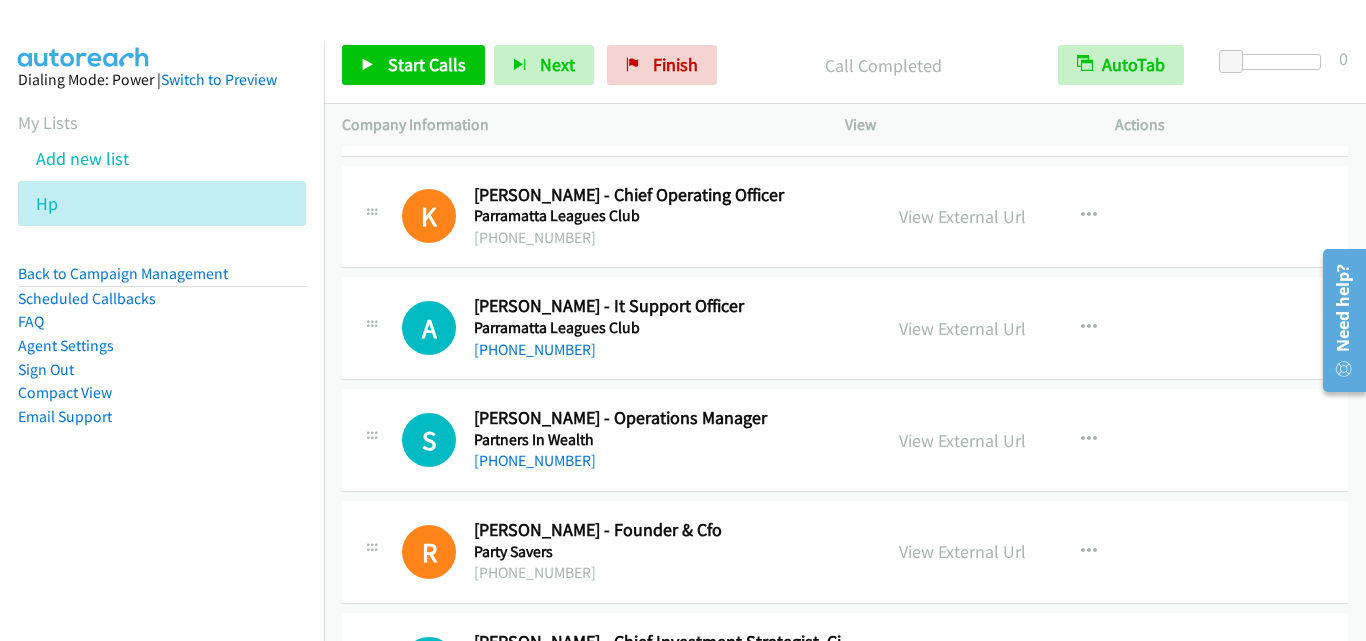scroll, scrollTop: 7600, scrollLeft: 0, axis: vertical 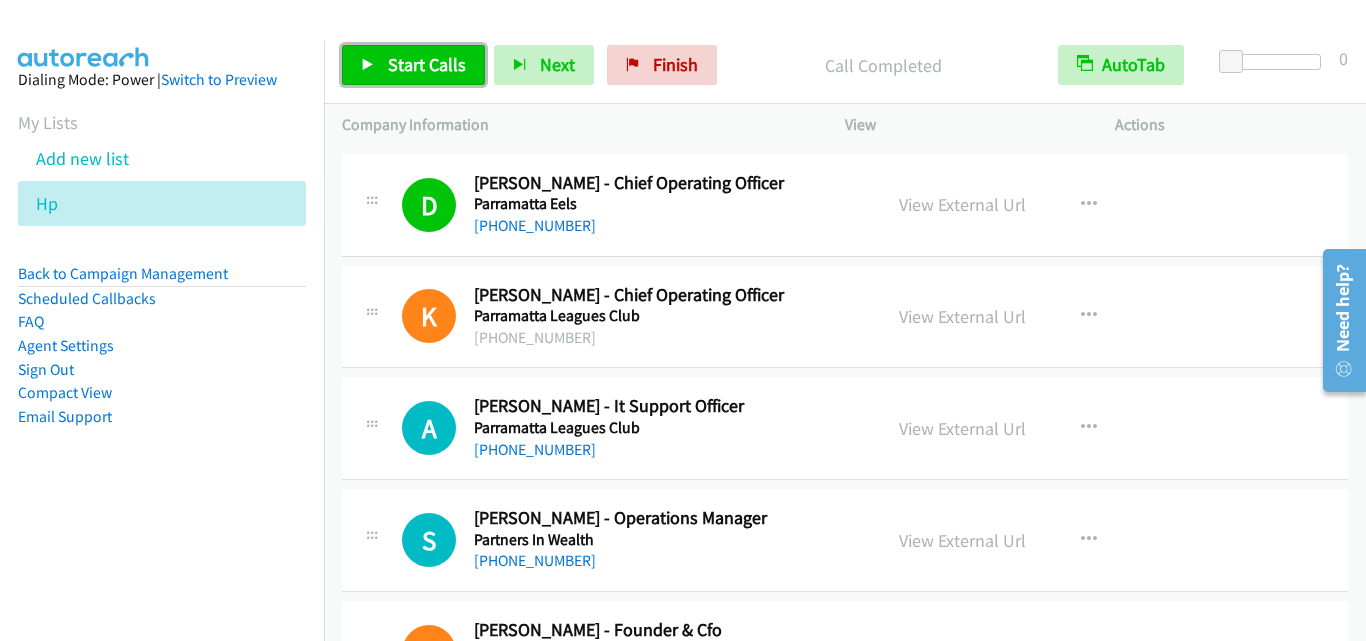 click on "Start Calls" at bounding box center [427, 64] 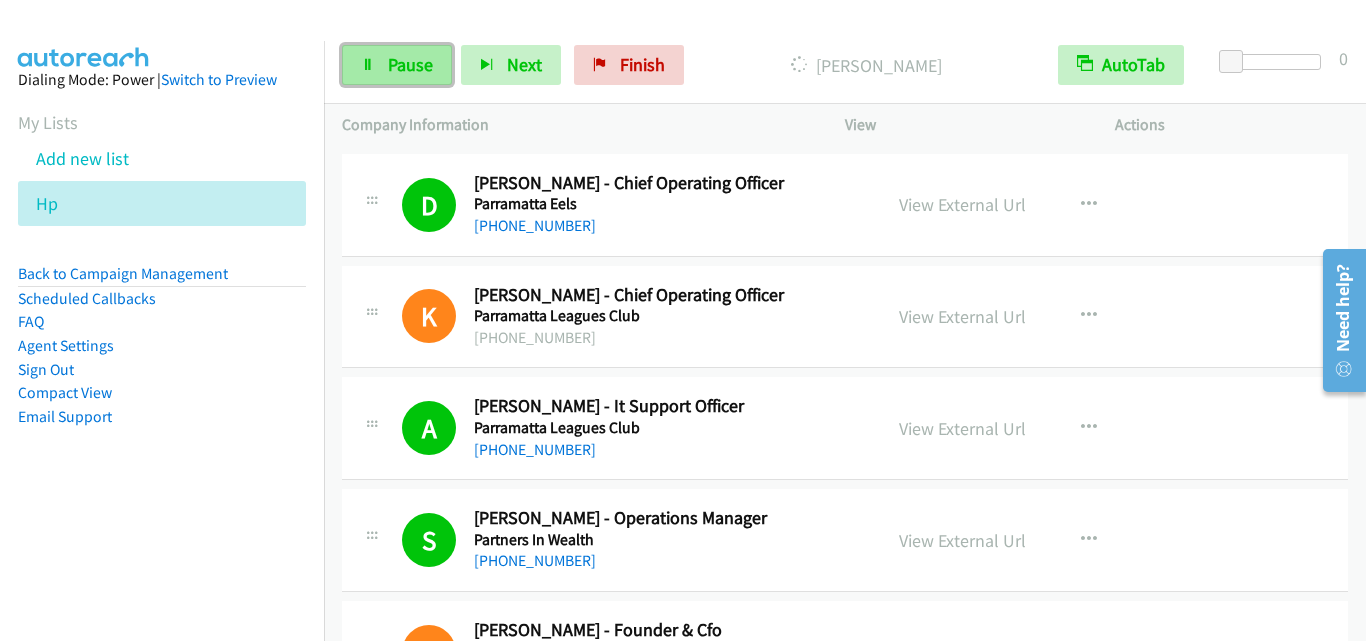 click on "Pause" at bounding box center [410, 64] 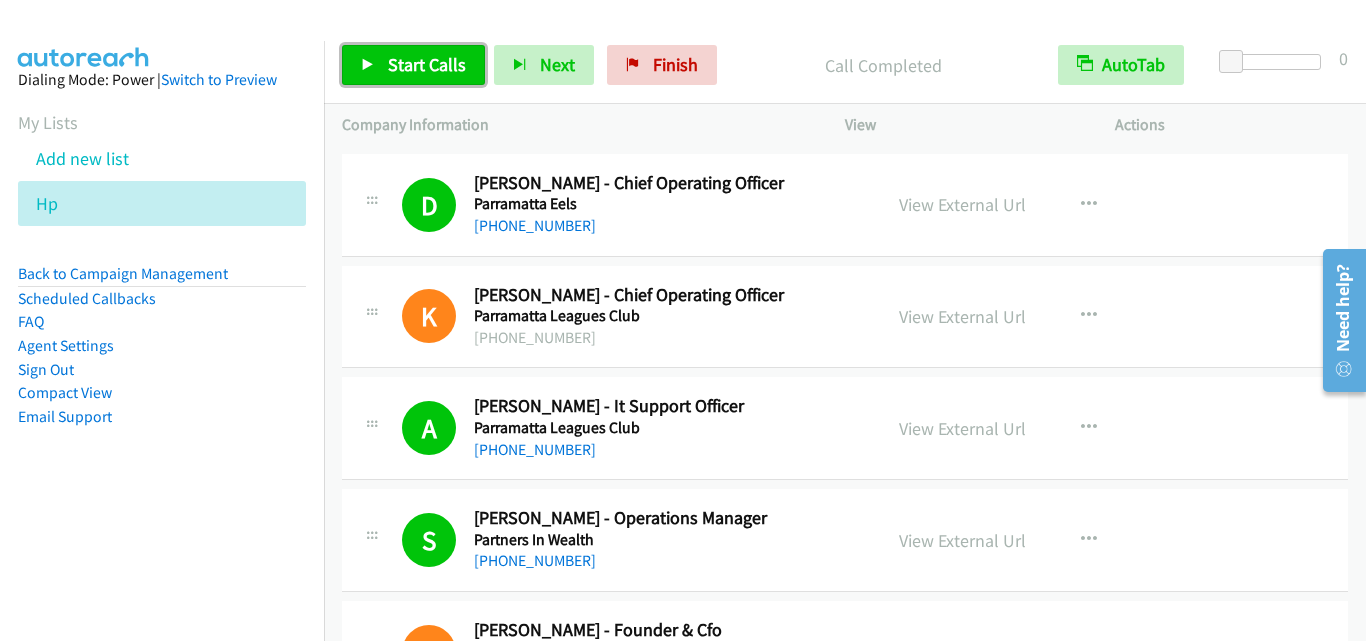 click on "Start Calls" at bounding box center (427, 64) 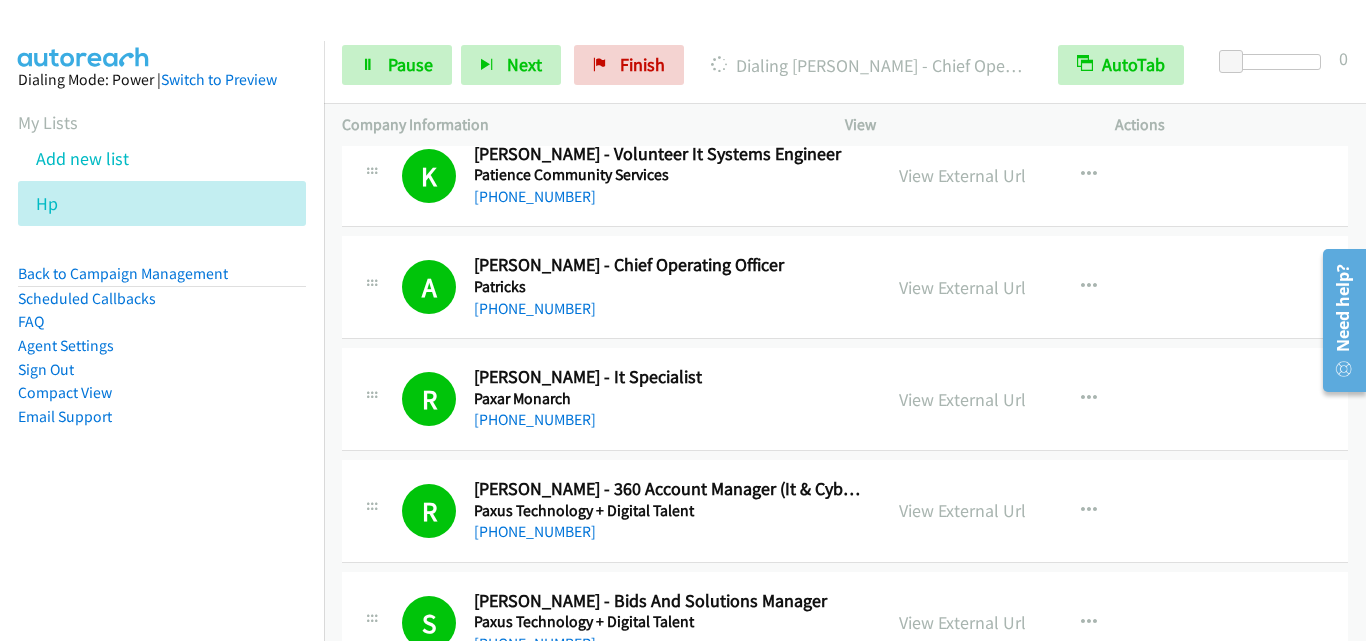 scroll, scrollTop: 9200, scrollLeft: 0, axis: vertical 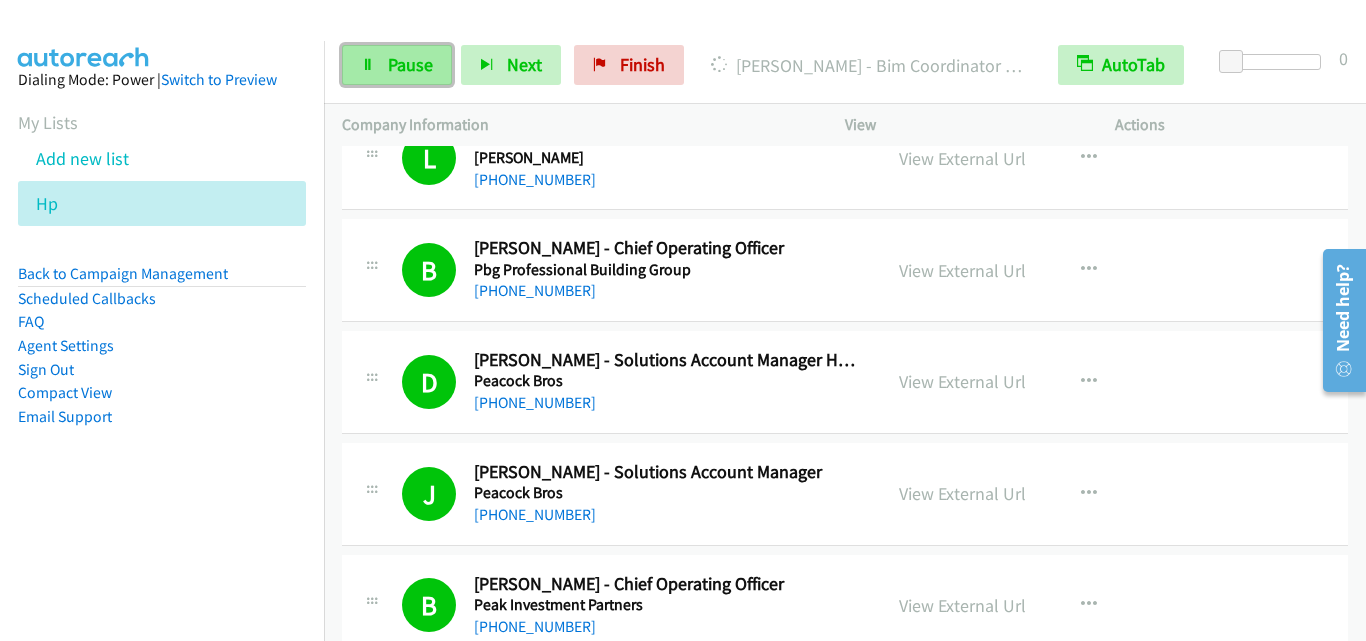 click on "Pause" at bounding box center [397, 65] 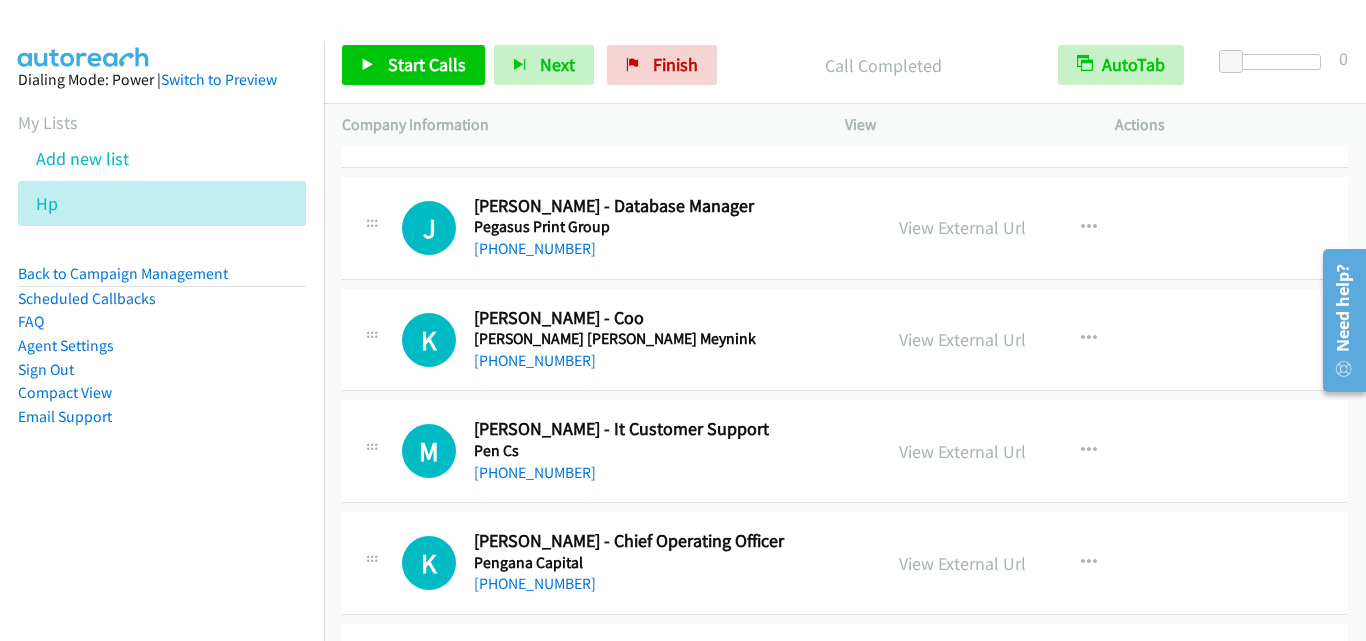 scroll, scrollTop: 9800, scrollLeft: 0, axis: vertical 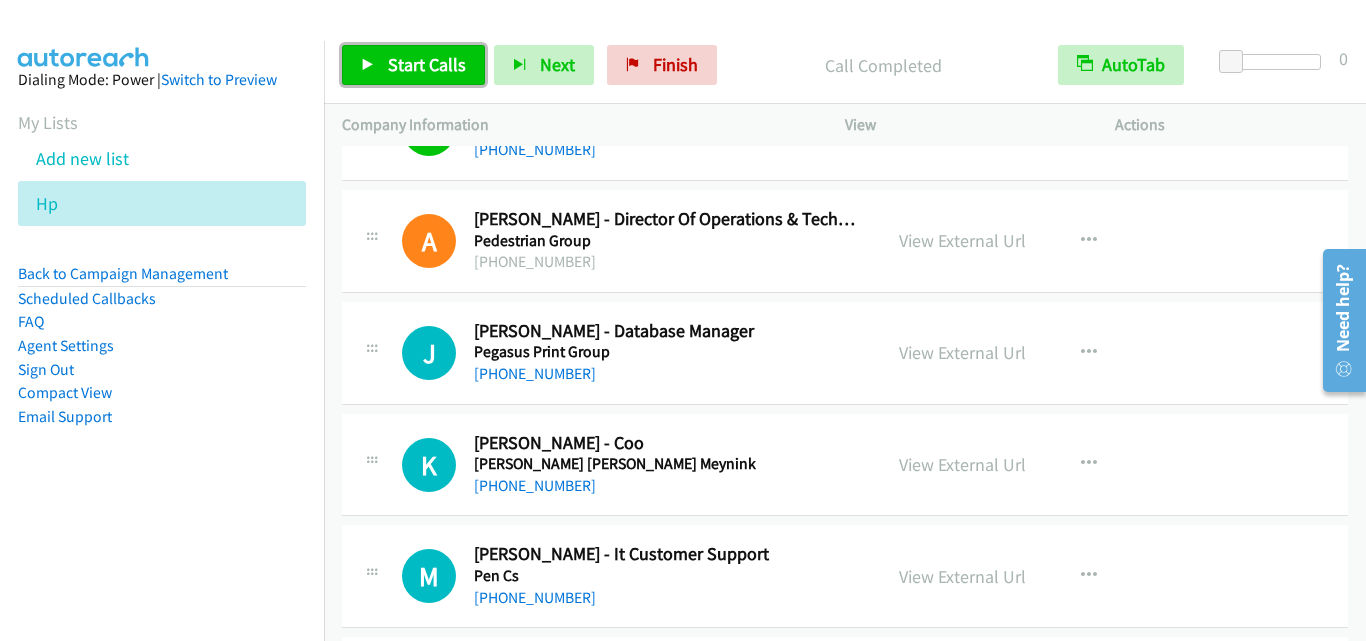 click on "Start Calls" at bounding box center (427, 64) 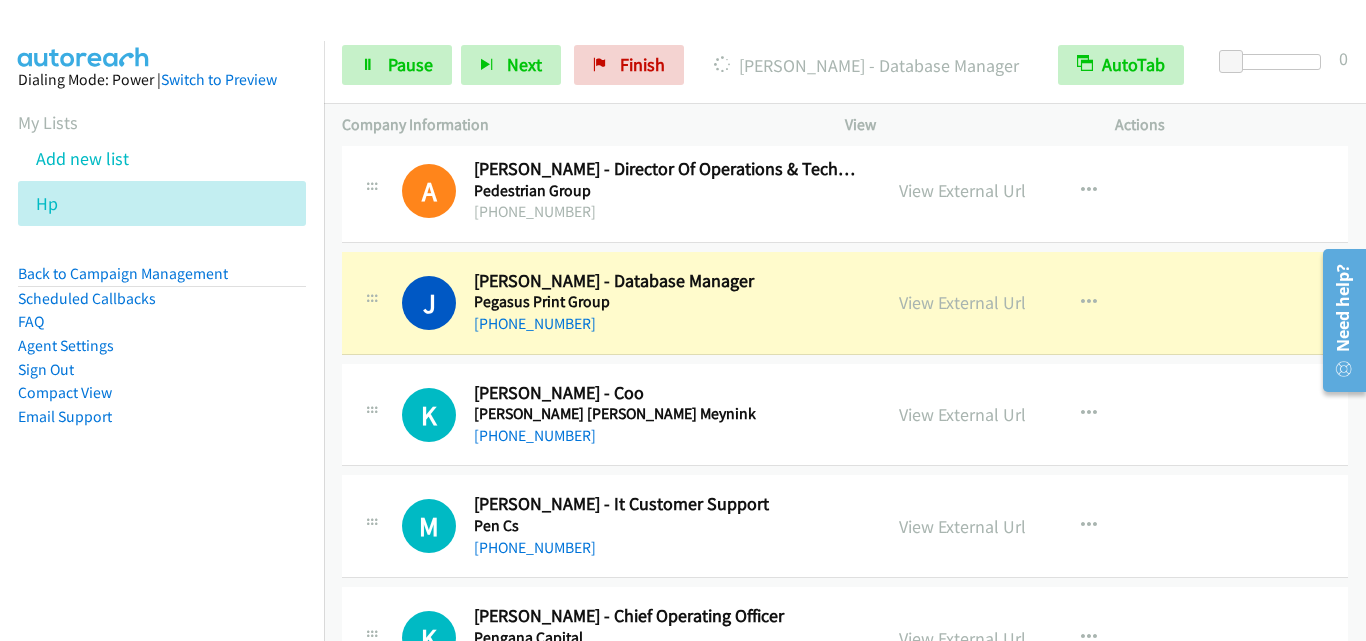 scroll, scrollTop: 9900, scrollLeft: 0, axis: vertical 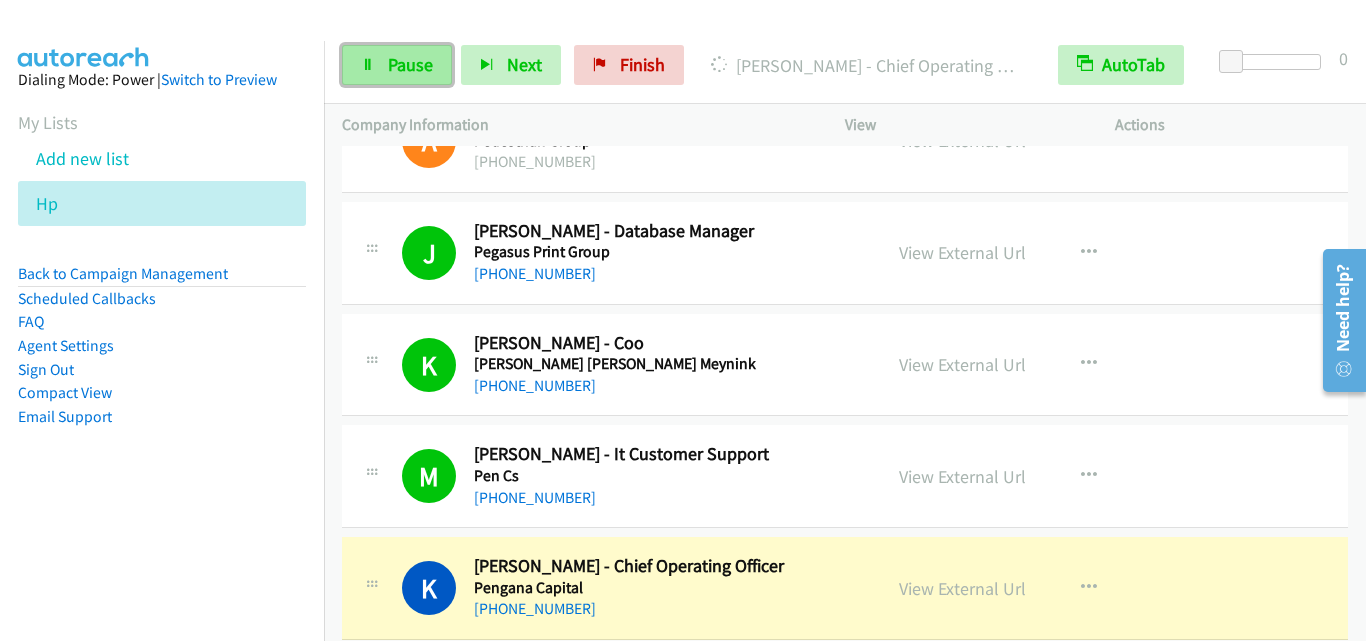 click on "Pause" at bounding box center [410, 64] 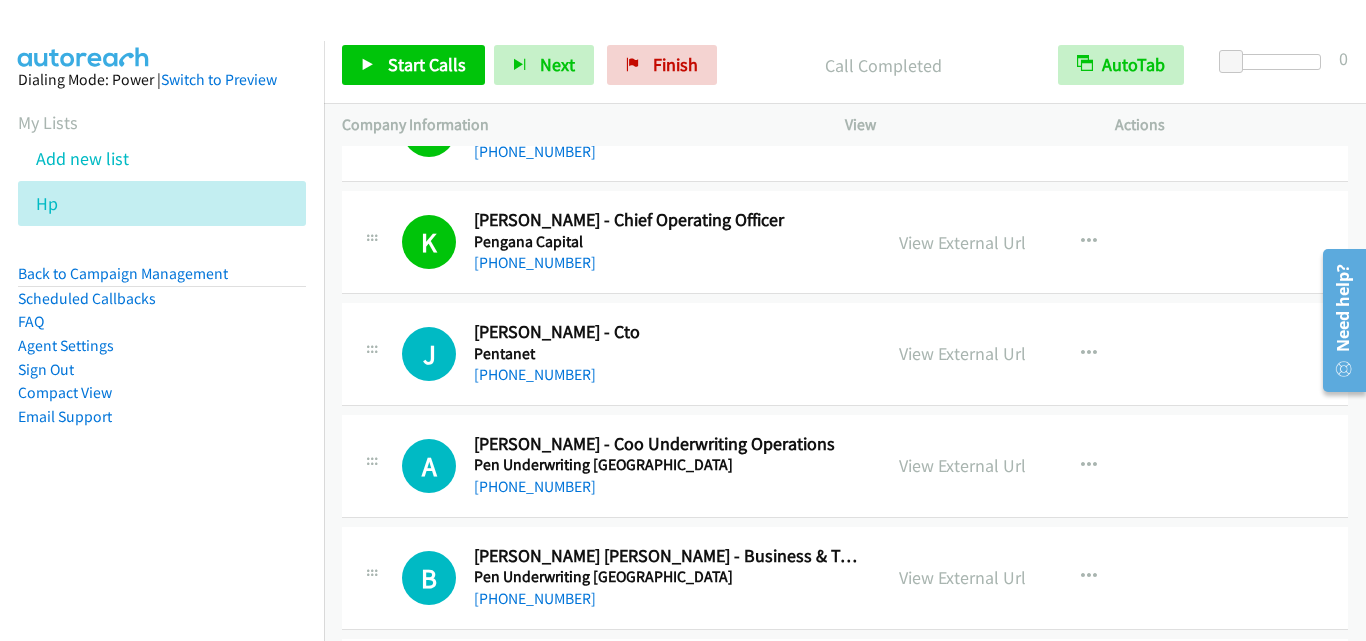 scroll, scrollTop: 10400, scrollLeft: 0, axis: vertical 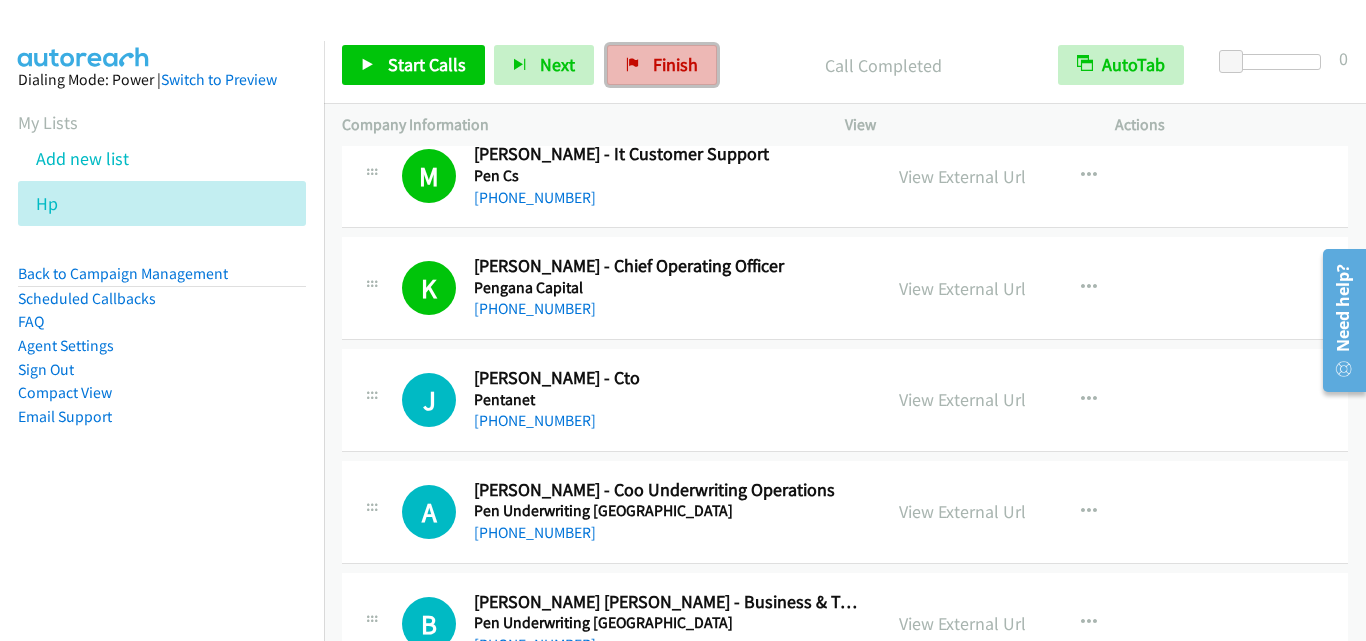 click on "Finish" at bounding box center [675, 64] 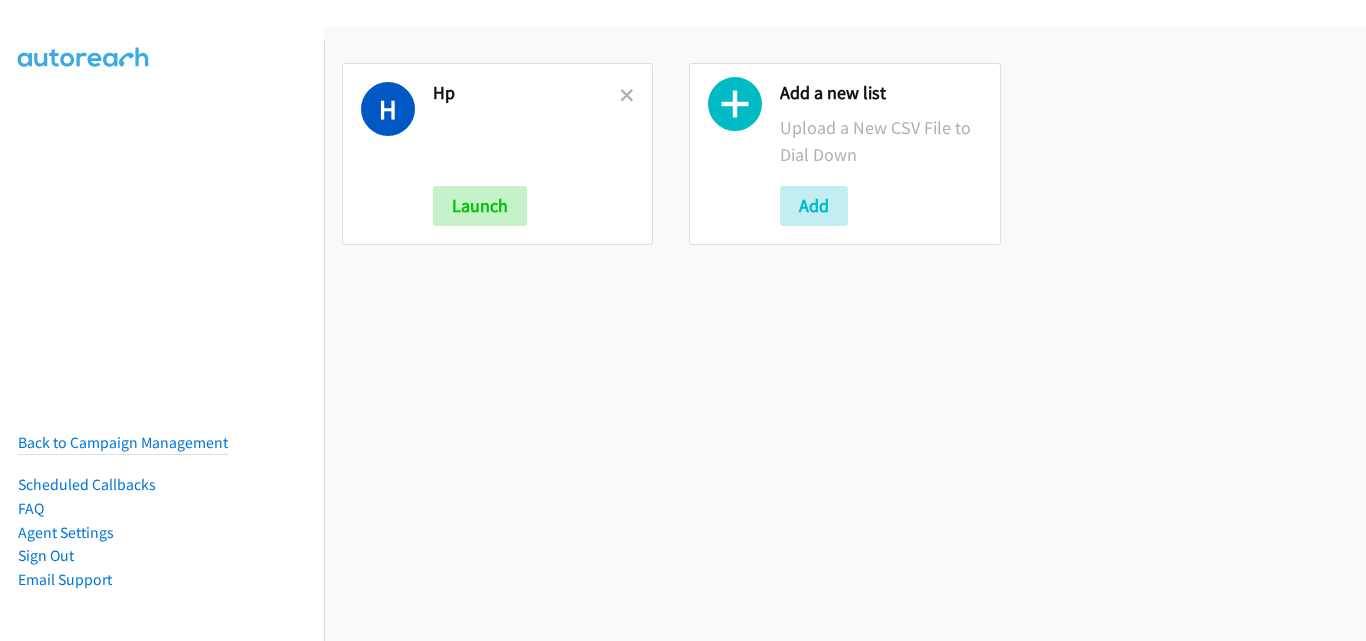 scroll, scrollTop: 0, scrollLeft: 0, axis: both 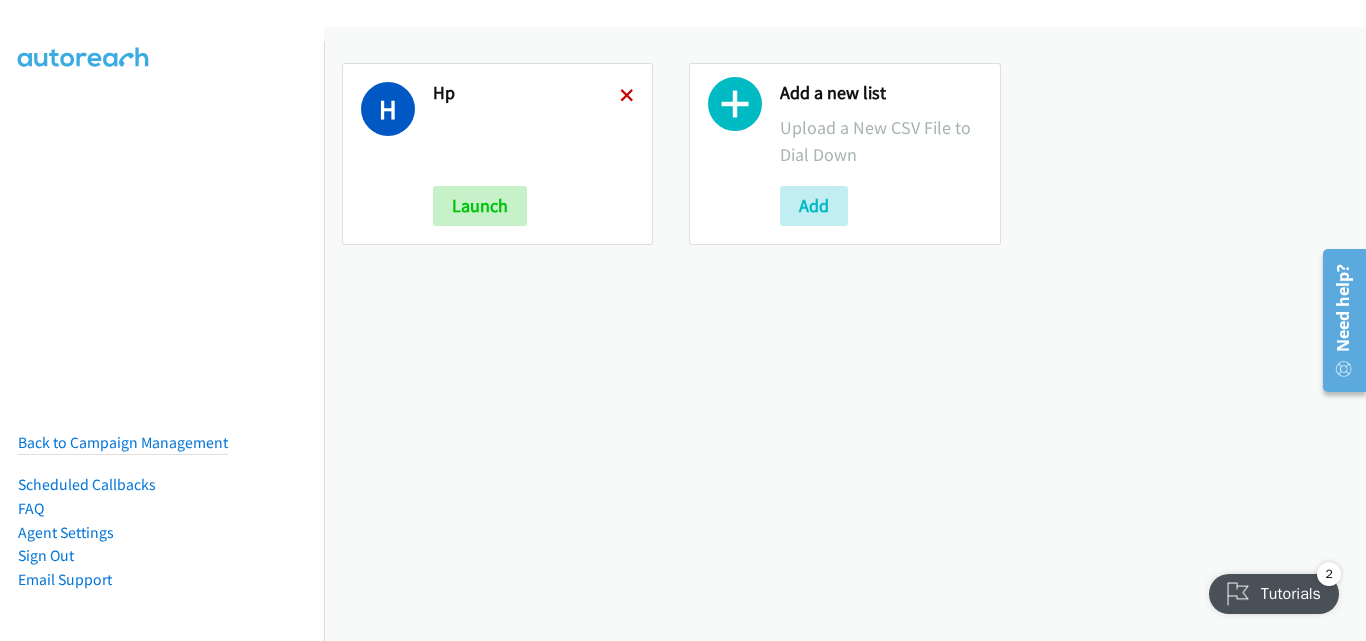 click at bounding box center (627, 97) 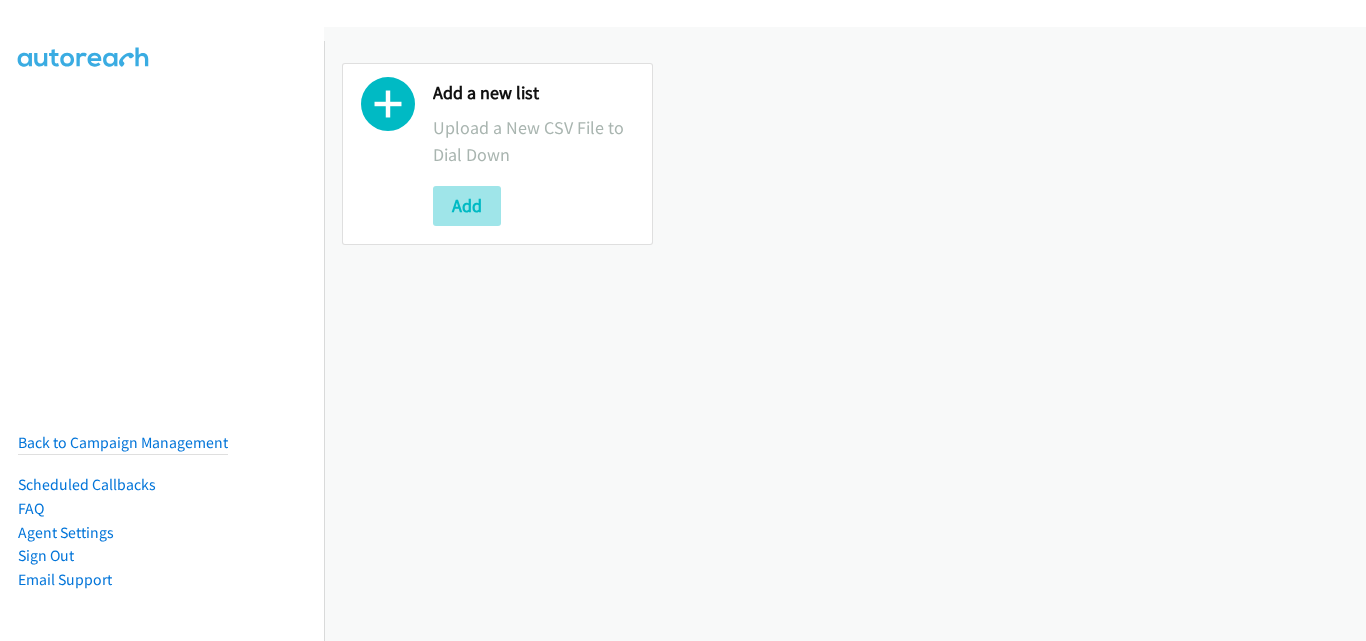 scroll, scrollTop: 0, scrollLeft: 0, axis: both 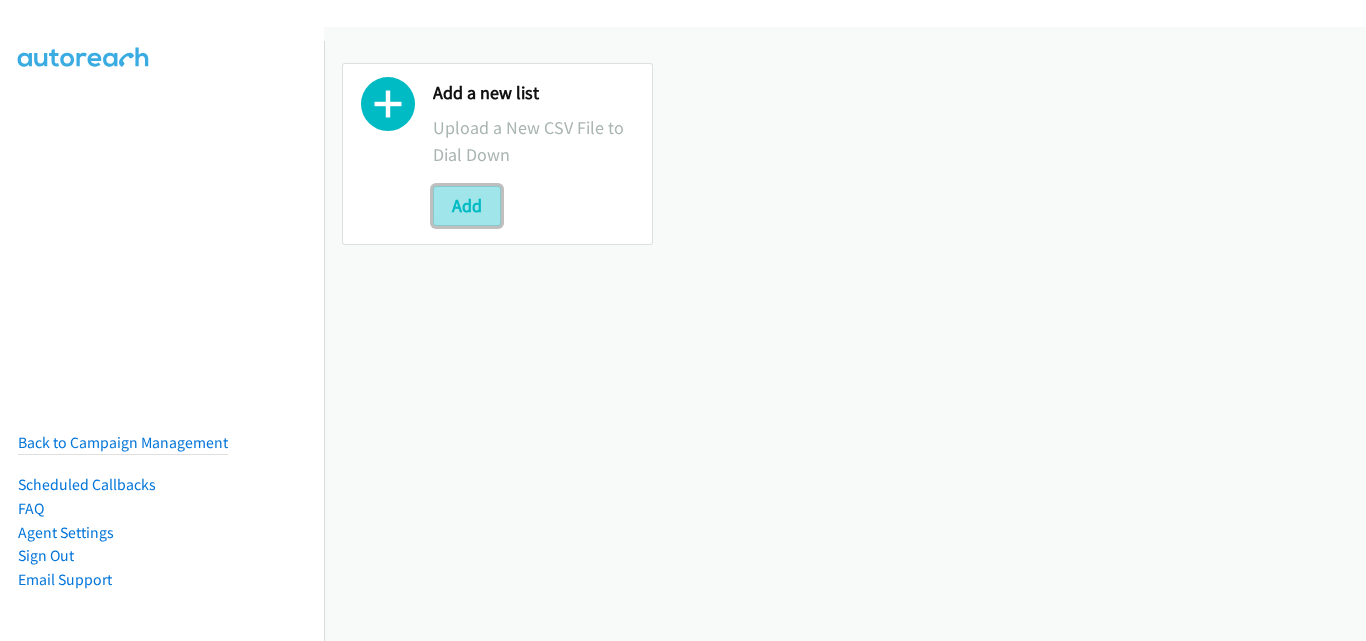 click on "Add" at bounding box center [467, 206] 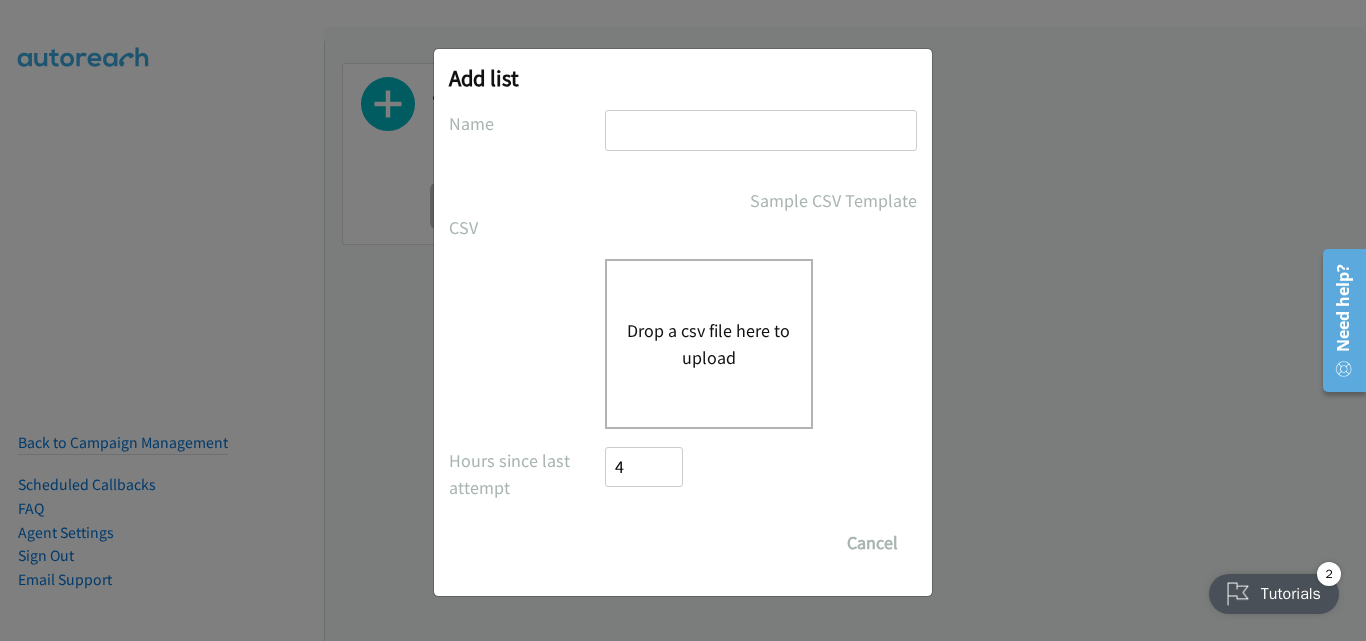 scroll, scrollTop: 0, scrollLeft: 0, axis: both 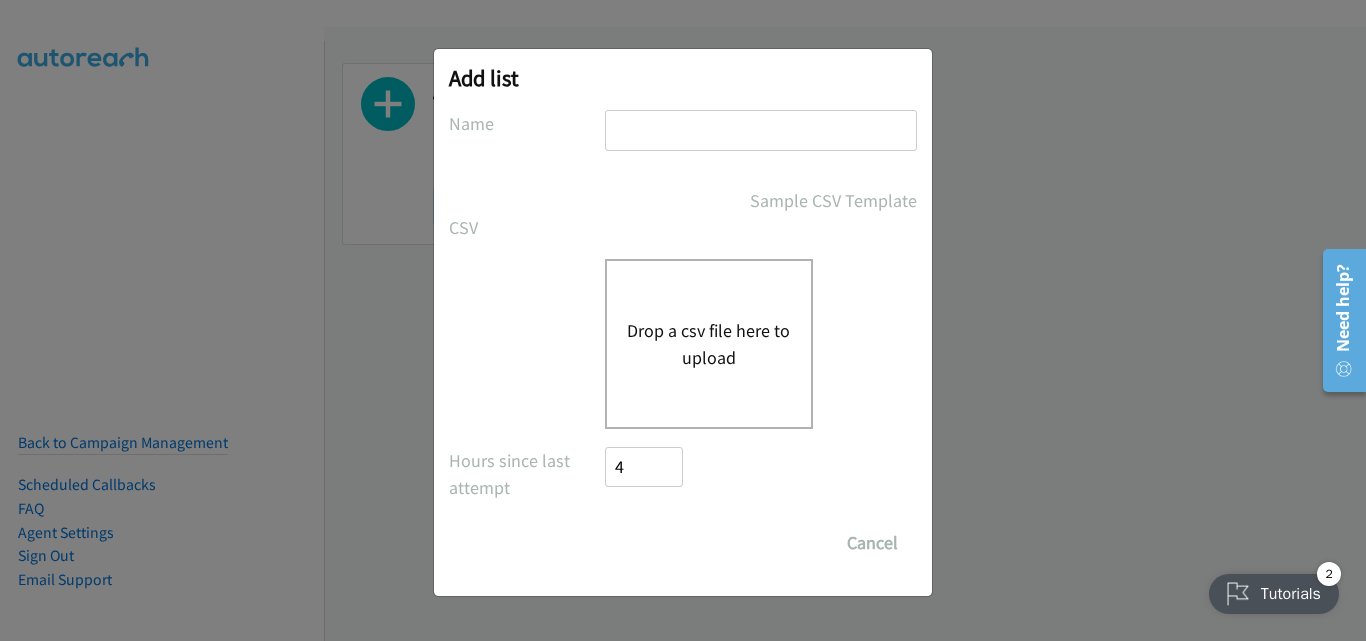 click at bounding box center (761, 130) 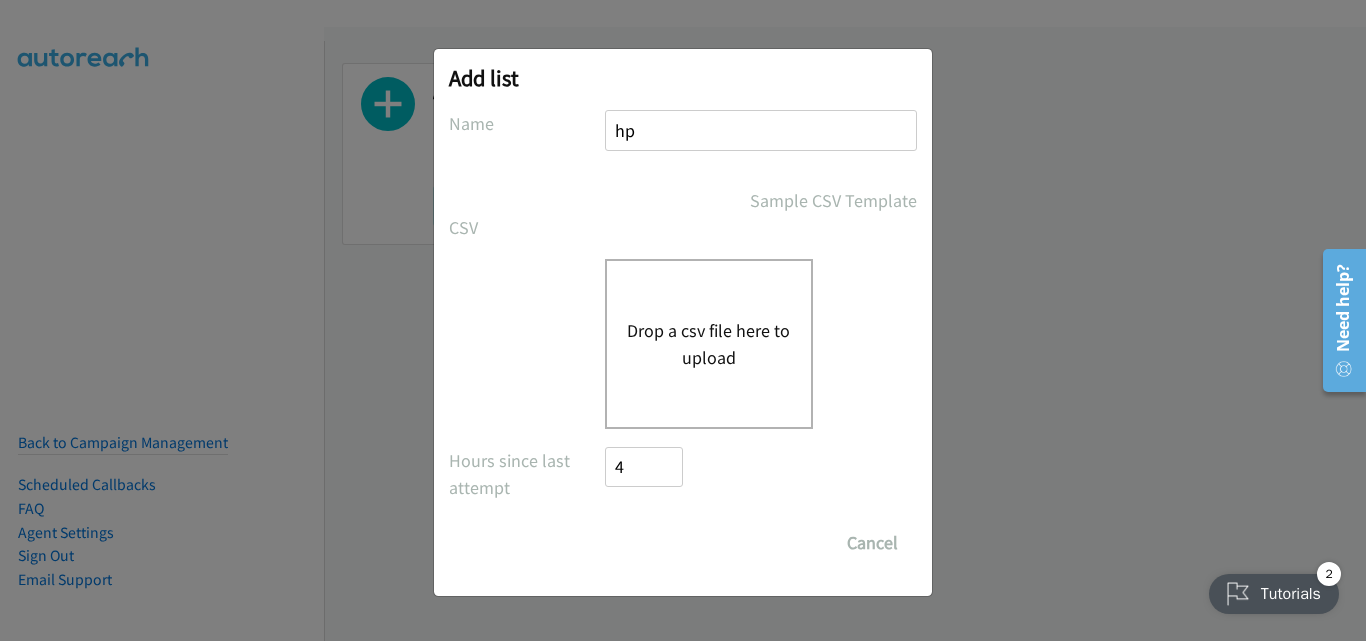 click on "Drop a csv file here to upload" at bounding box center (709, 344) 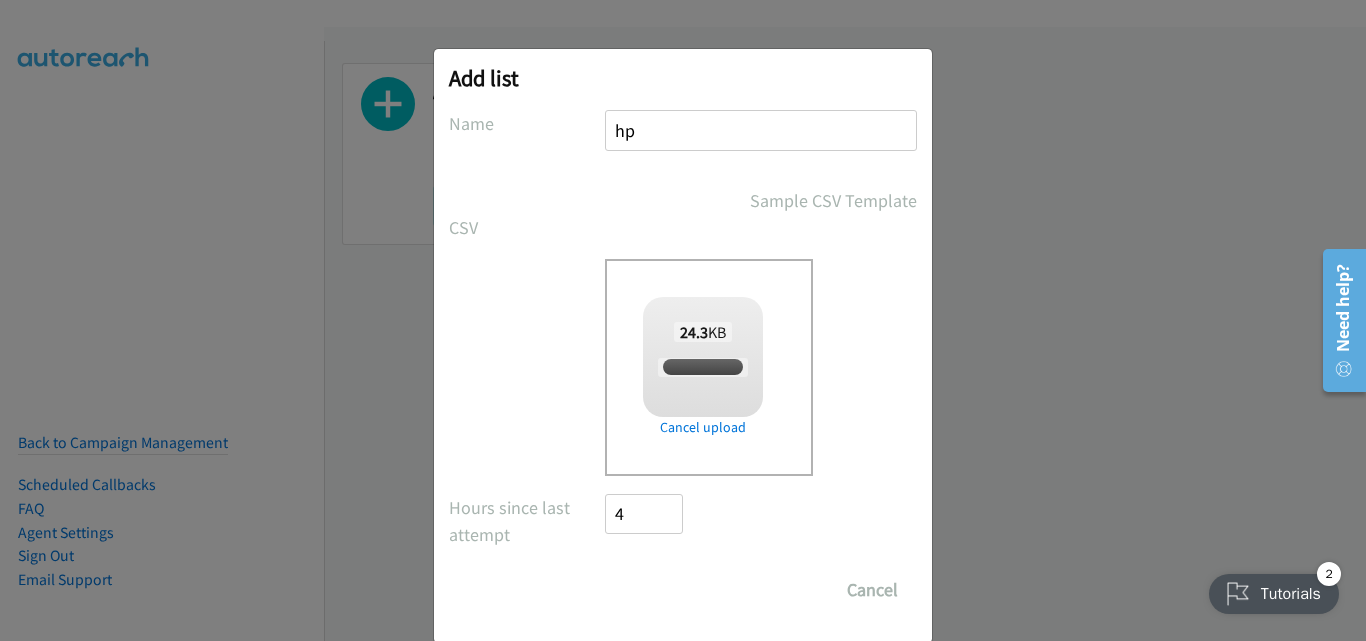 checkbox on "true" 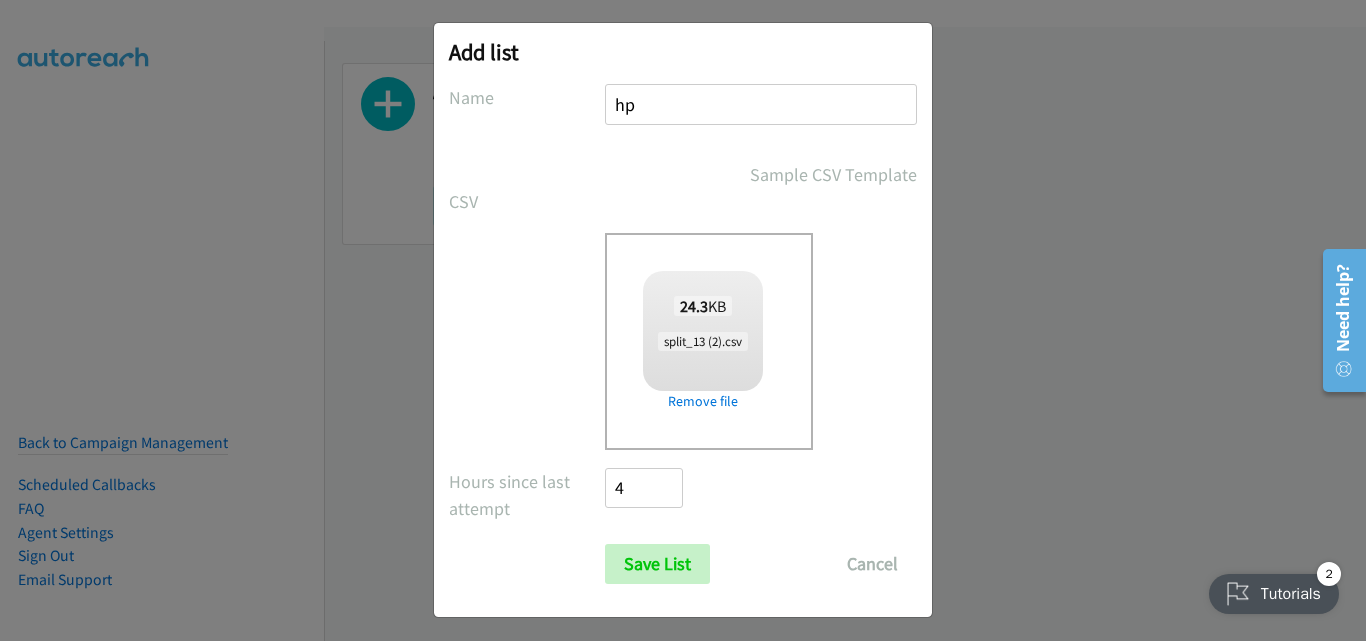 scroll, scrollTop: 33, scrollLeft: 0, axis: vertical 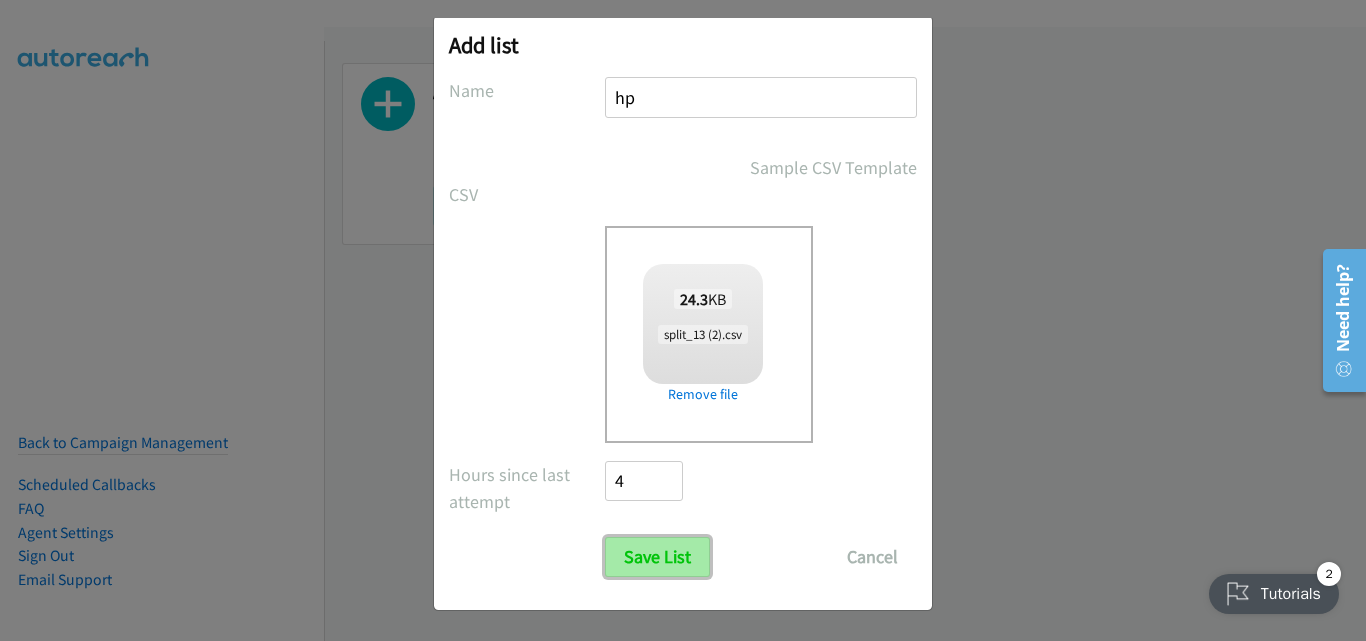 click on "Save List" at bounding box center [657, 557] 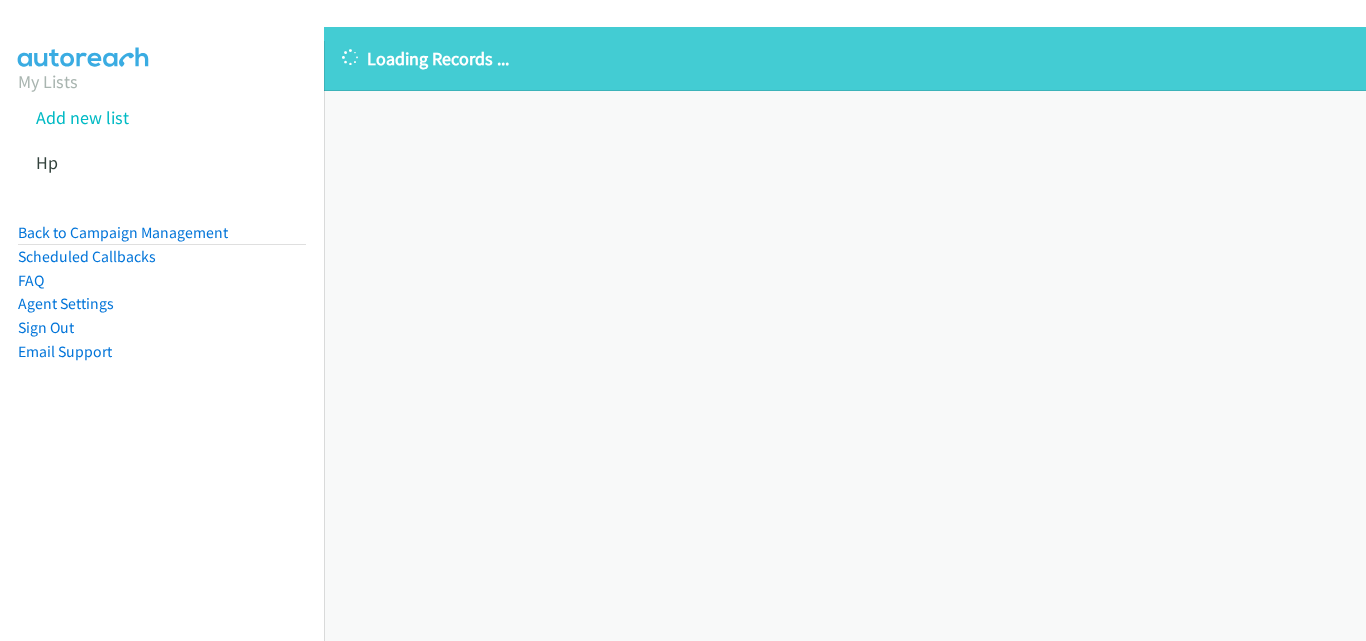 scroll, scrollTop: 0, scrollLeft: 0, axis: both 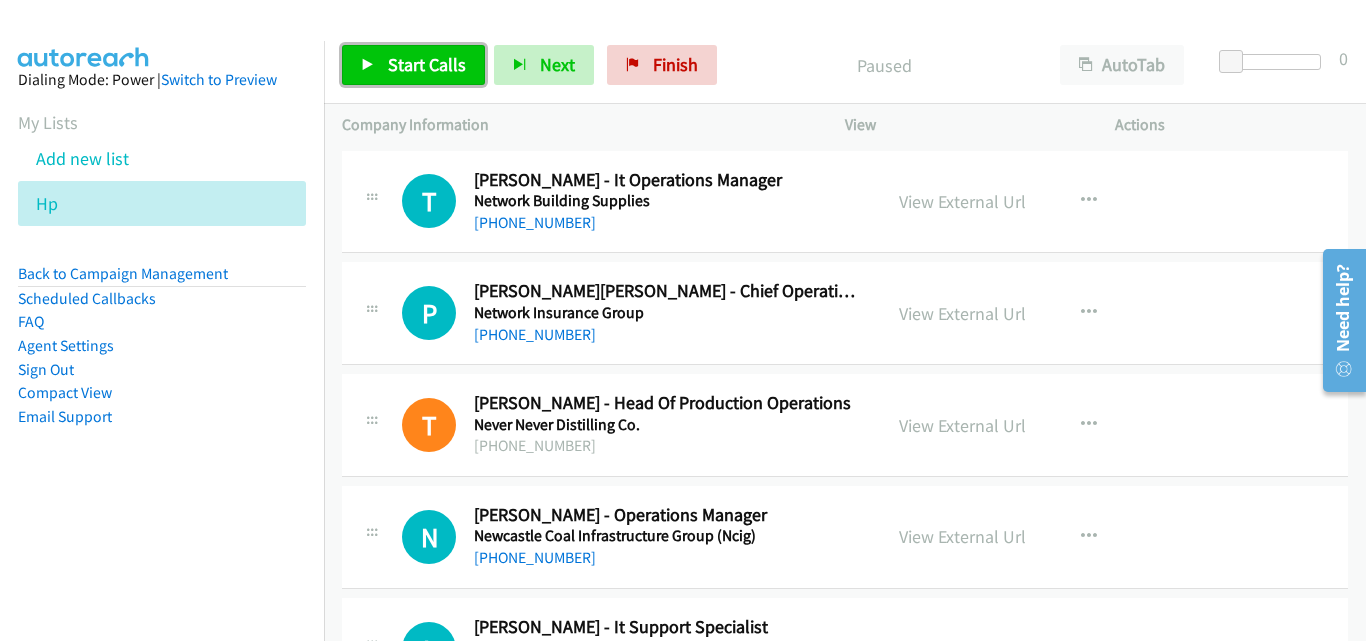 click on "Start Calls" at bounding box center (427, 64) 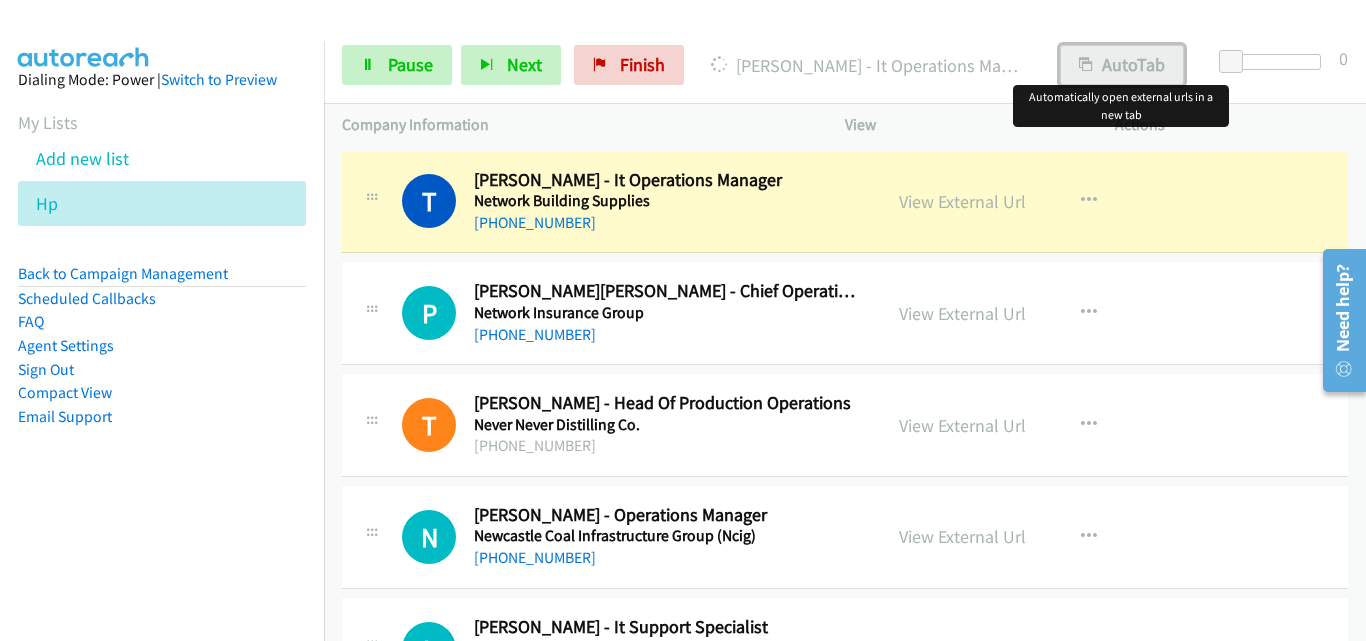click on "AutoTab" at bounding box center (1122, 65) 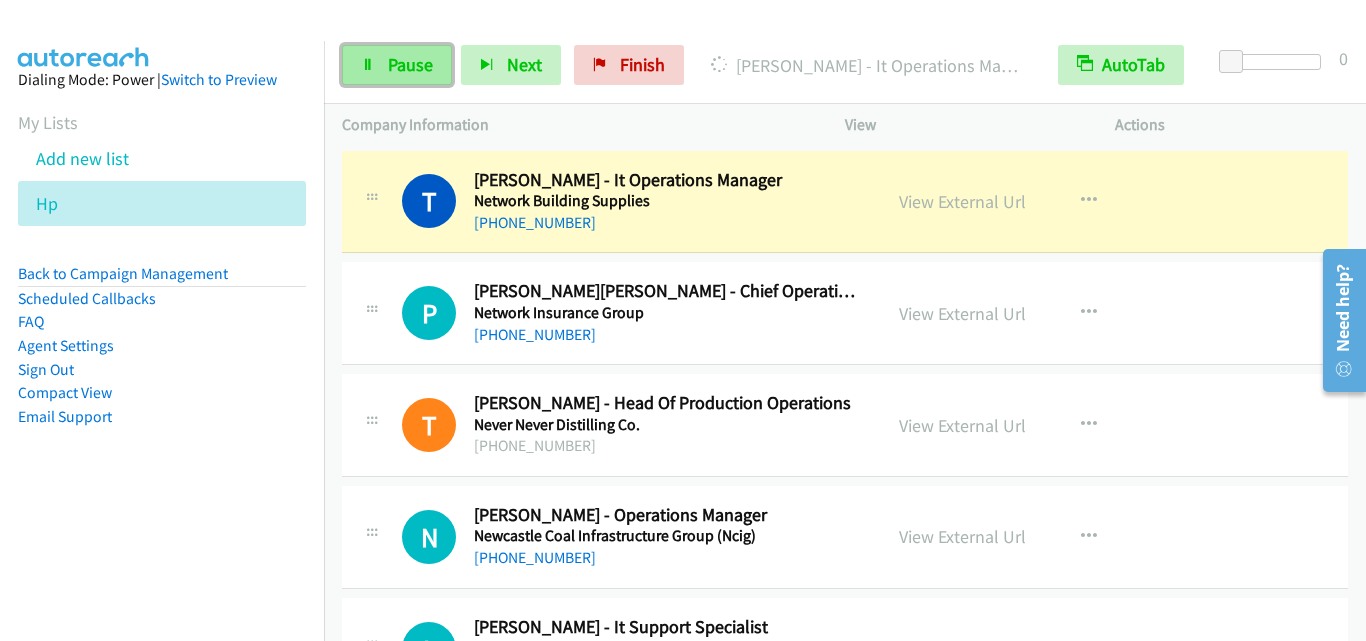 click on "Pause" at bounding box center [410, 64] 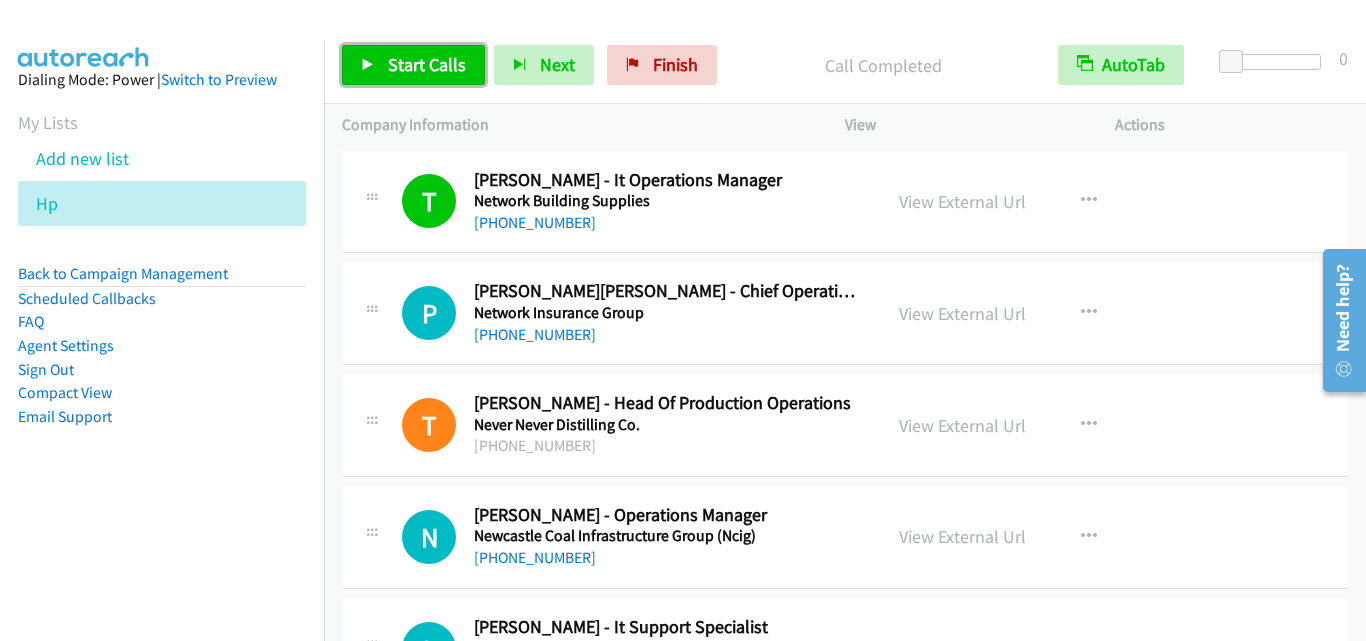 click on "Start Calls" at bounding box center (427, 64) 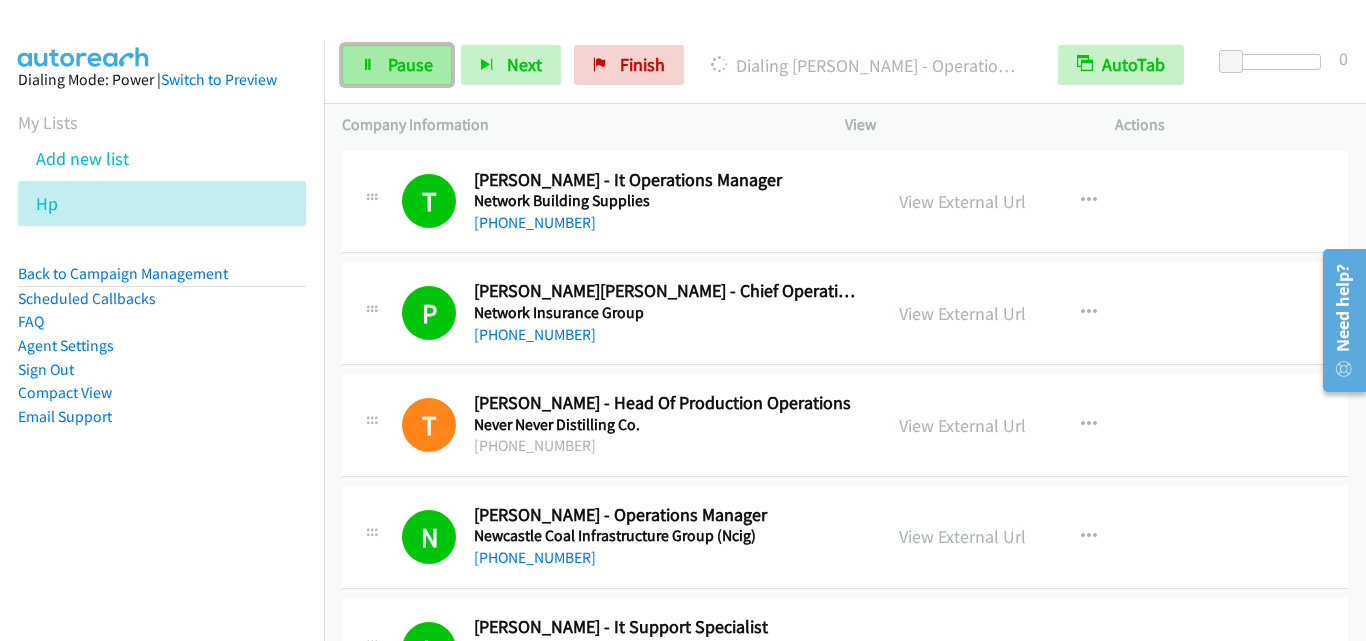 click on "Pause" at bounding box center [397, 65] 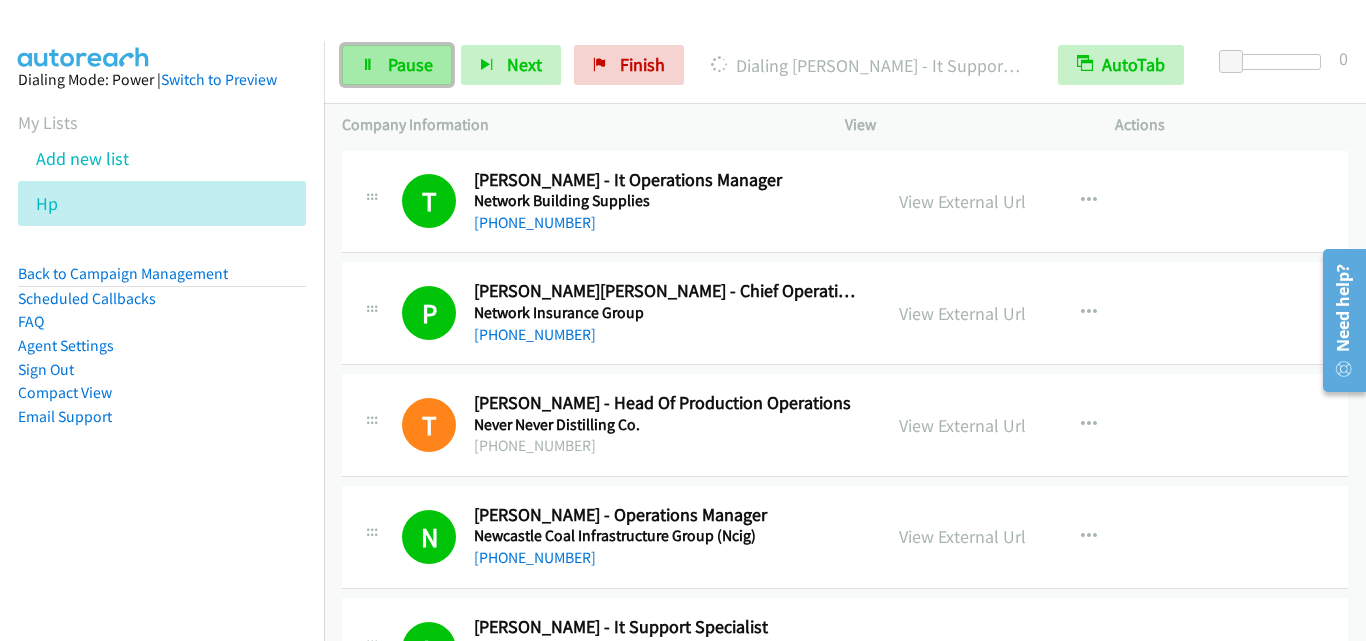 click on "Pause" at bounding box center [410, 64] 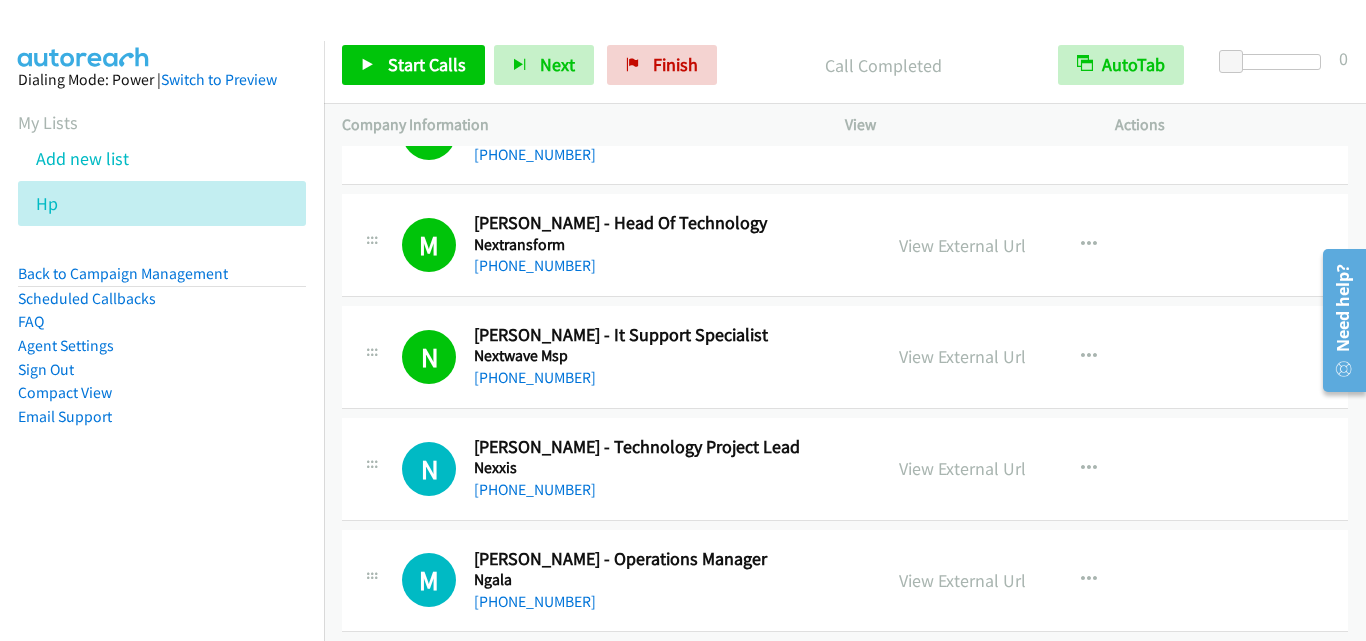 scroll, scrollTop: 2000, scrollLeft: 0, axis: vertical 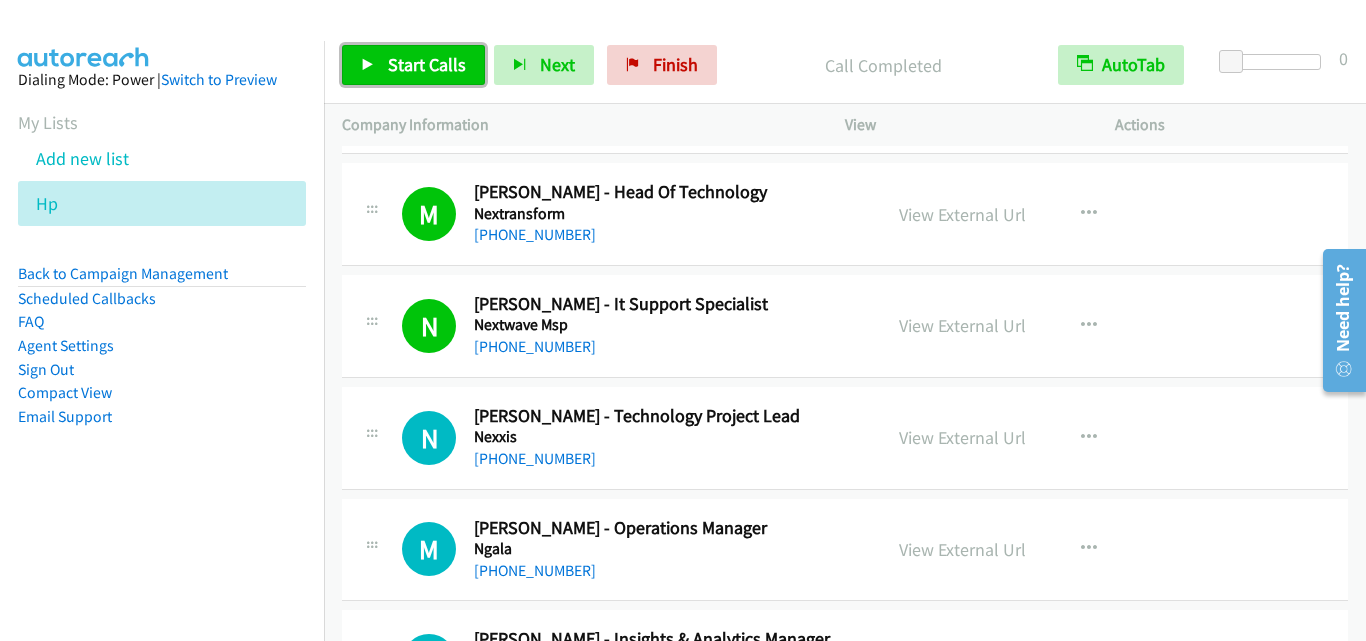 click on "Start Calls" at bounding box center [427, 64] 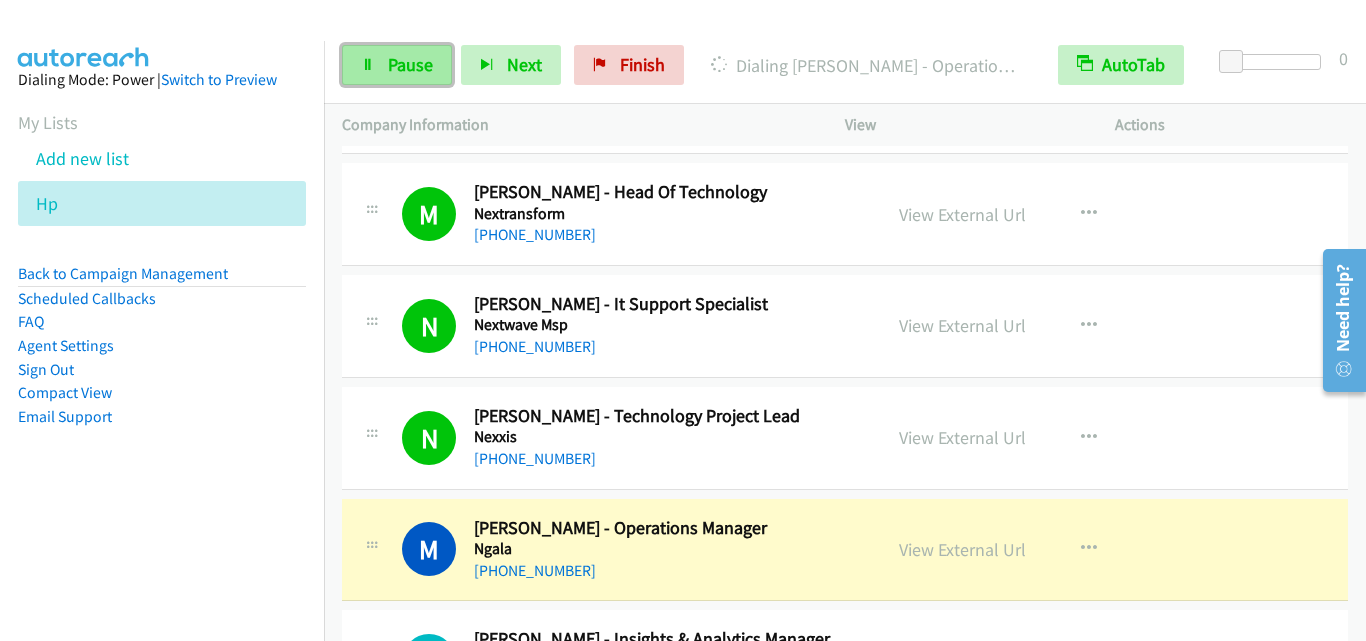 click on "Pause" at bounding box center [410, 64] 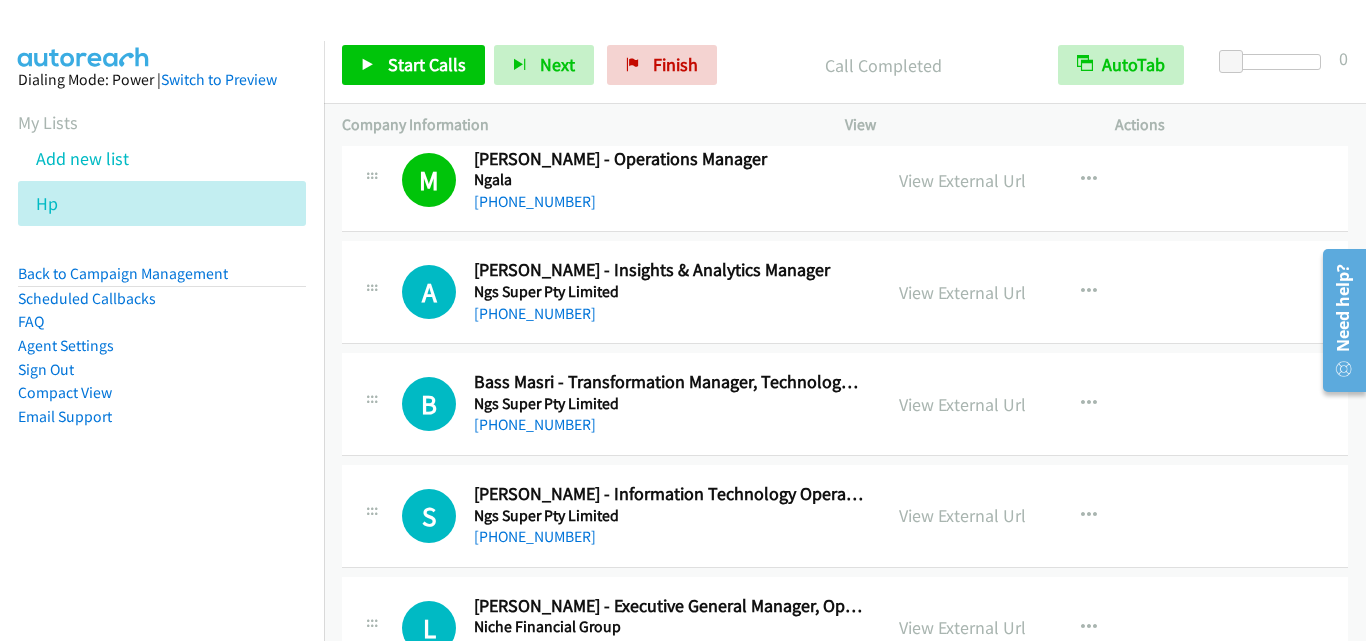 scroll, scrollTop: 2400, scrollLeft: 0, axis: vertical 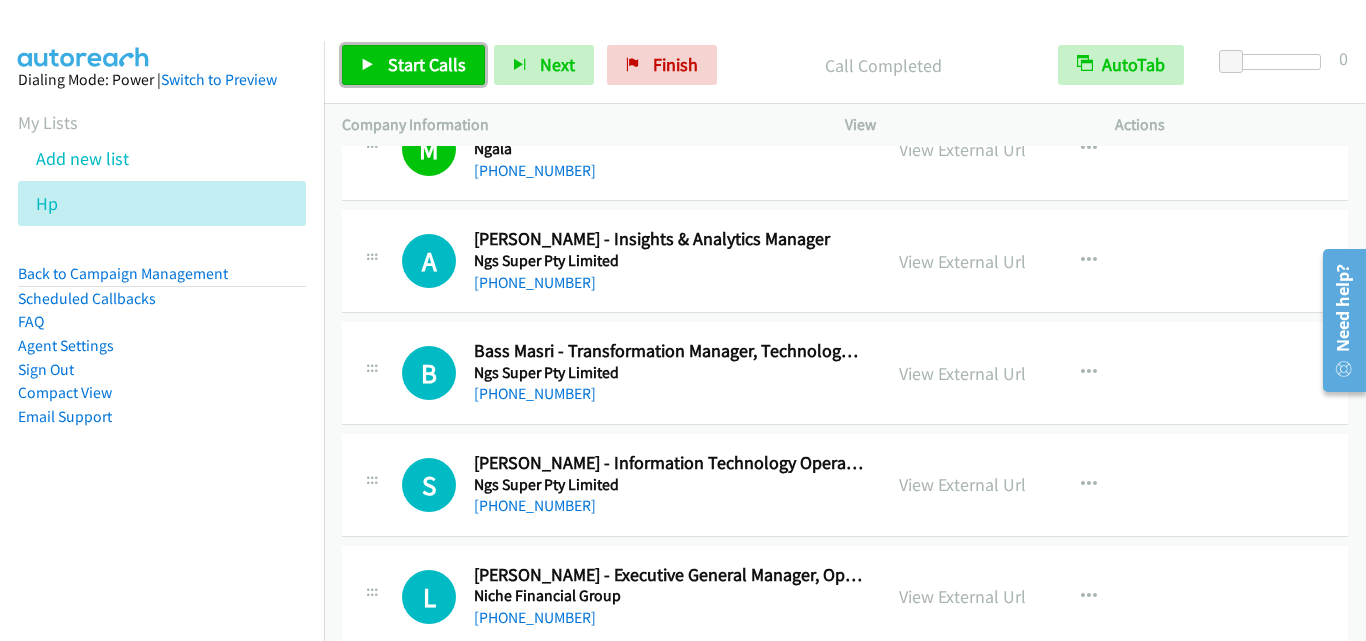 click on "Start Calls" at bounding box center (427, 64) 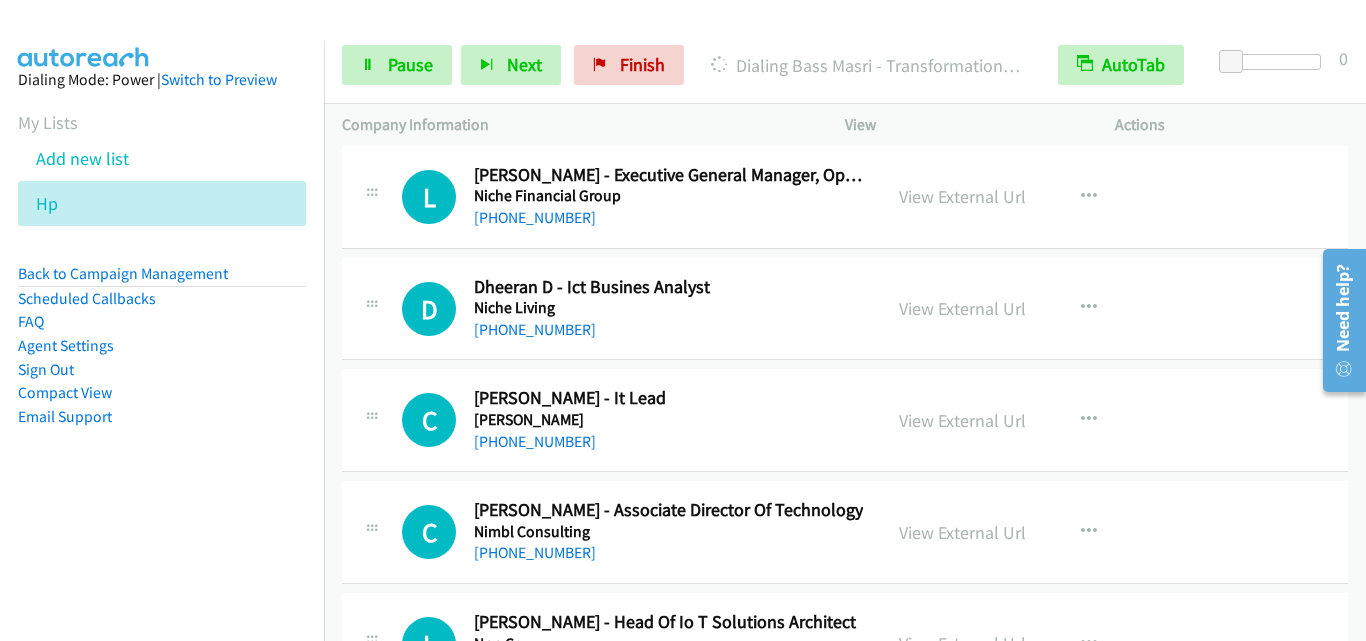 scroll, scrollTop: 2300, scrollLeft: 0, axis: vertical 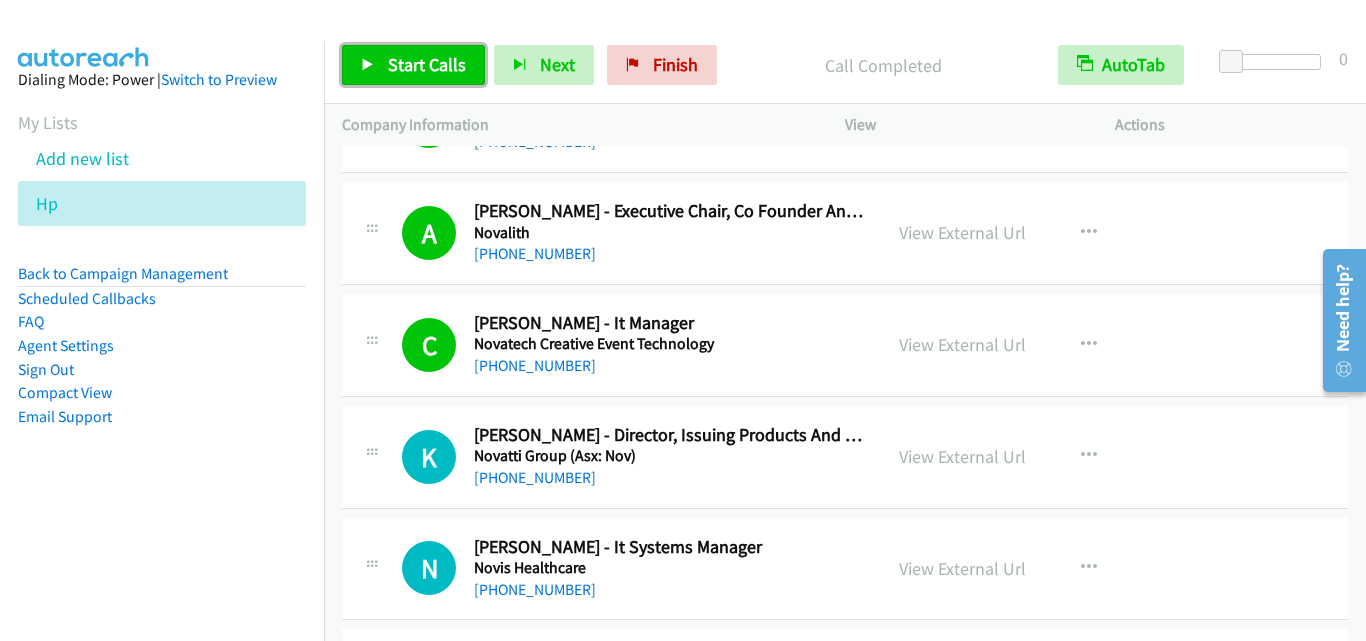 click on "Start Calls" at bounding box center [413, 65] 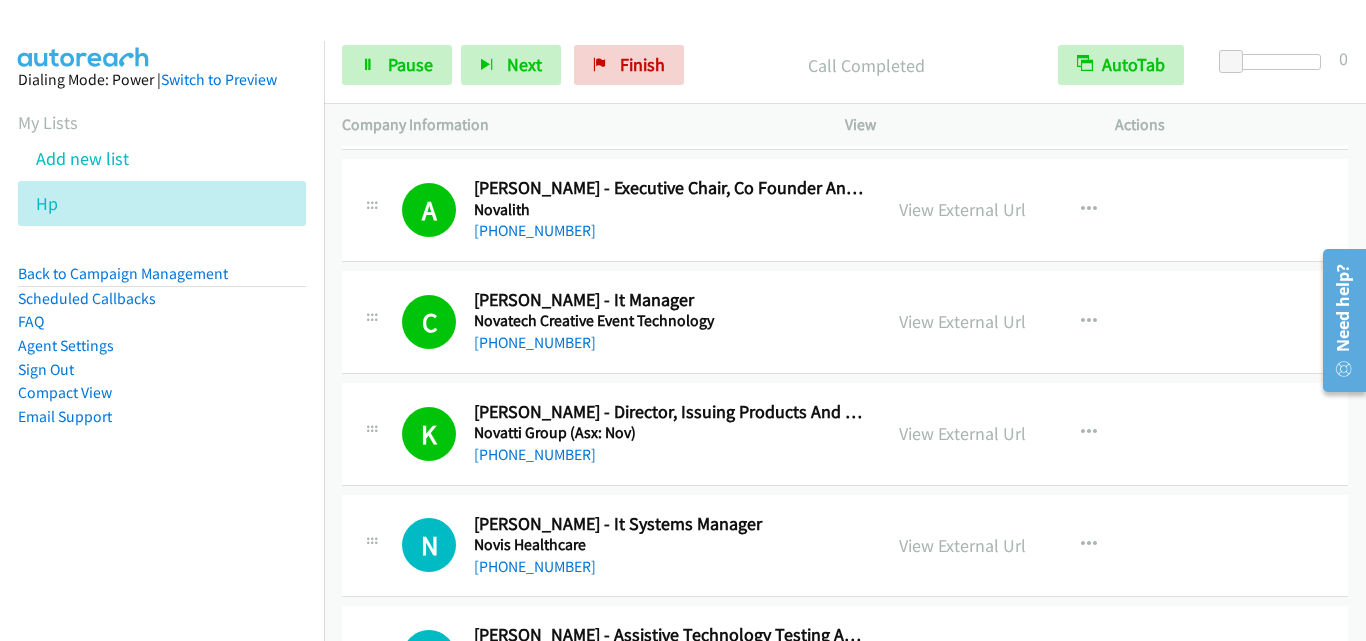 scroll, scrollTop: 5000, scrollLeft: 0, axis: vertical 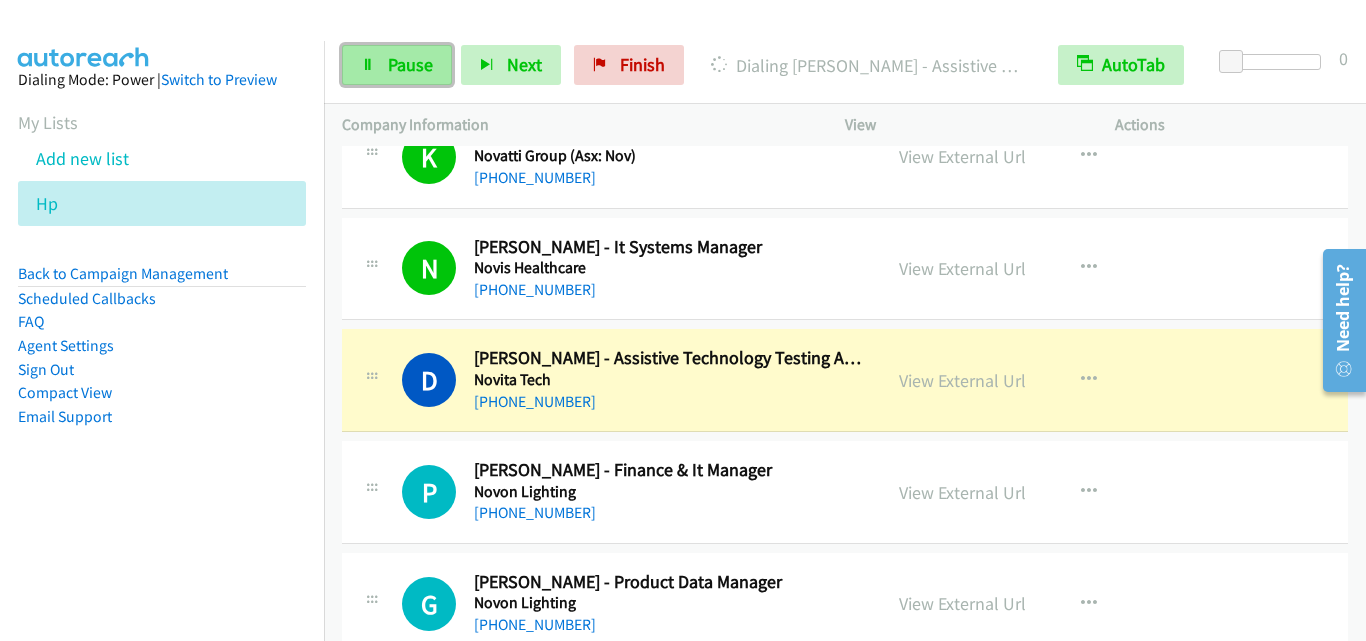 click on "Pause" at bounding box center (410, 64) 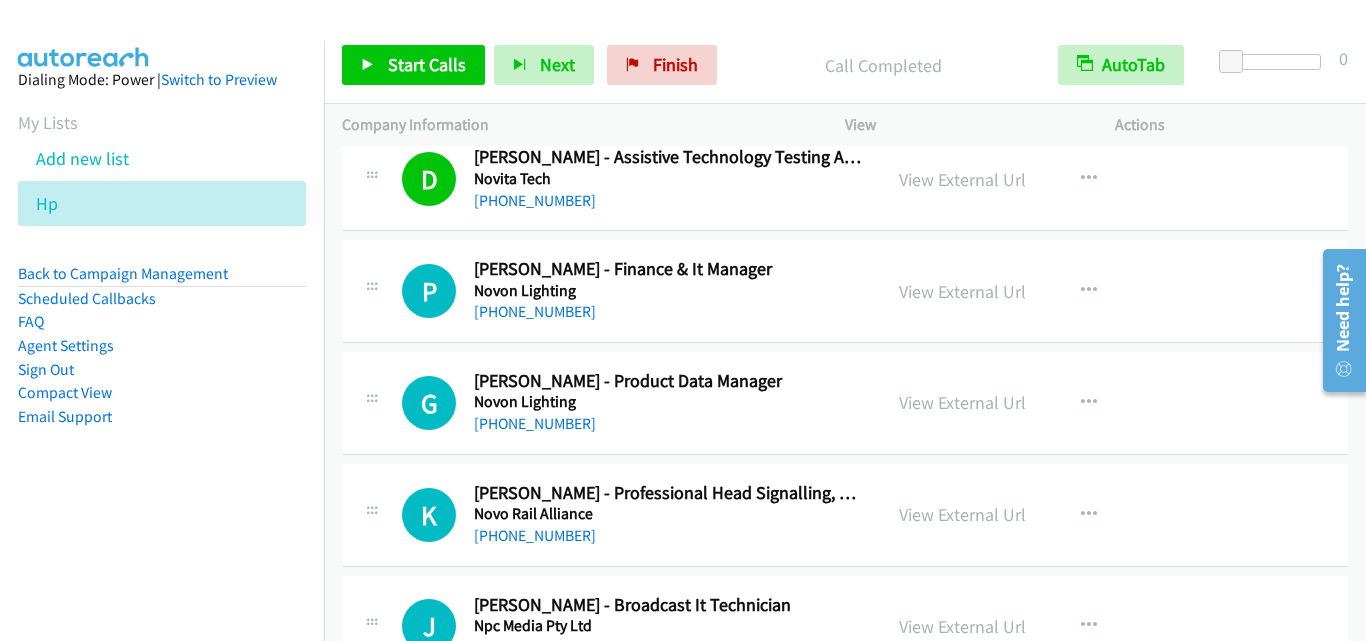 scroll, scrollTop: 5500, scrollLeft: 0, axis: vertical 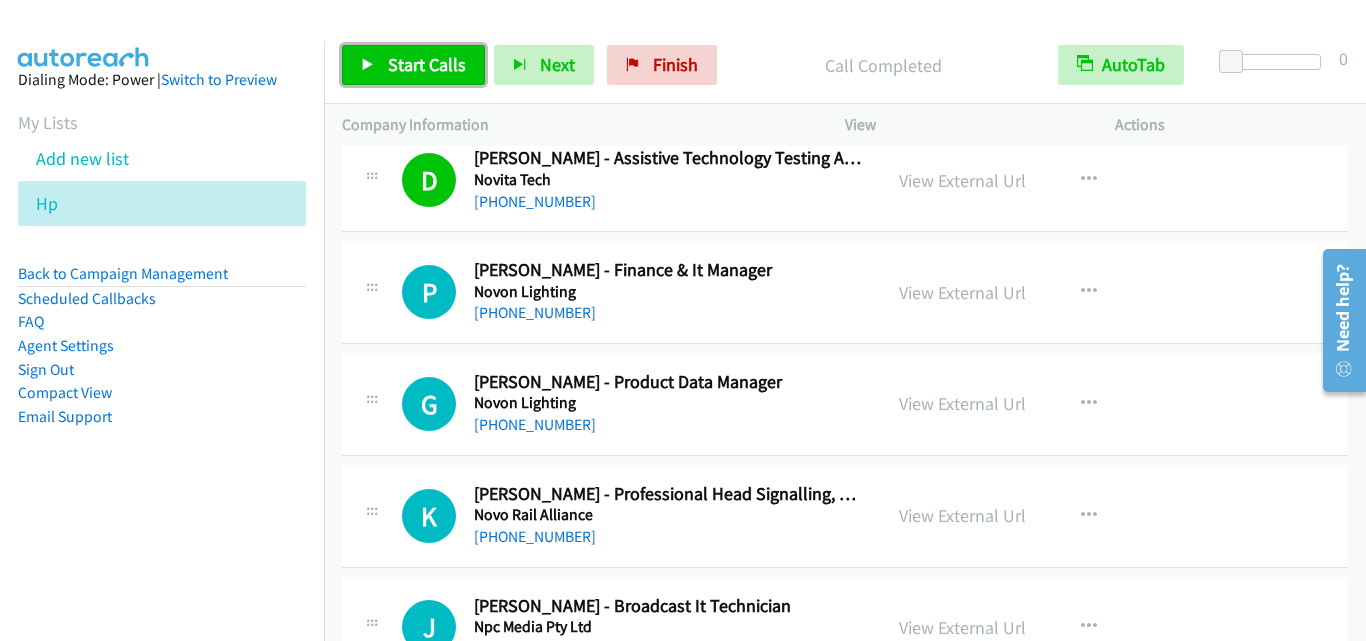 click on "Start Calls" at bounding box center [427, 64] 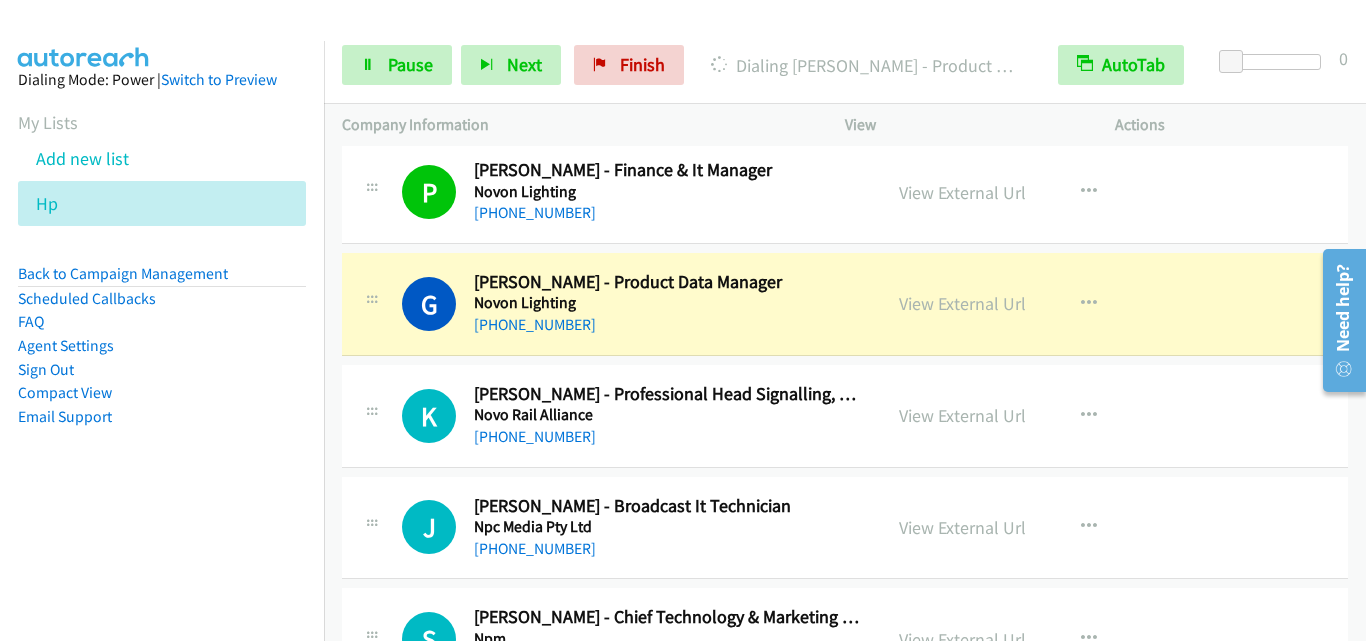 scroll, scrollTop: 5700, scrollLeft: 0, axis: vertical 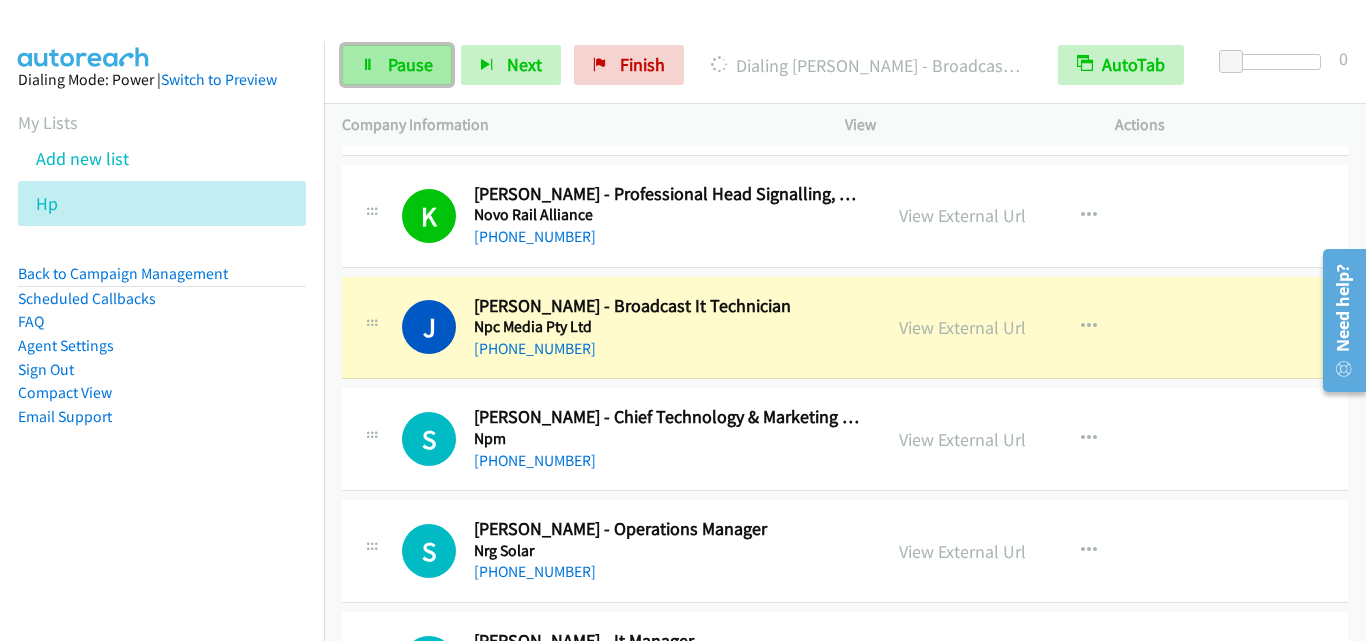 click on "Pause" at bounding box center (410, 64) 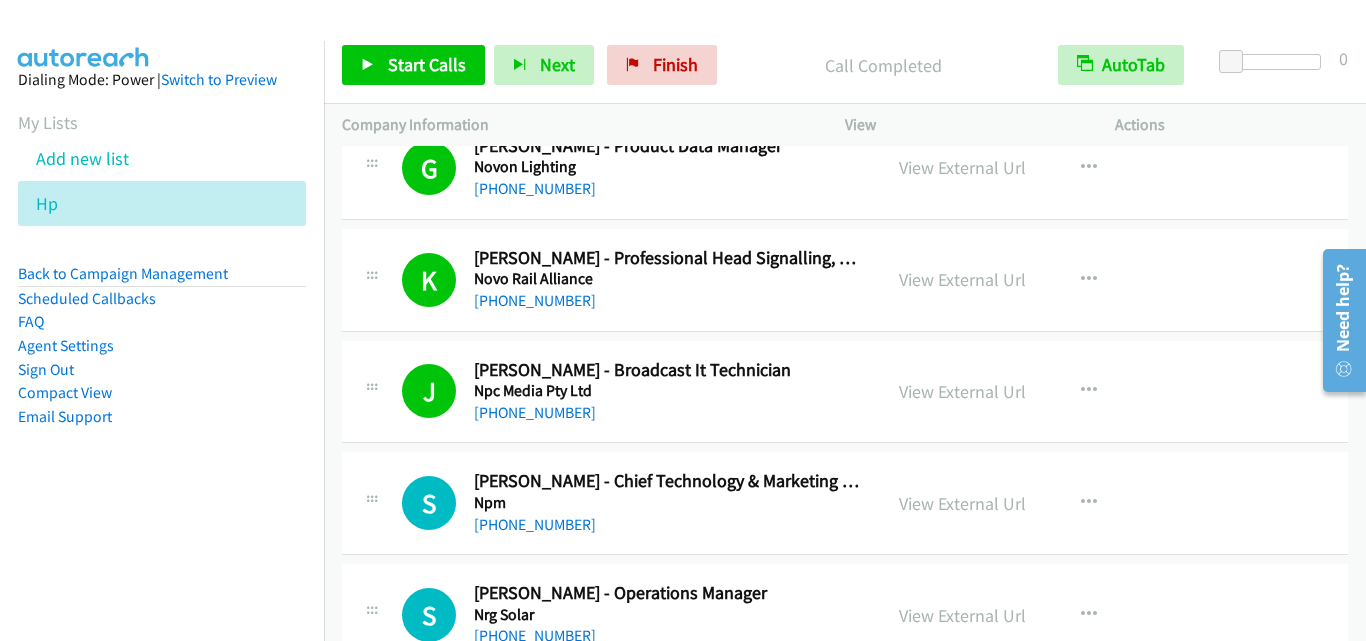 scroll, scrollTop: 5700, scrollLeft: 0, axis: vertical 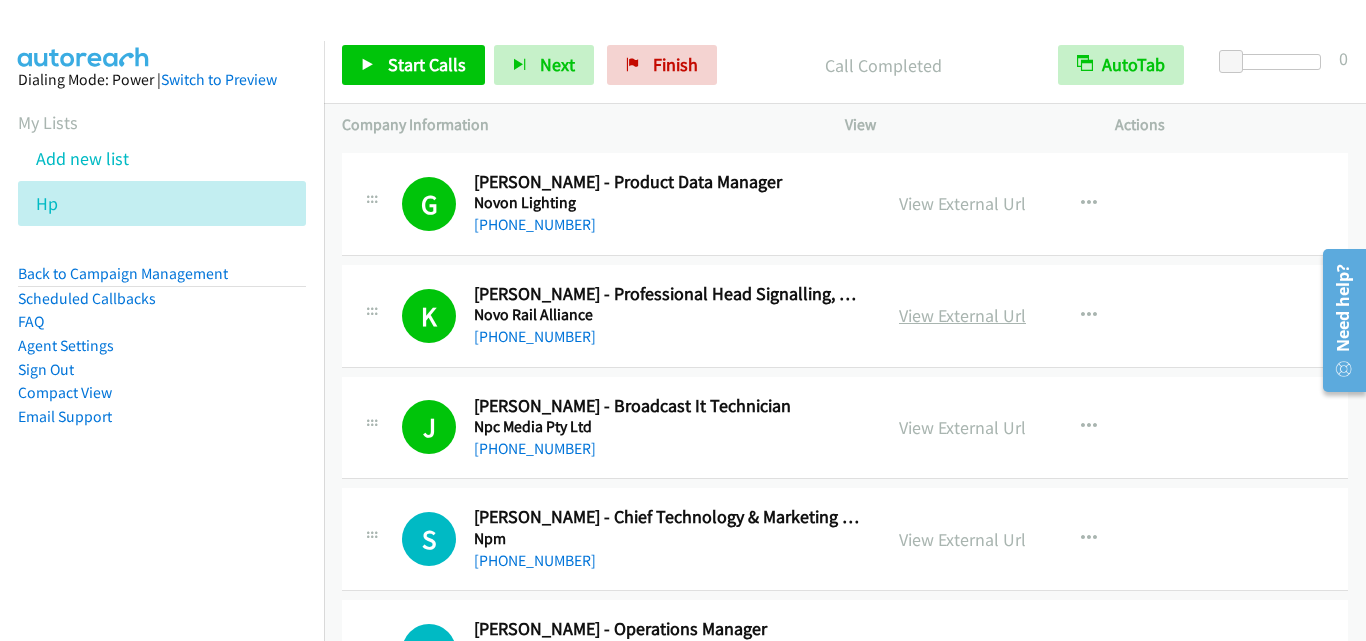 click on "View External Url" at bounding box center (962, 315) 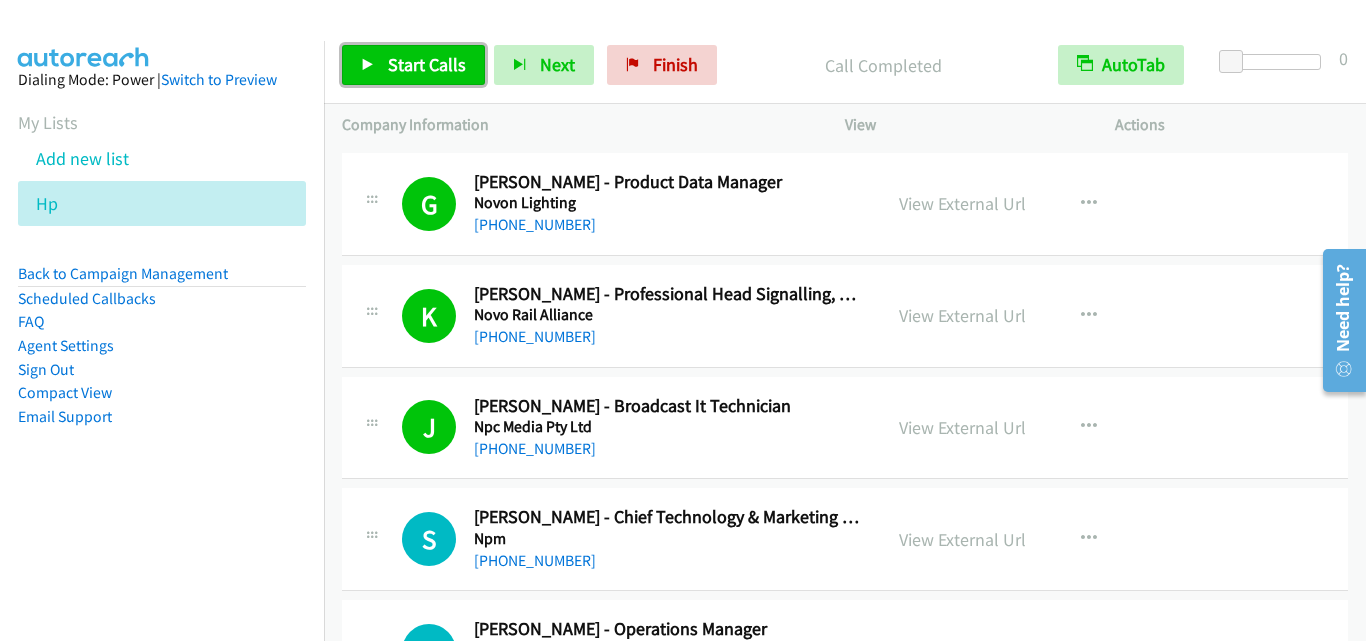 click on "Start Calls" at bounding box center [413, 65] 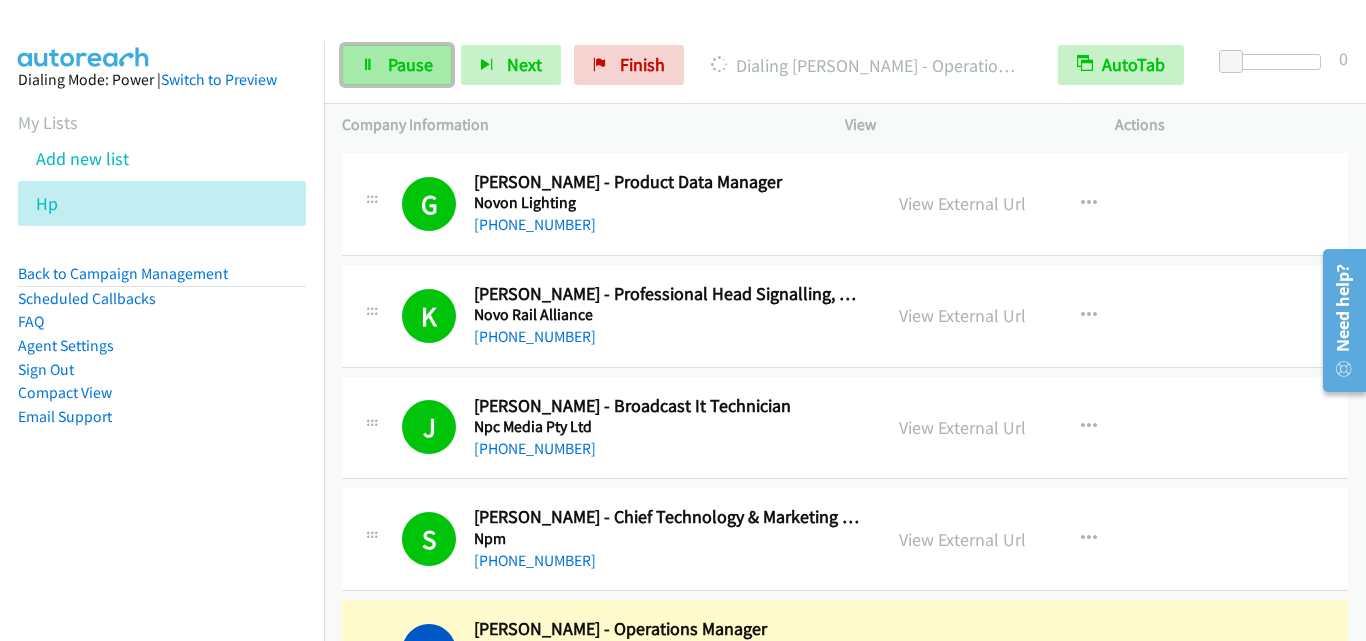 click on "Pause" at bounding box center (410, 64) 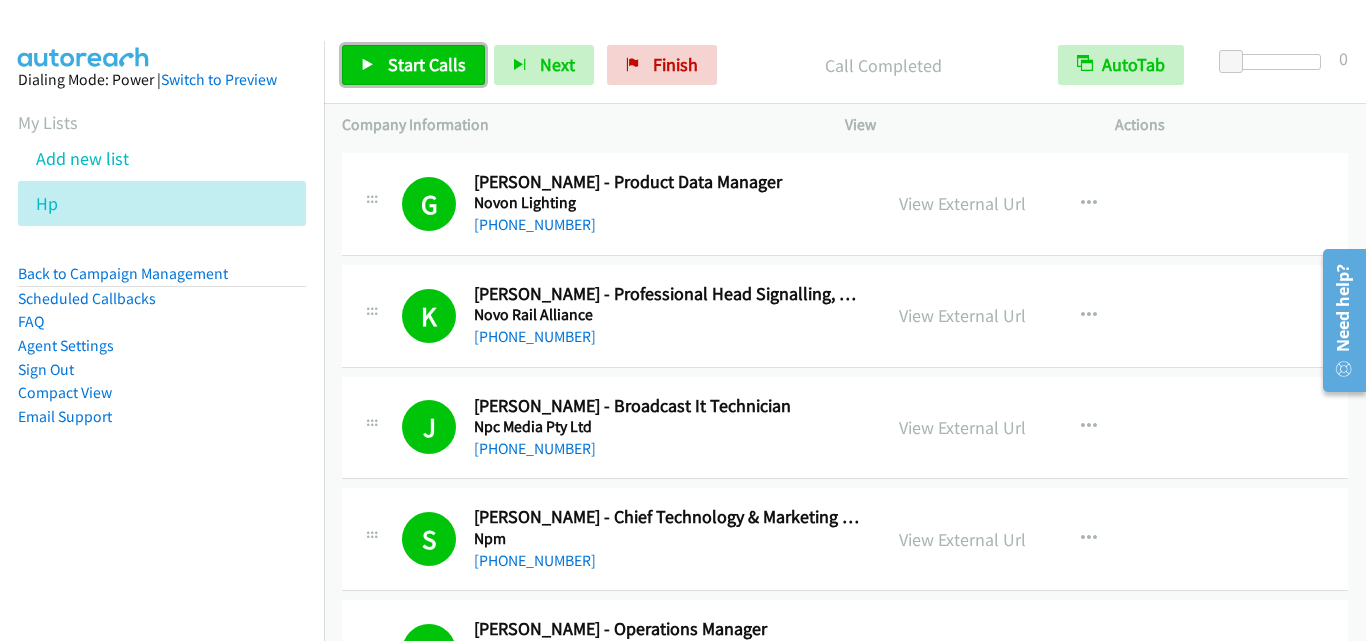 click on "Start Calls" at bounding box center (413, 65) 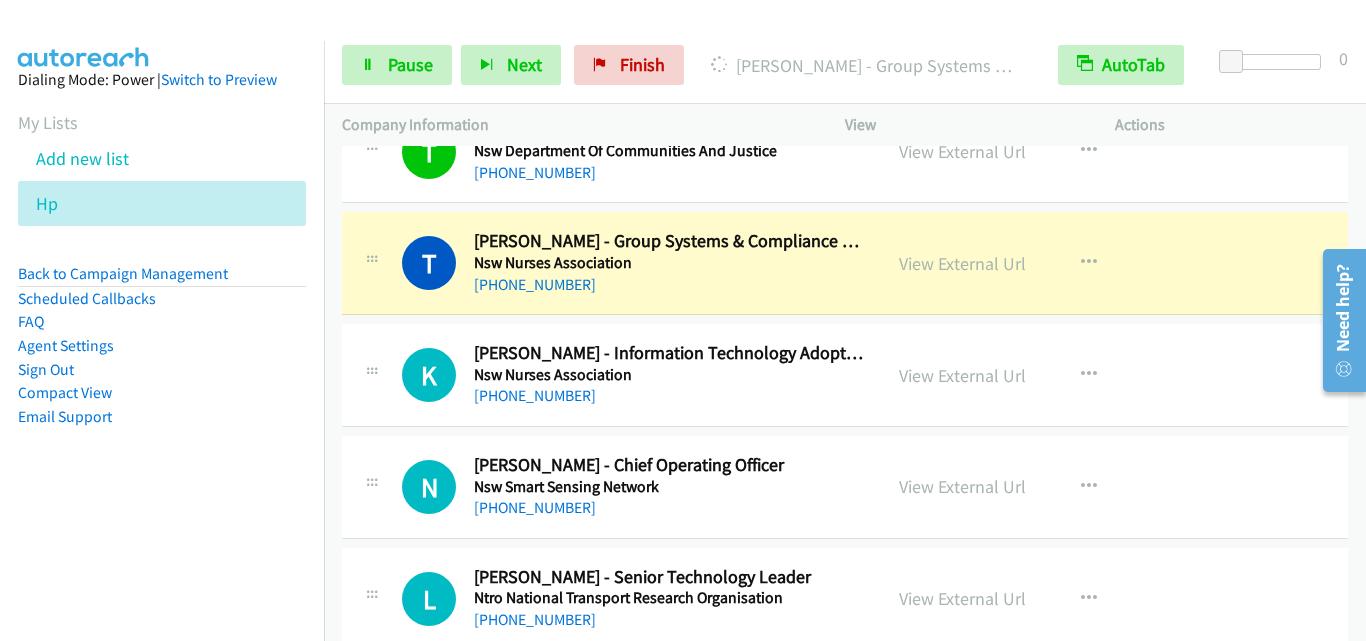 scroll, scrollTop: 6500, scrollLeft: 0, axis: vertical 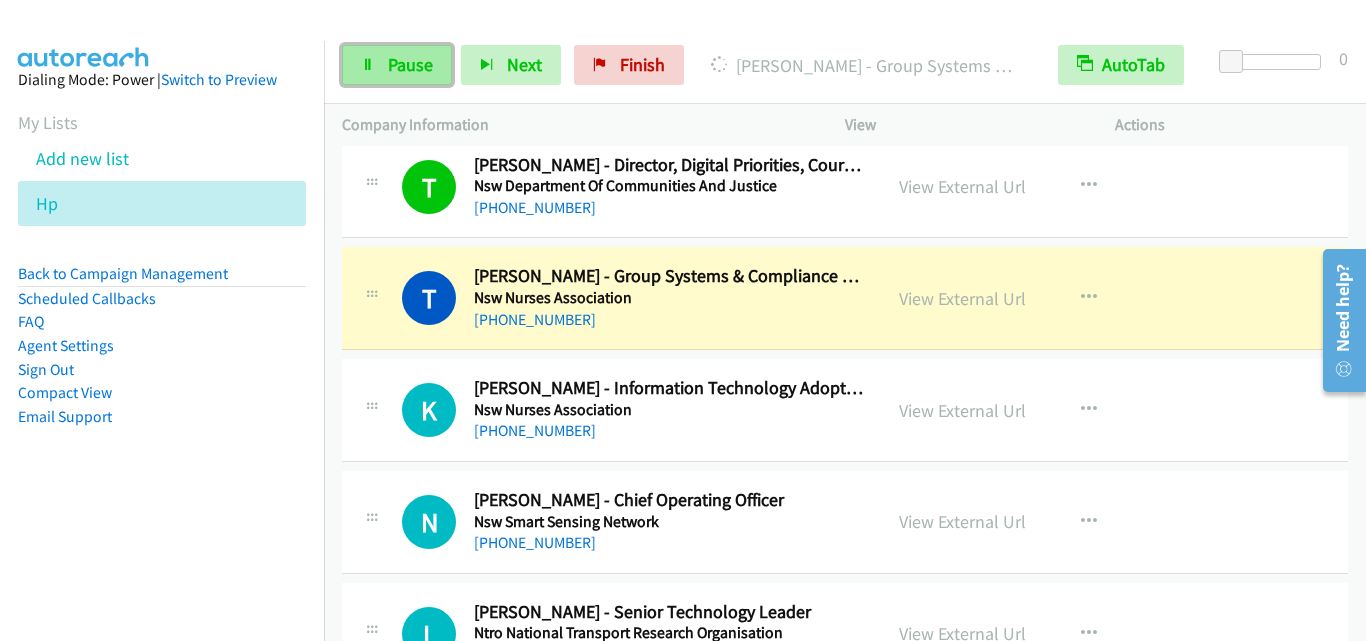 click on "Pause" at bounding box center [410, 64] 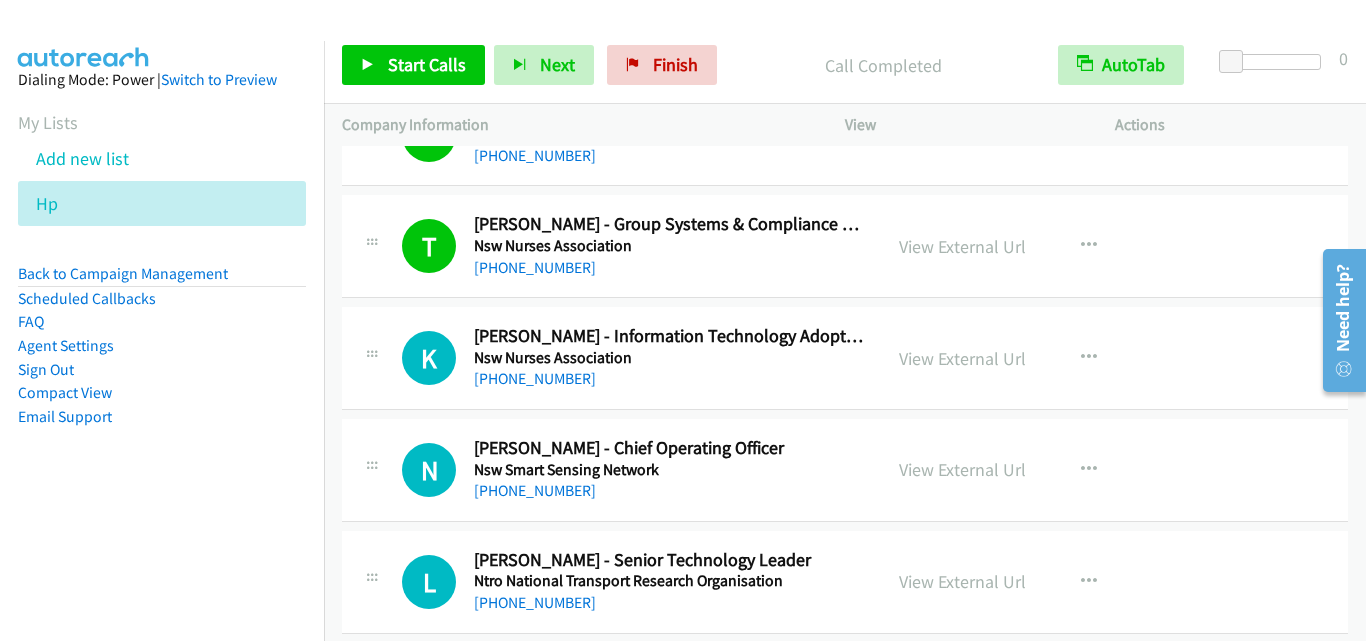 scroll, scrollTop: 6600, scrollLeft: 0, axis: vertical 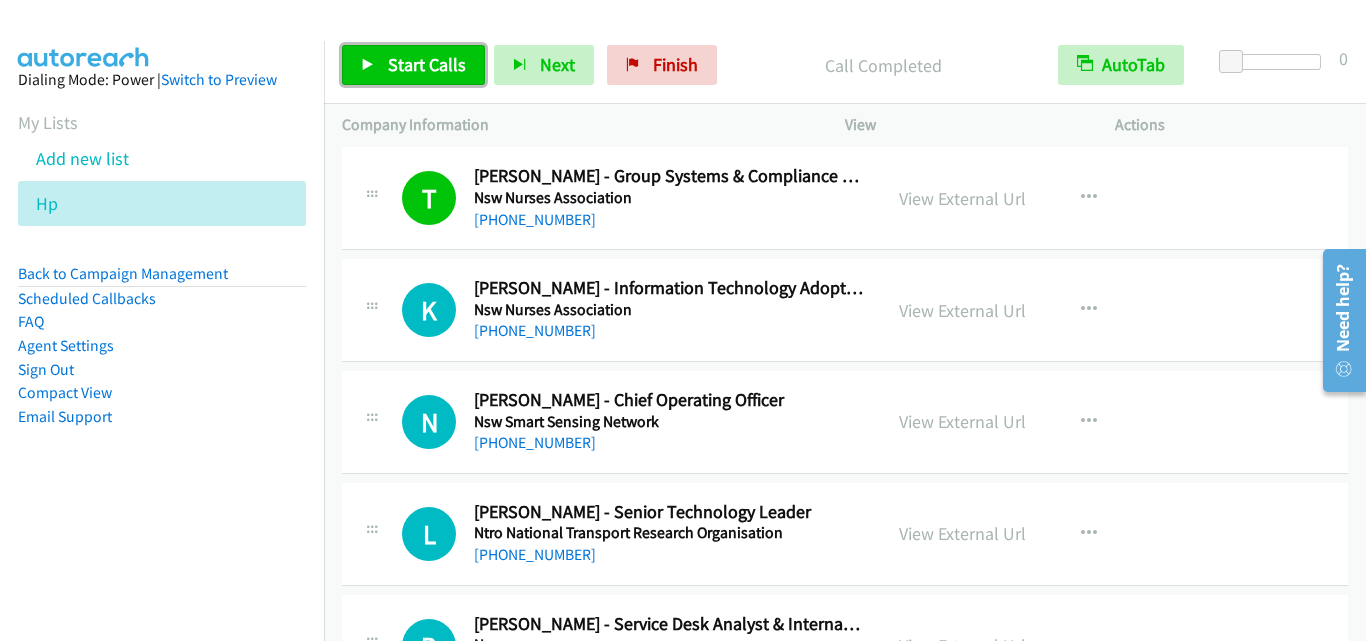 click on "Start Calls" at bounding box center [427, 64] 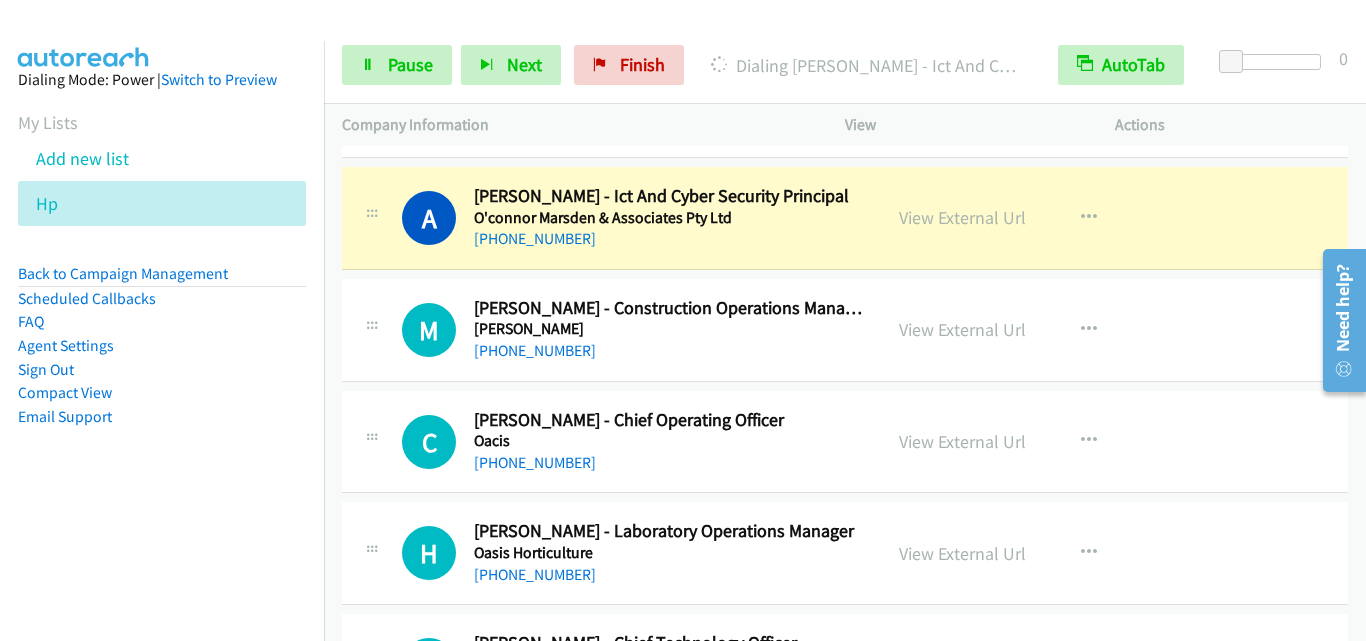 scroll, scrollTop: 8000, scrollLeft: 0, axis: vertical 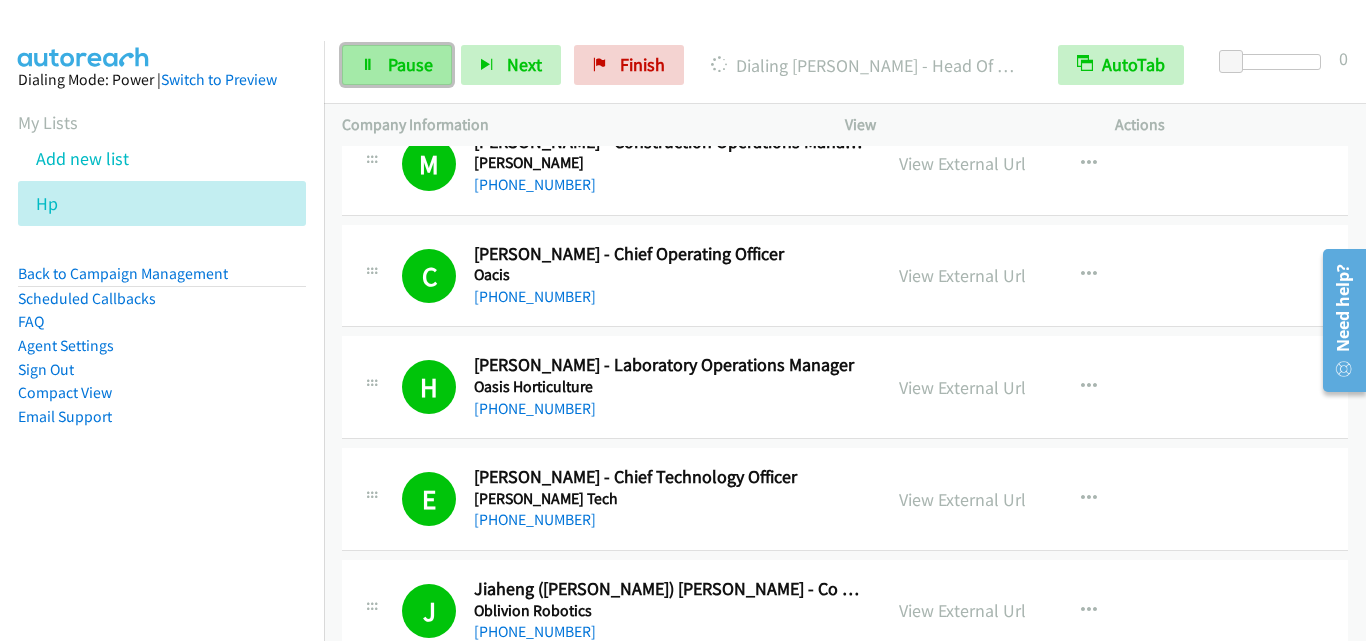 click on "Pause" at bounding box center (397, 65) 